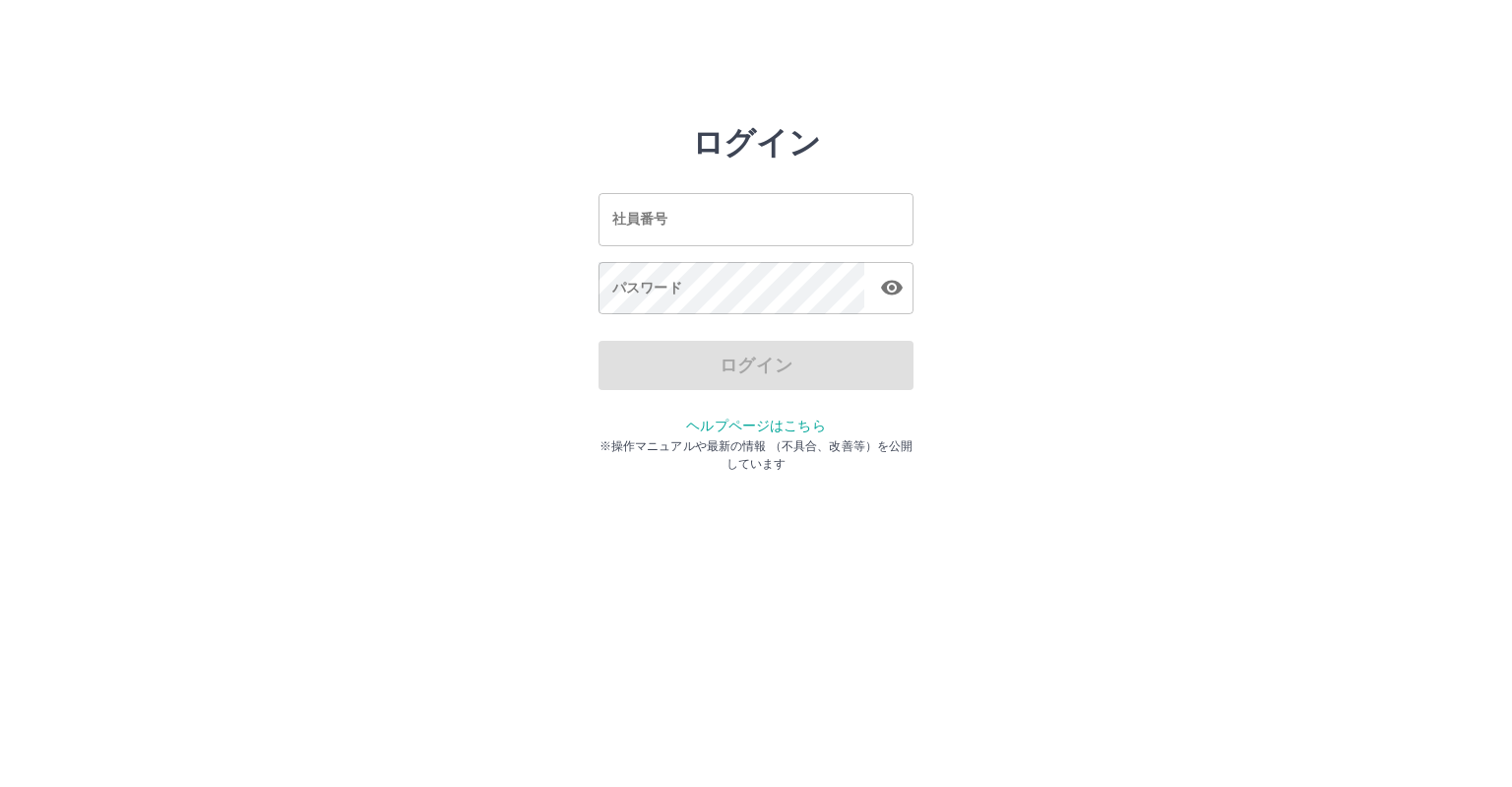 click on "社員番号 社員番号 パスワード パスワード" at bounding box center [756, 250] 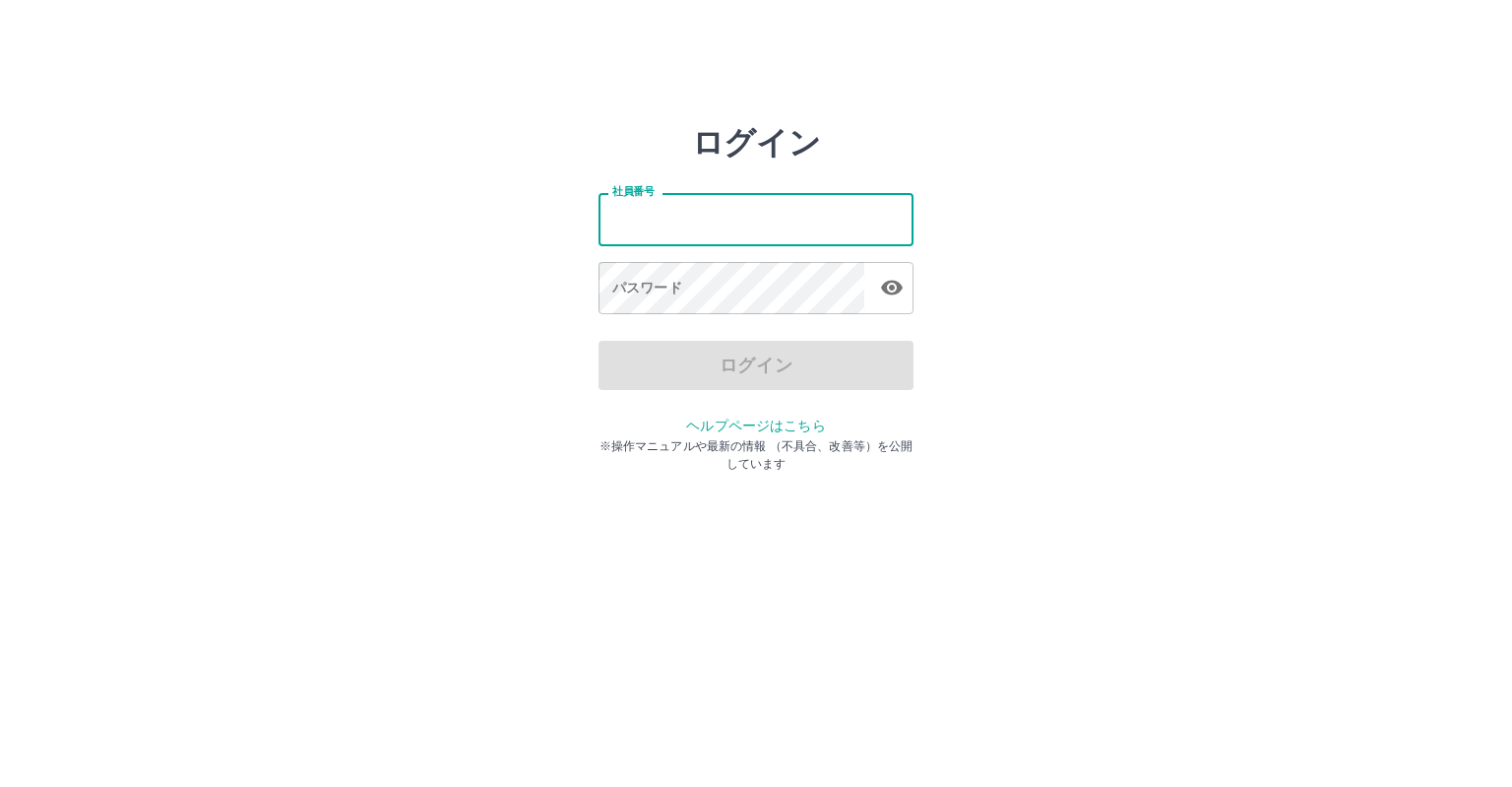 type on "*******" 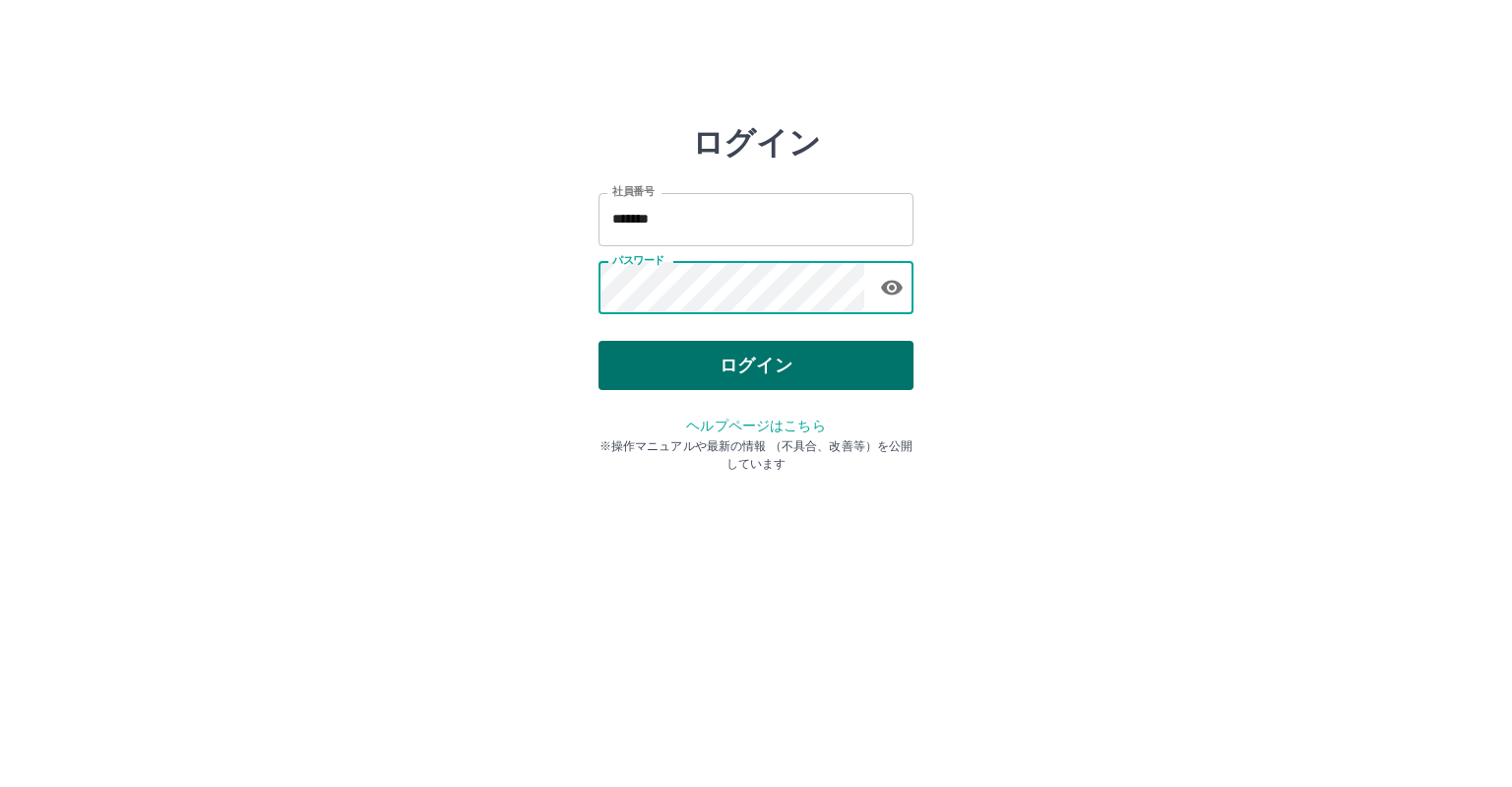 click on "ログイン" at bounding box center (756, 365) 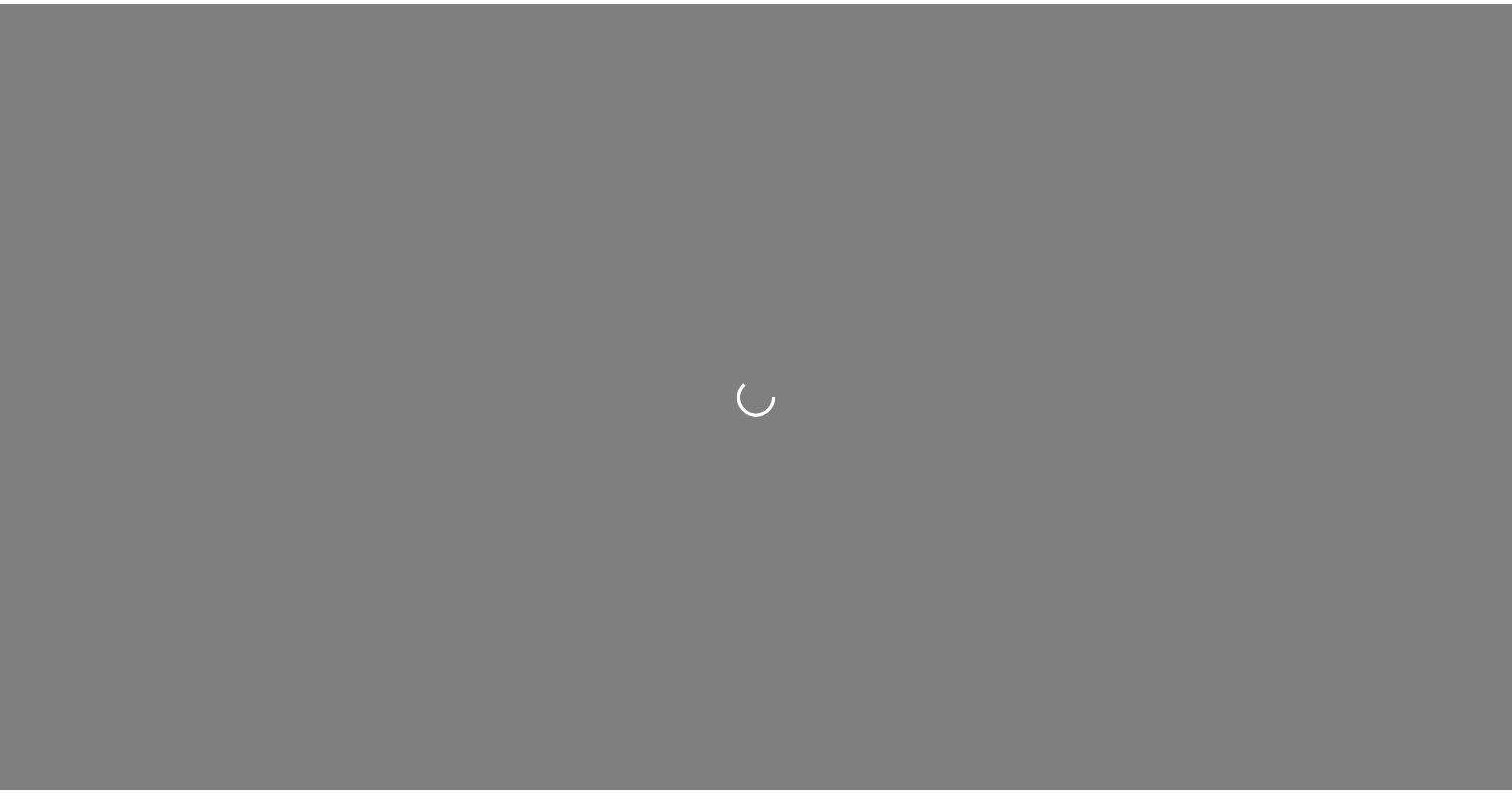 scroll, scrollTop: 0, scrollLeft: 0, axis: both 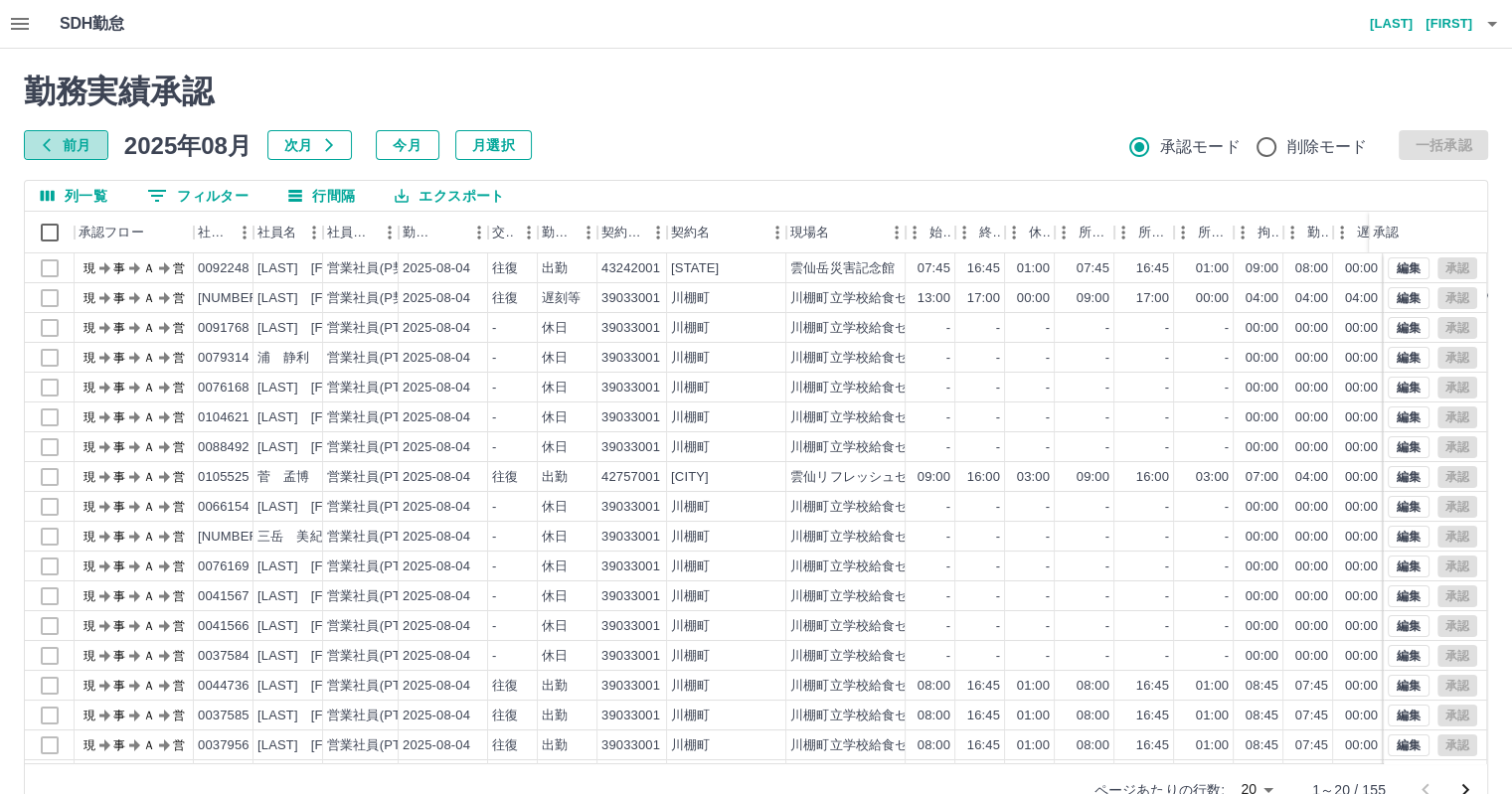 click on "前月" at bounding box center [66, 145] 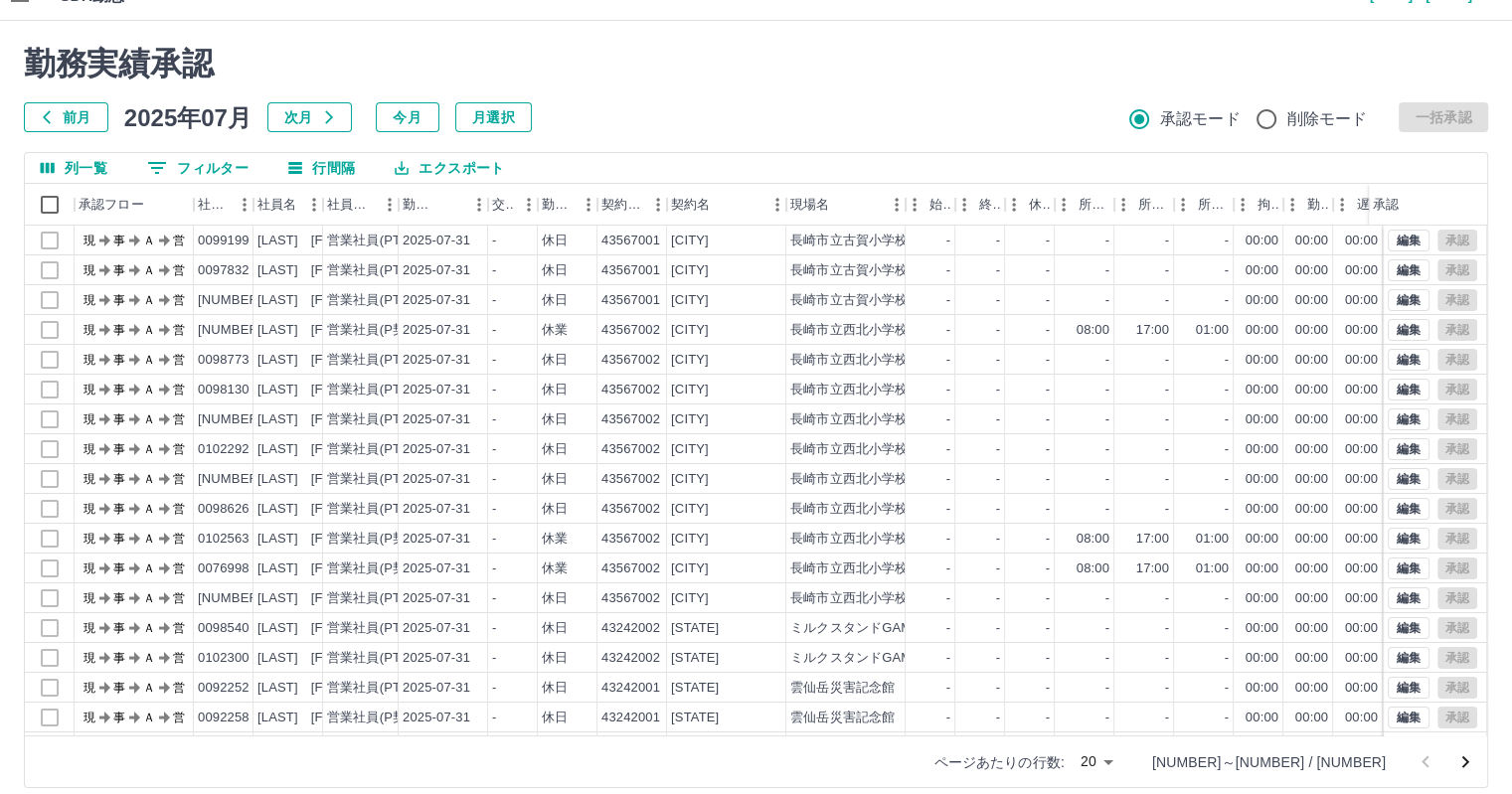 scroll, scrollTop: 0, scrollLeft: 0, axis: both 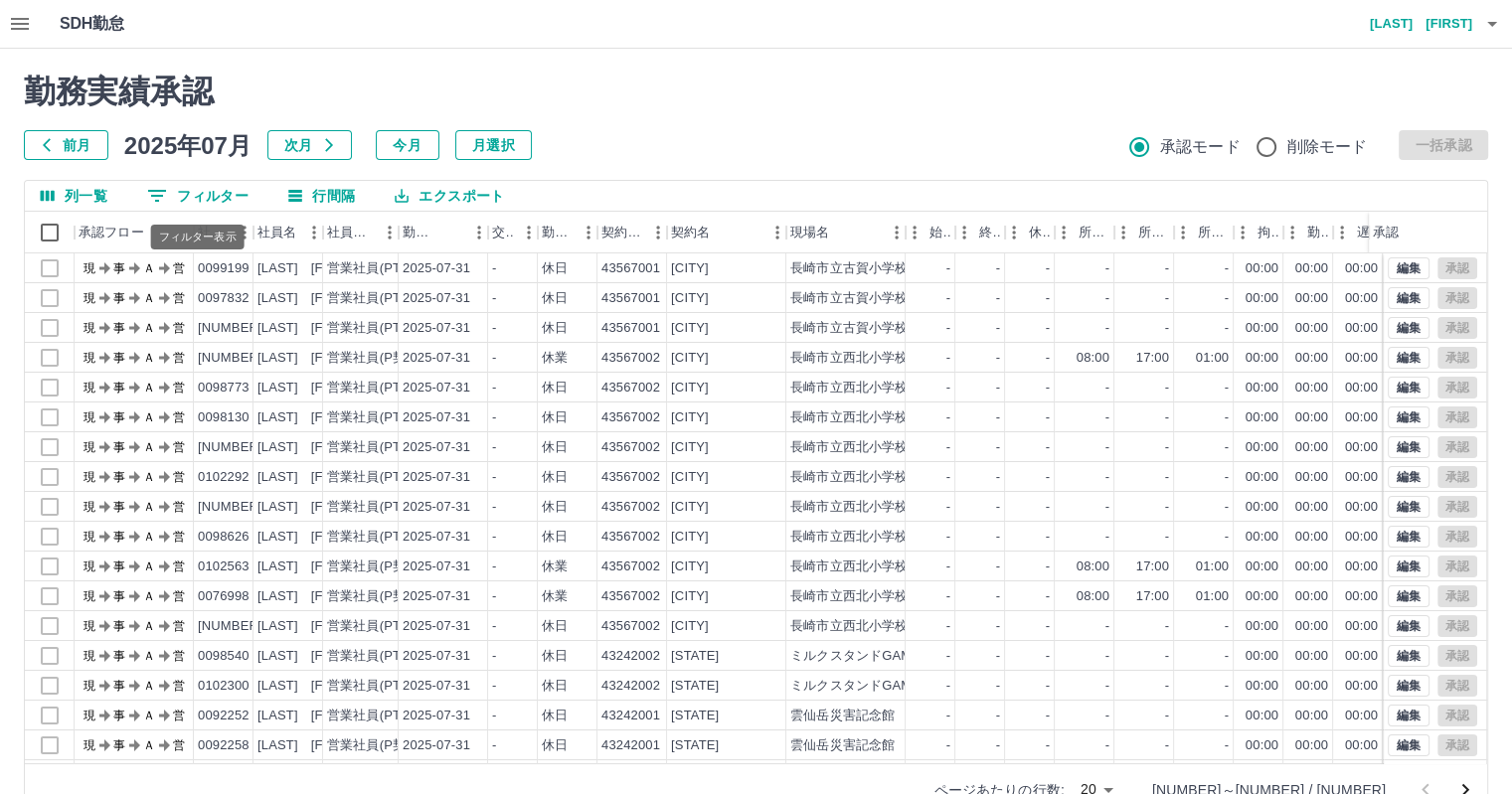 click on "0 フィルター" at bounding box center [198, 196] 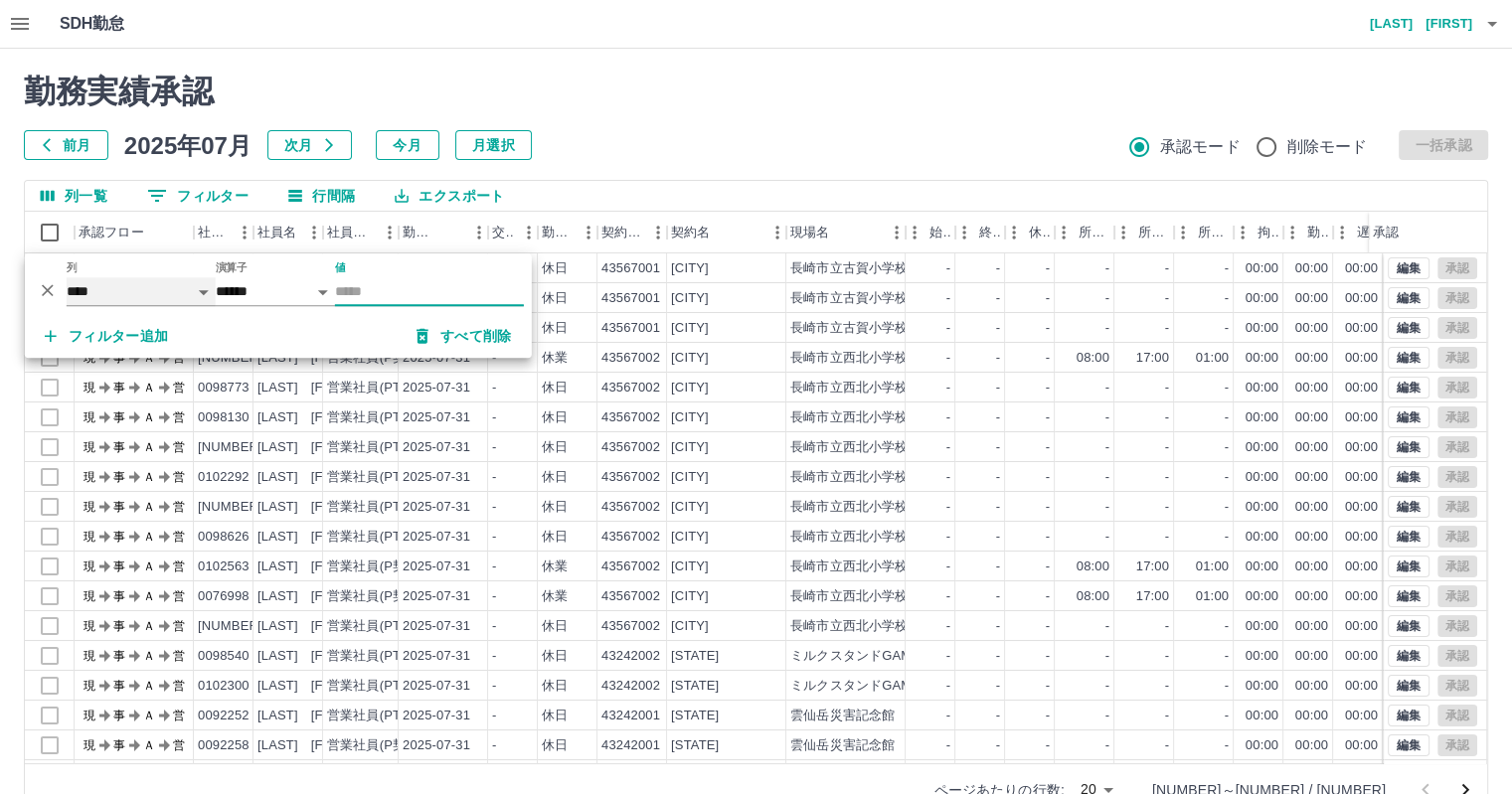 click on "**** *** **** *** *** **** ***** *** *** ** ** ** **** **** **** ** ** *** **** *****" at bounding box center [141, 291] 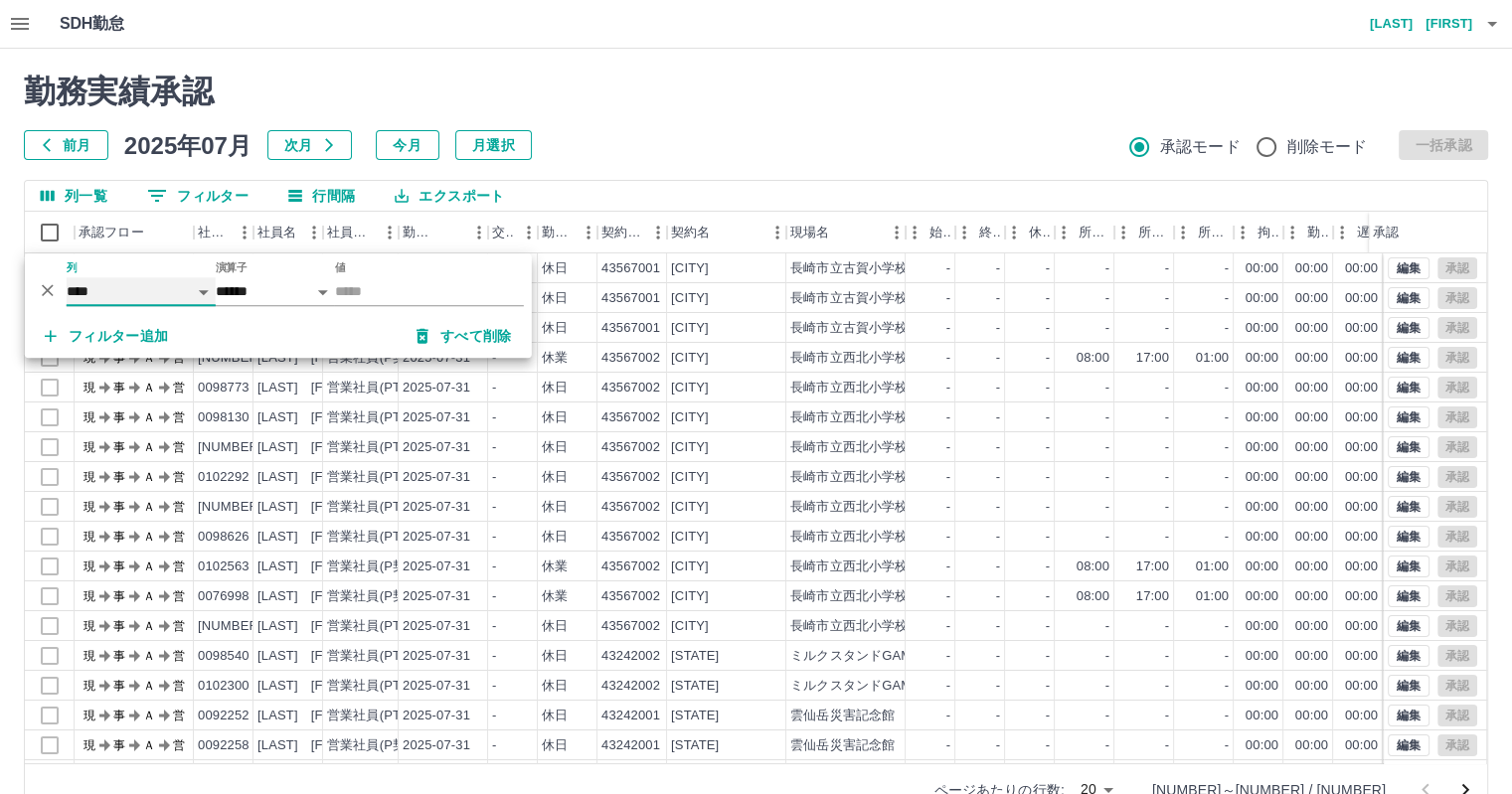 click on "**** *** **** *** *** **** ***** *** *** ** ** ** **** **** **** ** ** *** **** *****" at bounding box center (141, 291) 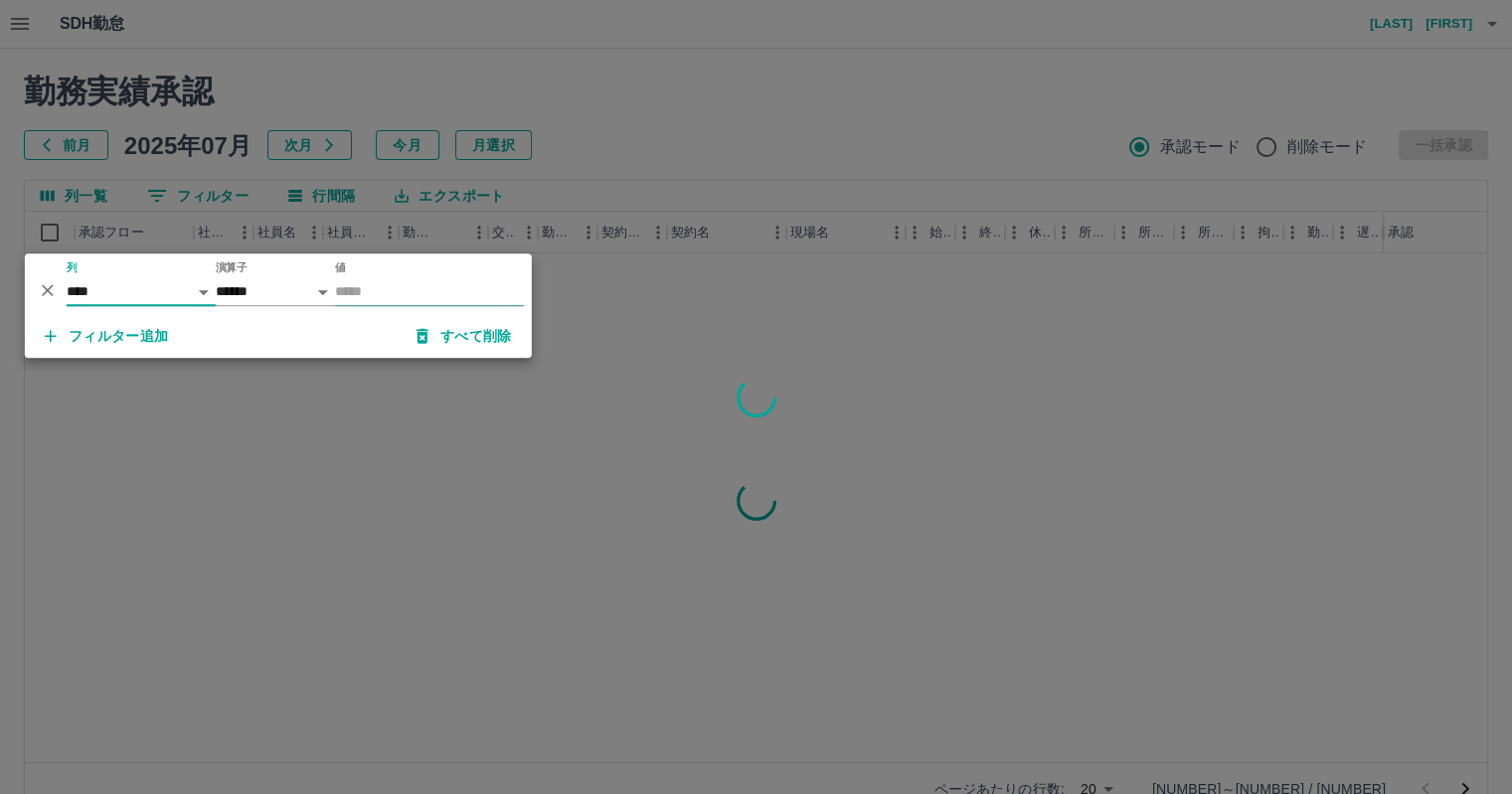 drag, startPoint x: 403, startPoint y: 289, endPoint x: 413, endPoint y: 290, distance: 10.049876 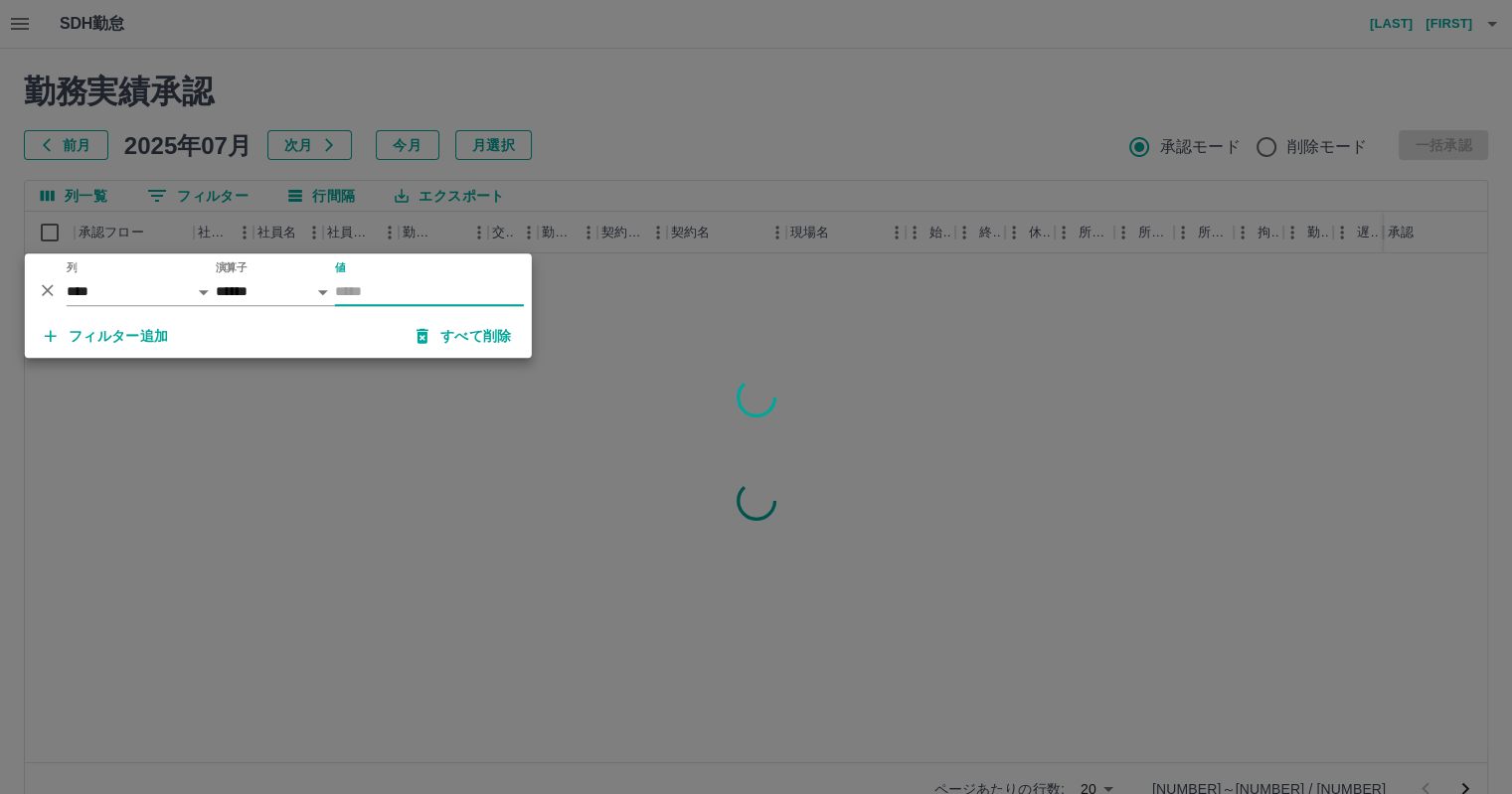 type on "********" 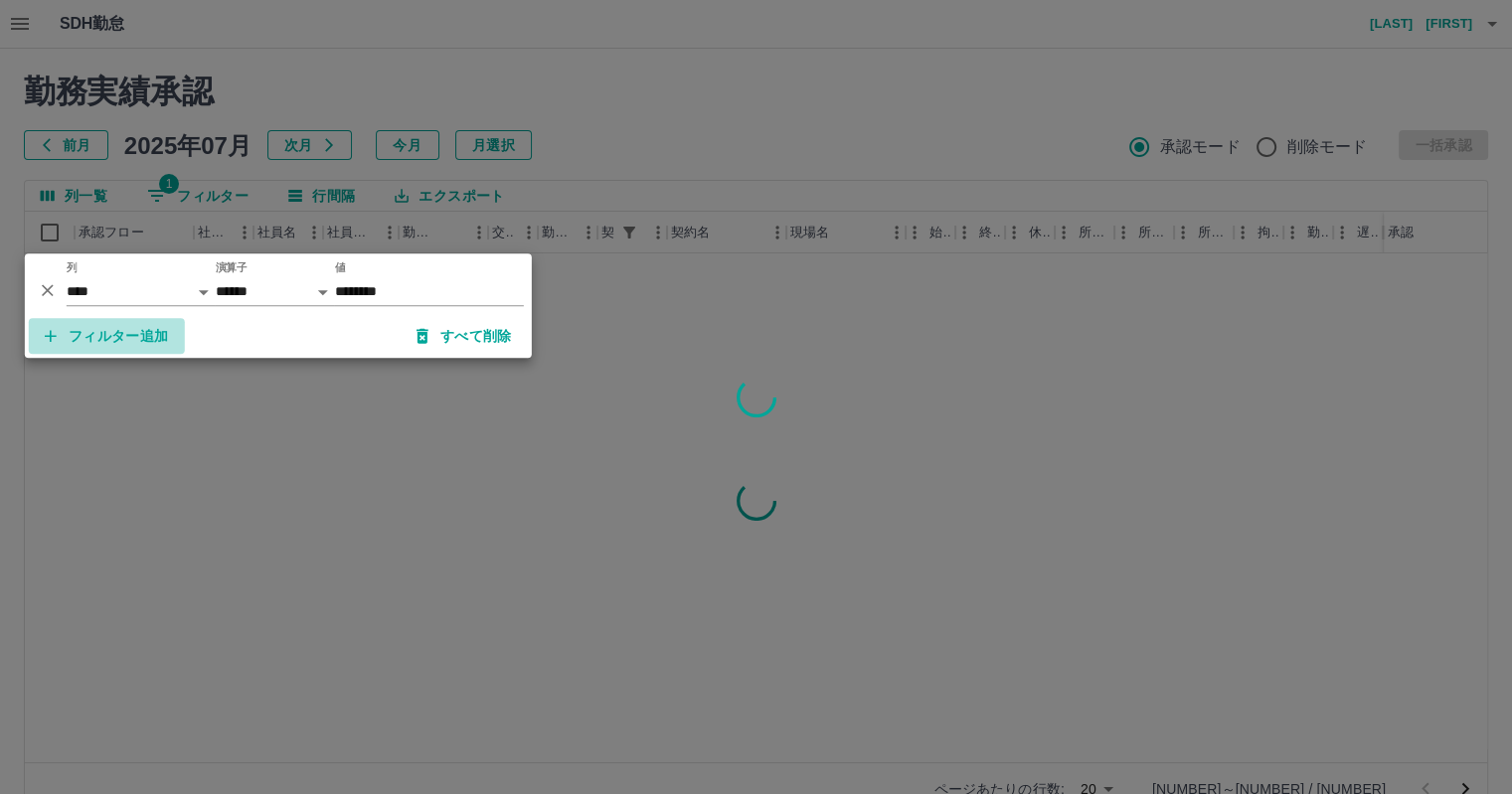 click on "フィルター追加" at bounding box center [106, 336] 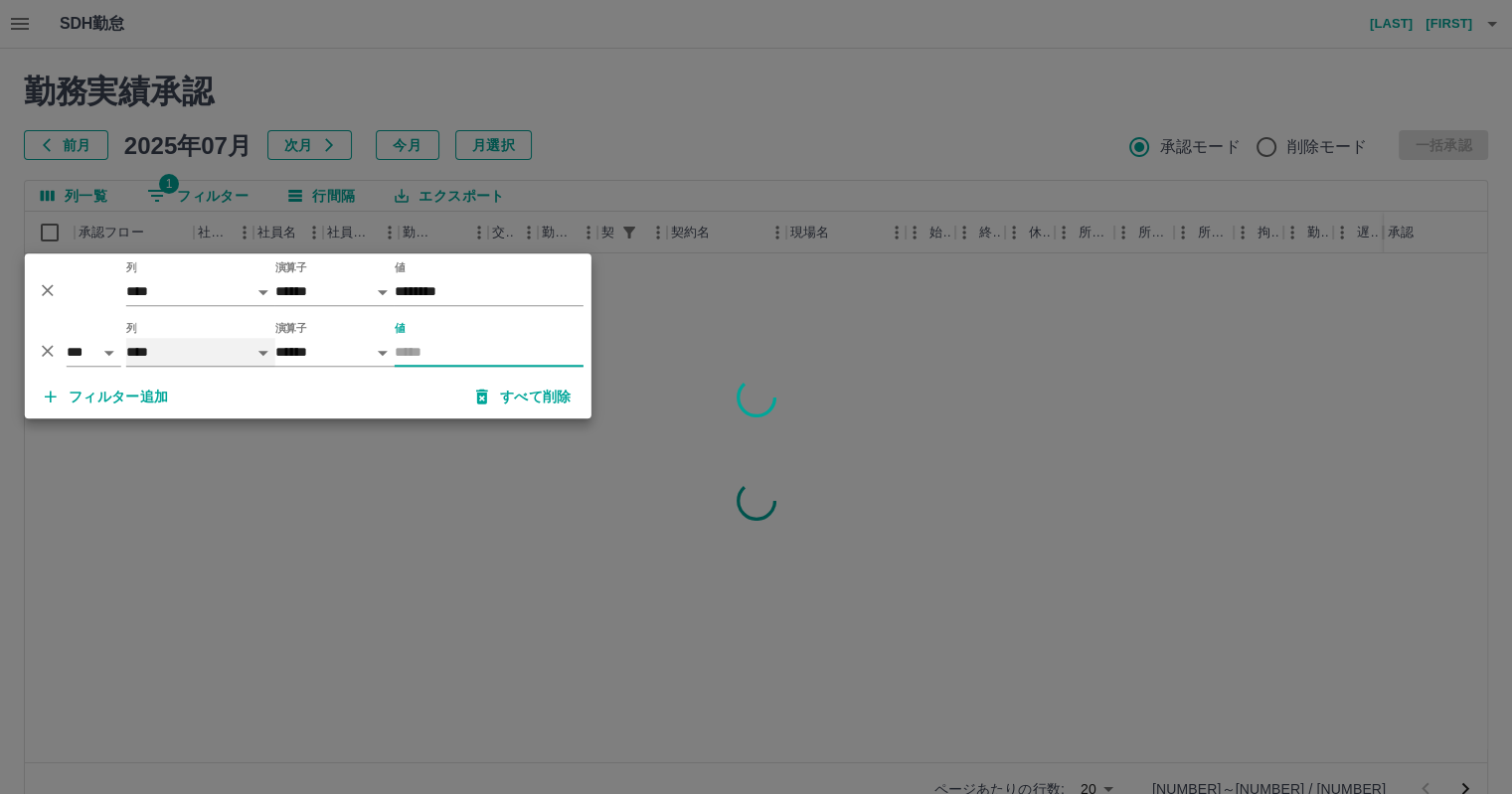 click on "**** *** **** *** *** **** ***** *** *** ** ** ** **** **** **** ** ** *** **** *****" at bounding box center [201, 352] 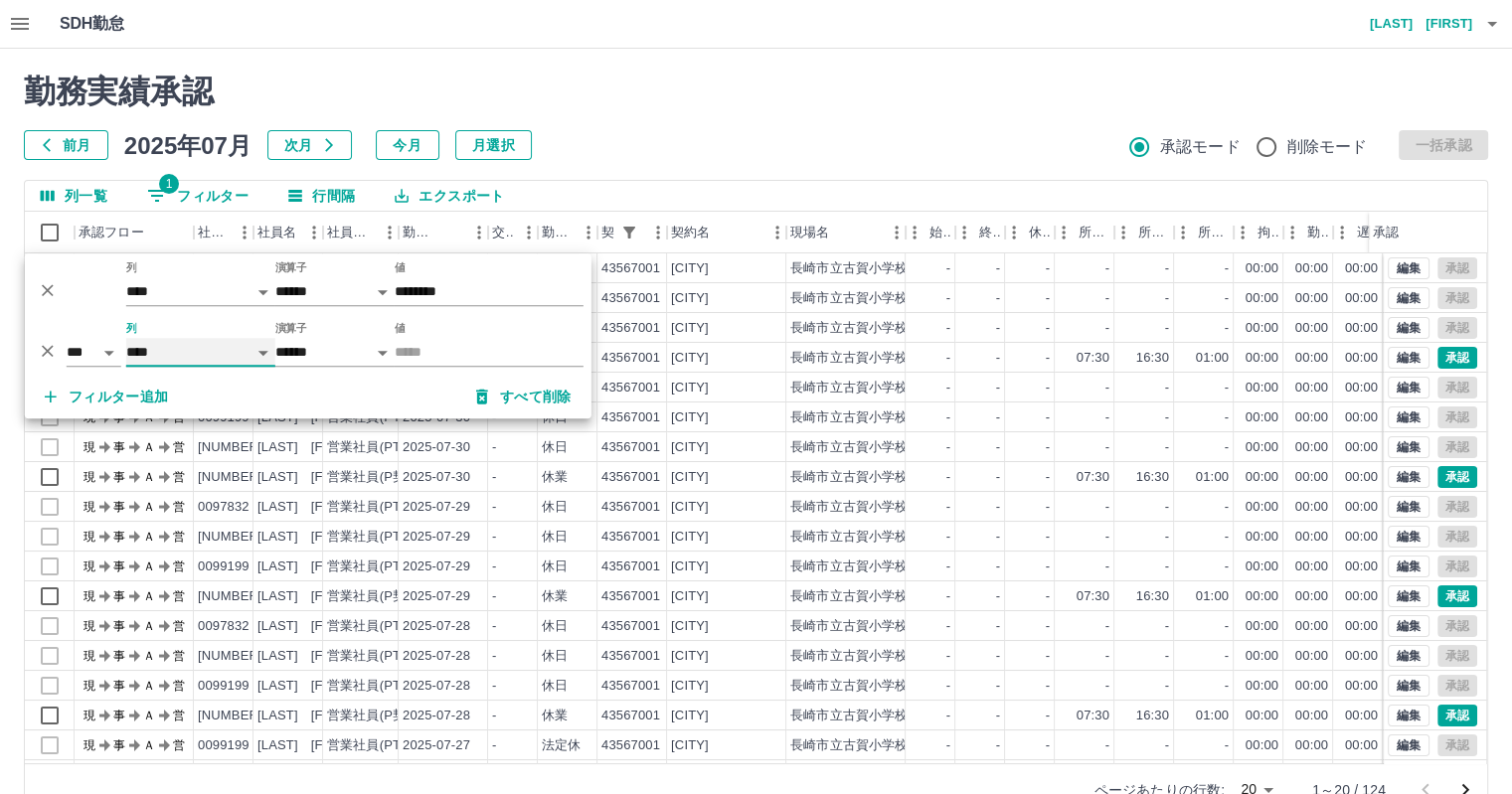 click on "**** *** **** *** *** **** ***** *** *** ** ** ** **** **** **** ** ** *** **** *****" at bounding box center [201, 352] 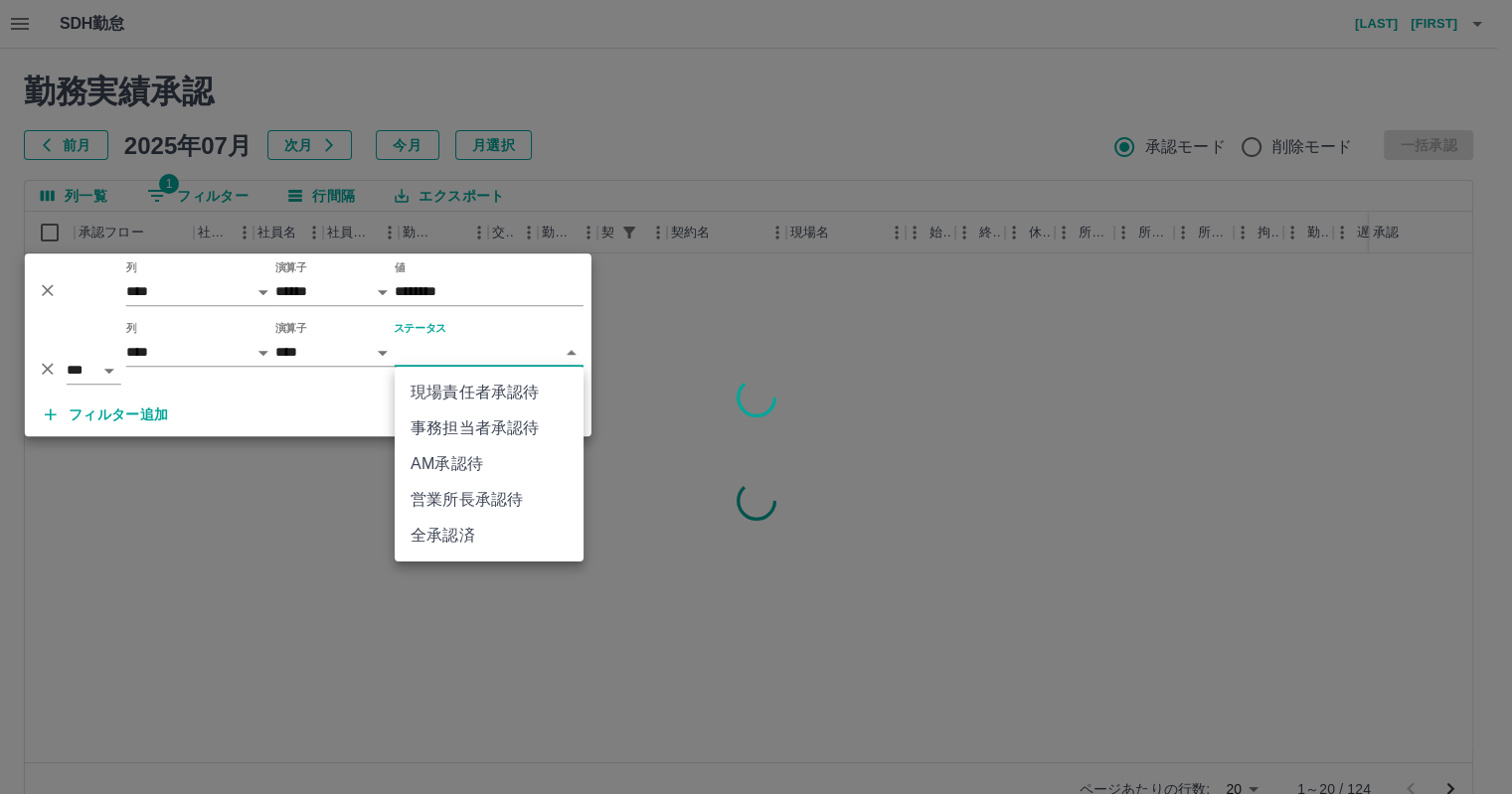 click on "SDH勤怠 [LAST]　[FIRST] 勤務実績承認 前月 2025年07月 次月 今月 月選択 承認モード 削除モード 一括承認 列一覧 1 フィルター 行間隔 エクスポート 承認フロー 社員番号 社員名 社員区分 勤務日 交通費 勤務区分 契約コード 契約名 現場名 始業 終業 休憩 所定開始 所定終業 所定休憩 拘束 勤務 遅刻等 コメント ステータス 承認 ページあたりの行数: 20 ** 1～20 / 124 SDH勤怠 *** ** 列 **** *** **** *** *** **** ***** *** *** ** ** ** **** **** **** ** ** *** **** ***** 演算子 ****** ******* 値 ******** *** ** 列 **** *** **** *** *** **** ***** *** *** ** ** ** **** **** **** ** ** *** **** ***** 演算子 **** ****** ステータス 現場責任者承認待 事務担当者承認待 AM承認待 営業所長承認待 全承認済" at bounding box center [756, 419] 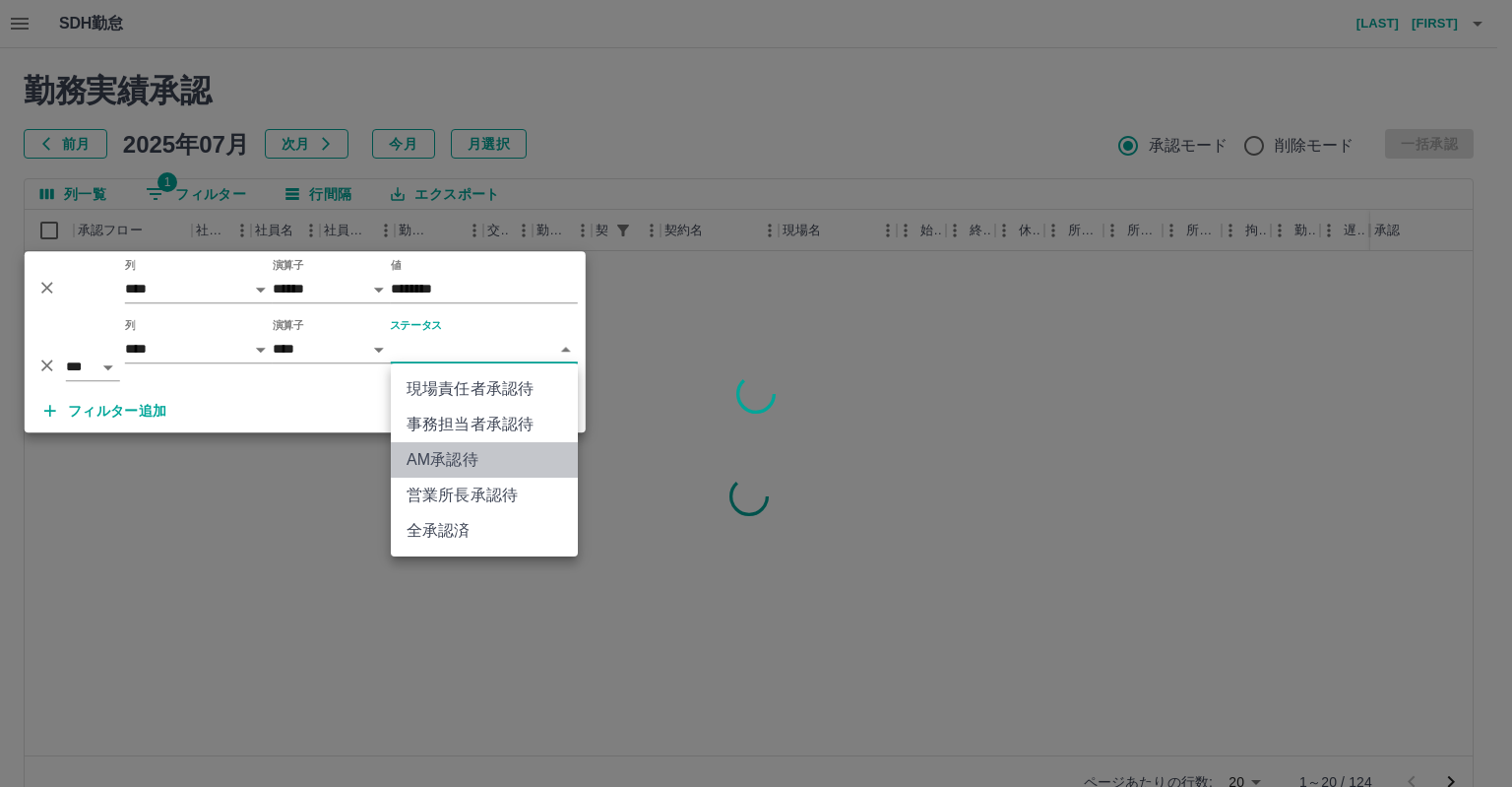 click on "AM承認待" at bounding box center [484, 460] 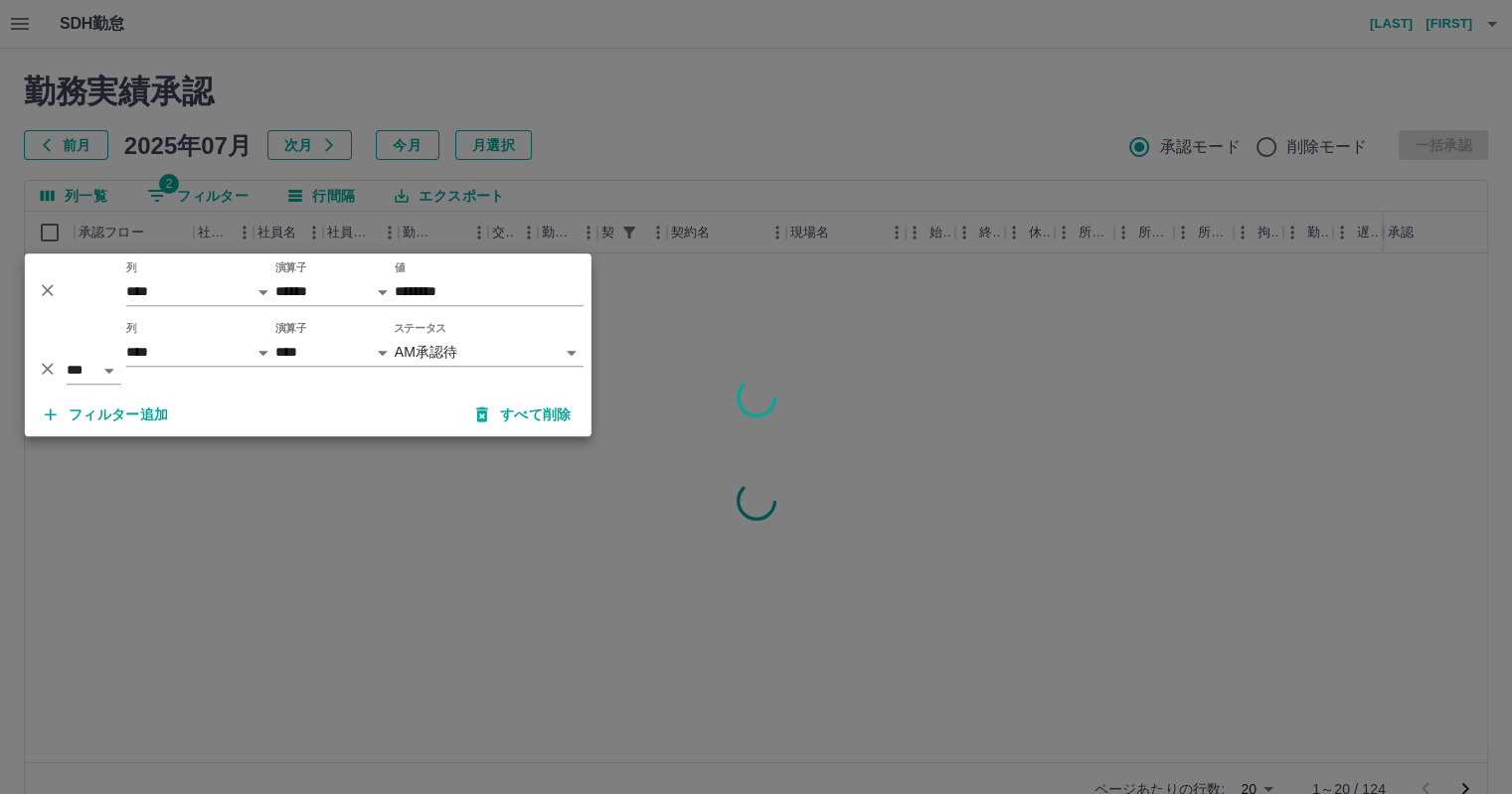 click at bounding box center [756, 397] 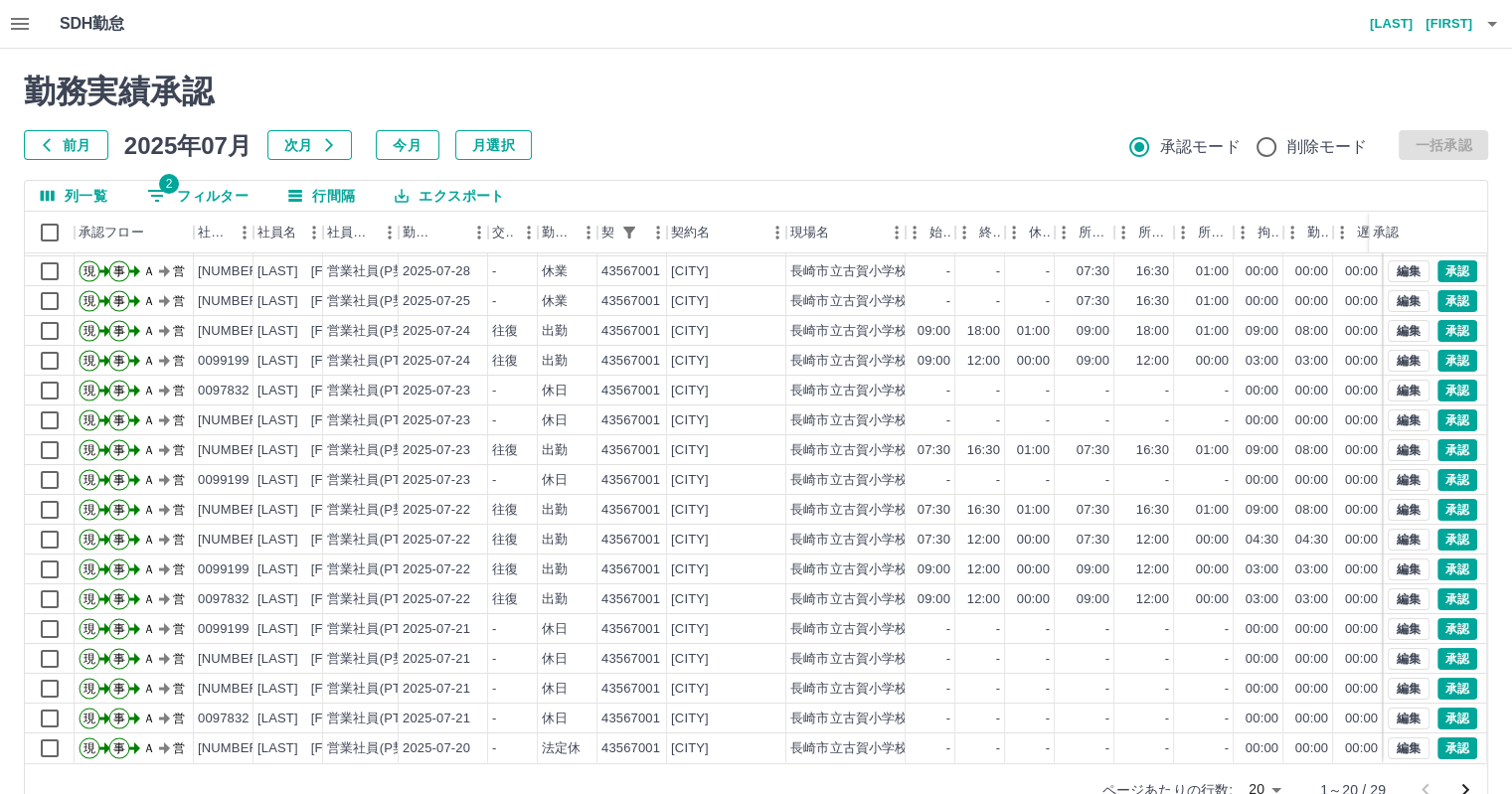 scroll, scrollTop: 100, scrollLeft: 0, axis: vertical 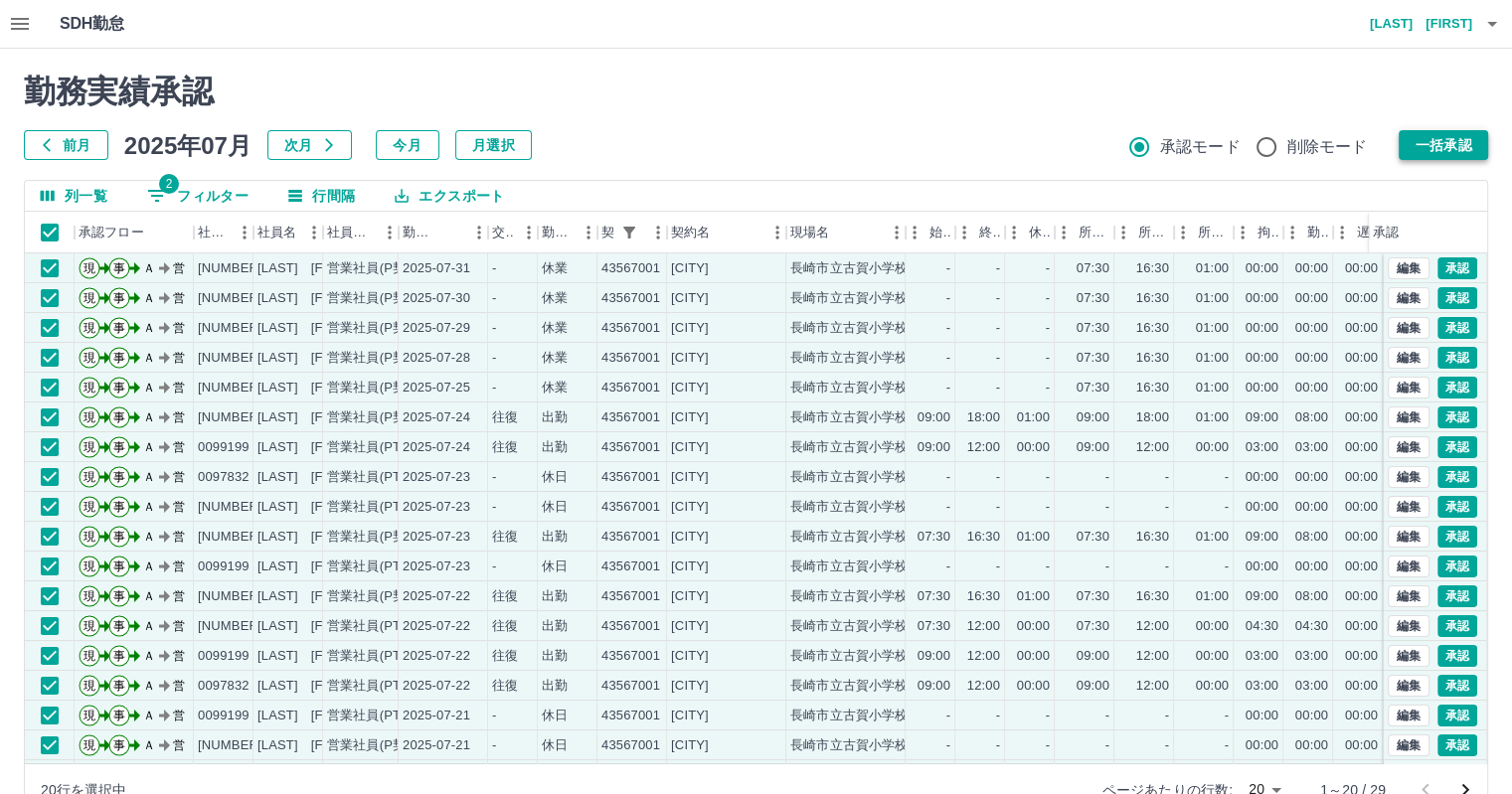 click on "一括承認" at bounding box center (1443, 145) 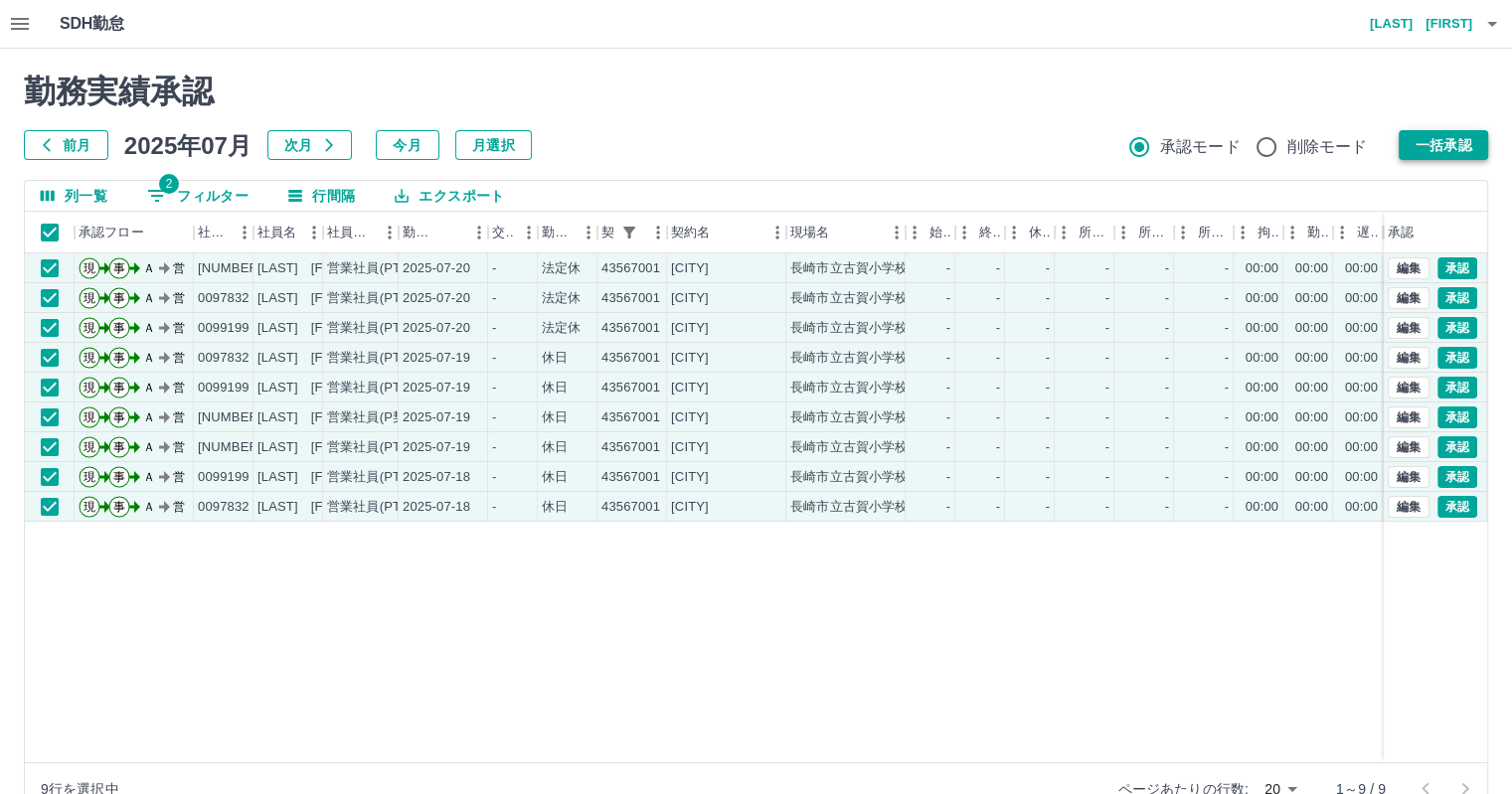 click on "一括承認" at bounding box center [1443, 145] 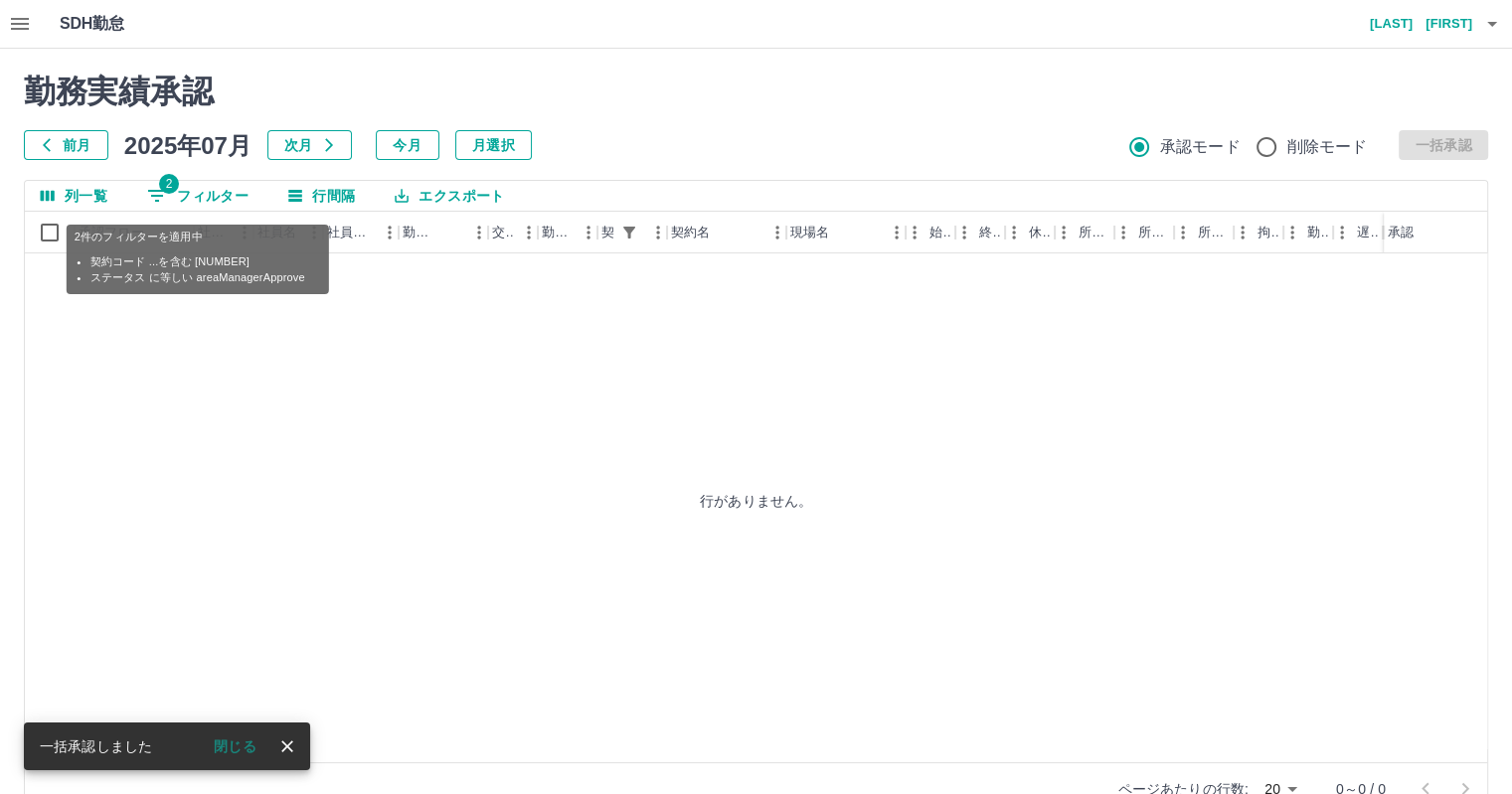 click on "2 フィルター" at bounding box center [198, 196] 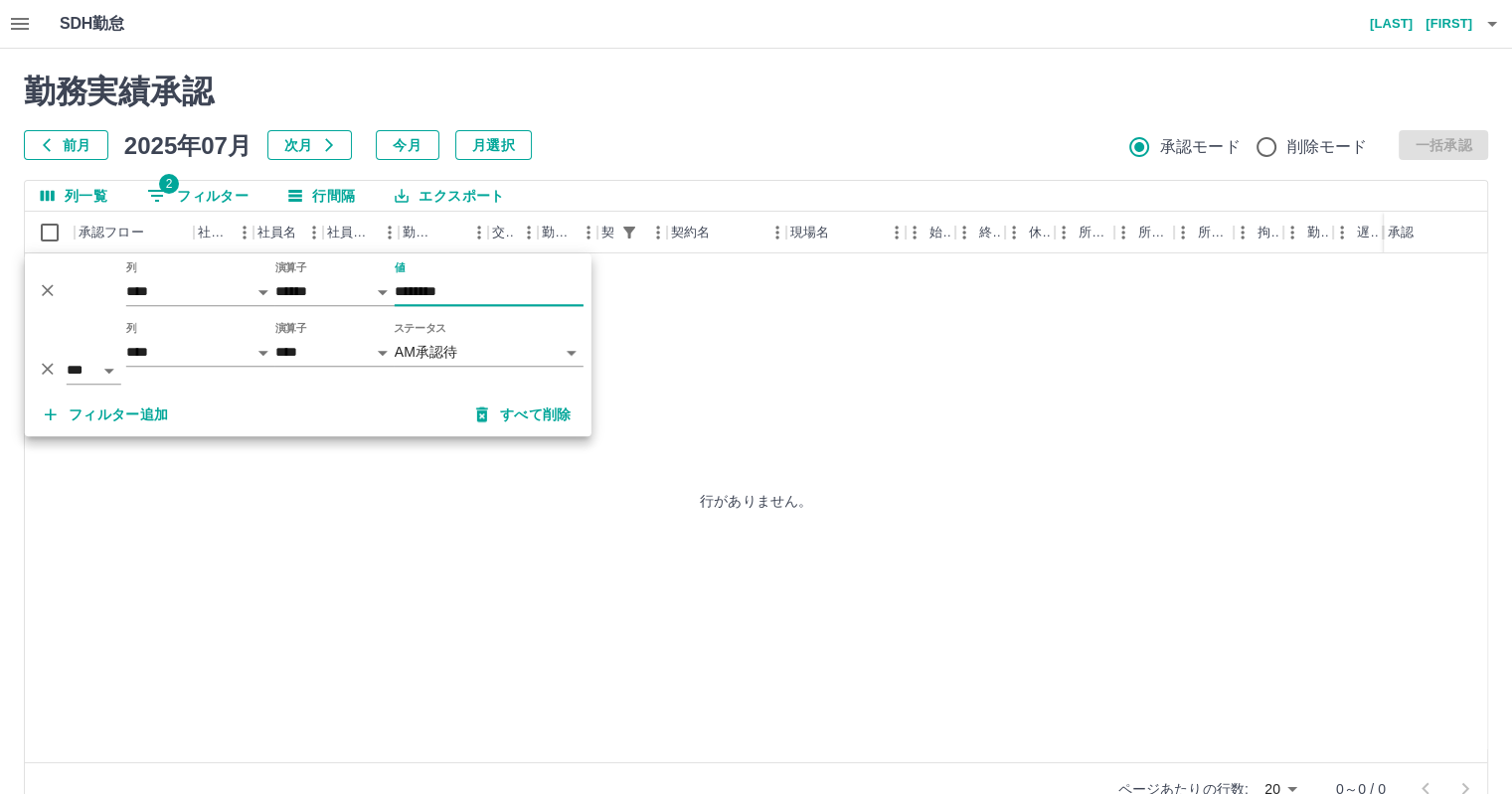 click on "********" at bounding box center (489, 291) 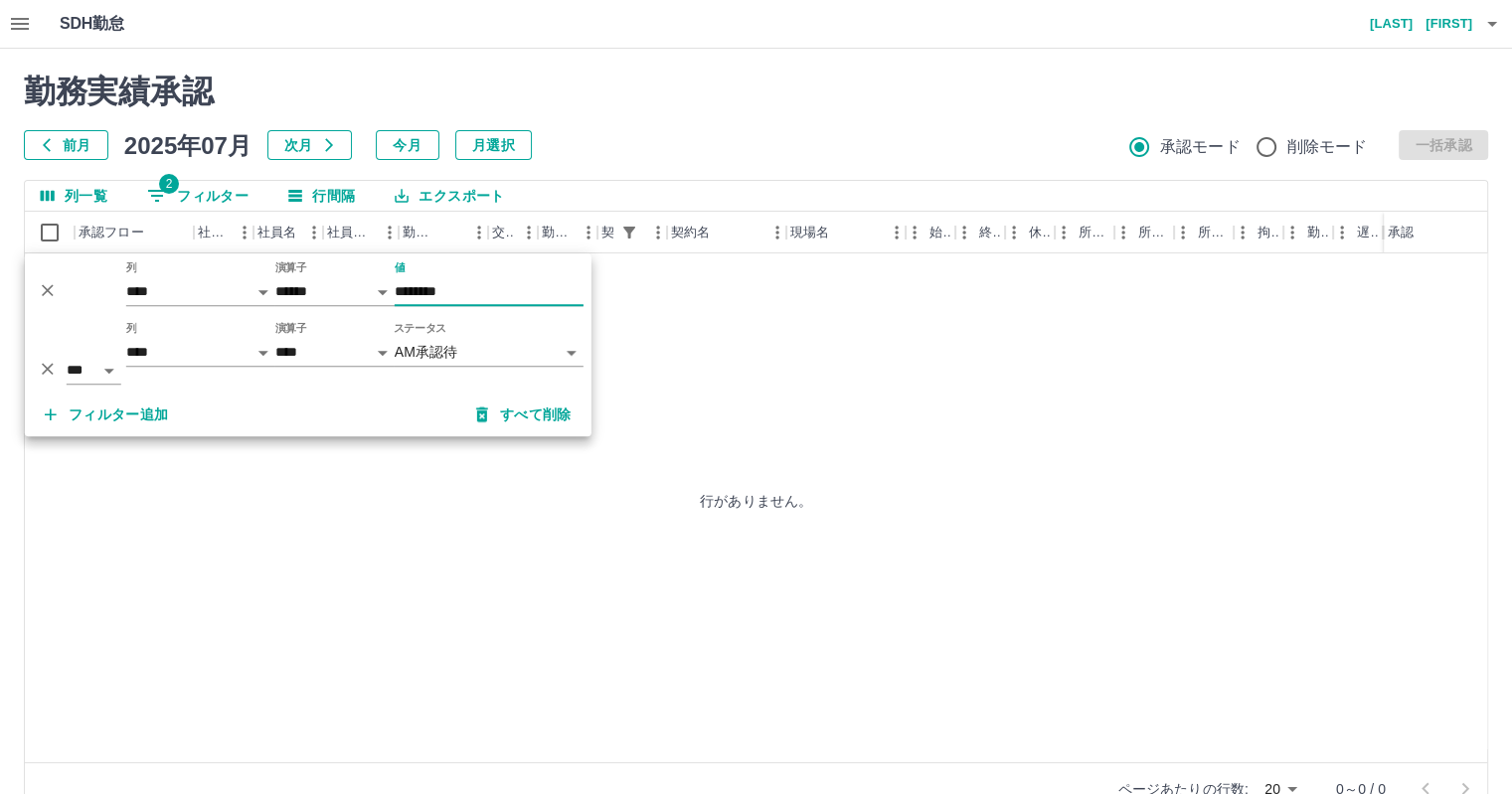 type on "********" 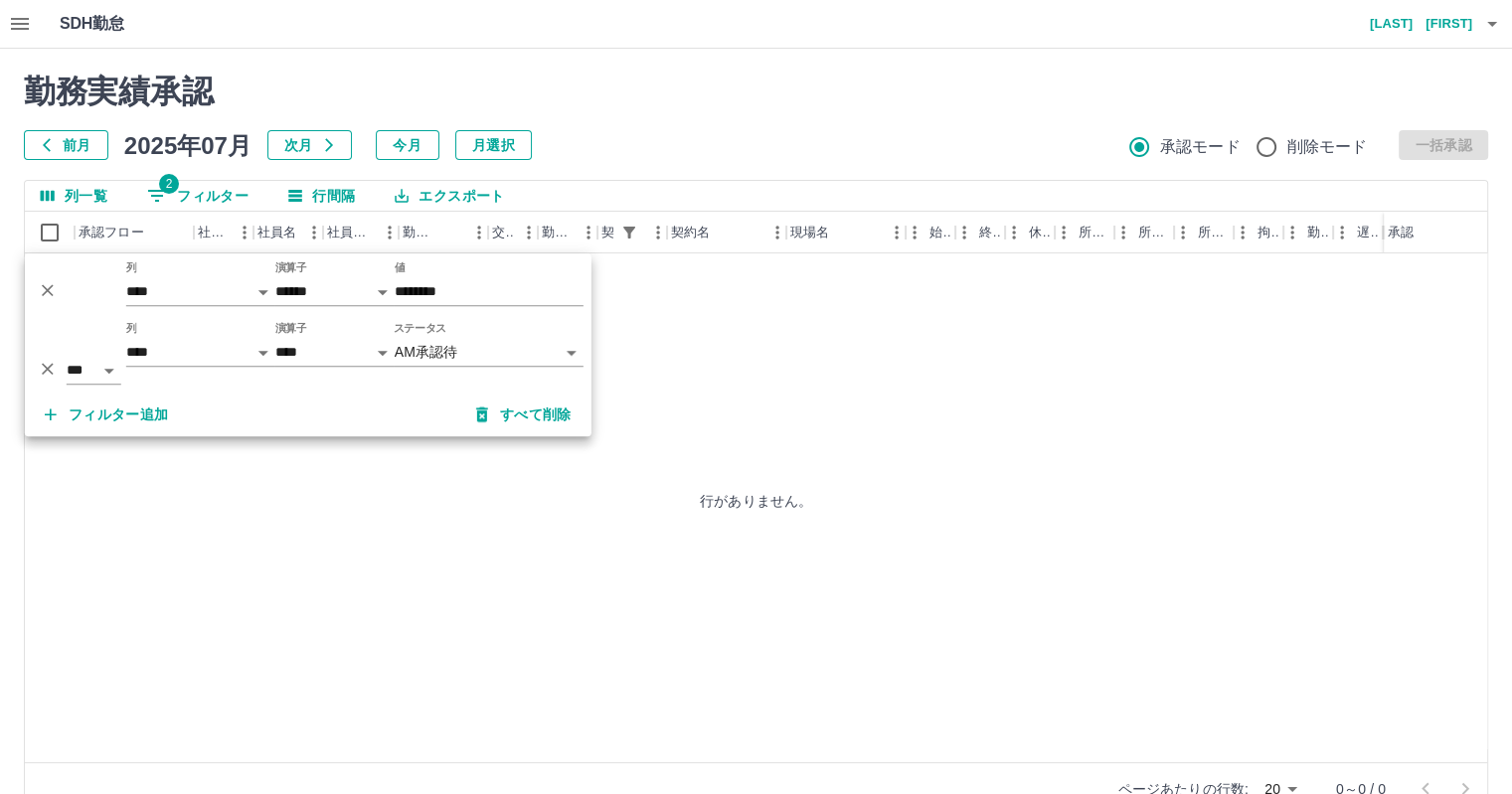 click on "行がありません。" at bounding box center [756, 501] 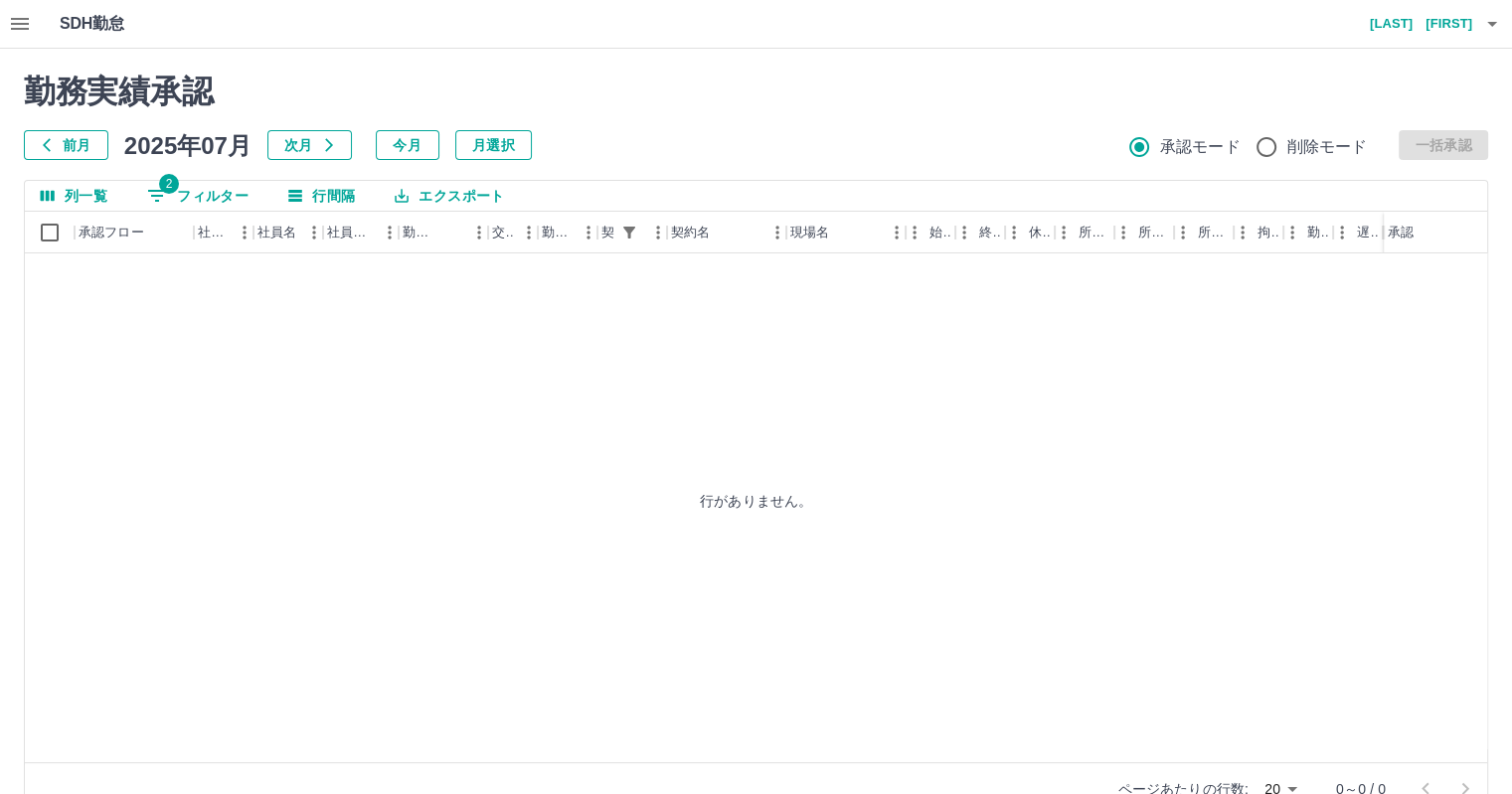 click on "2 フィルター" at bounding box center (198, 196) 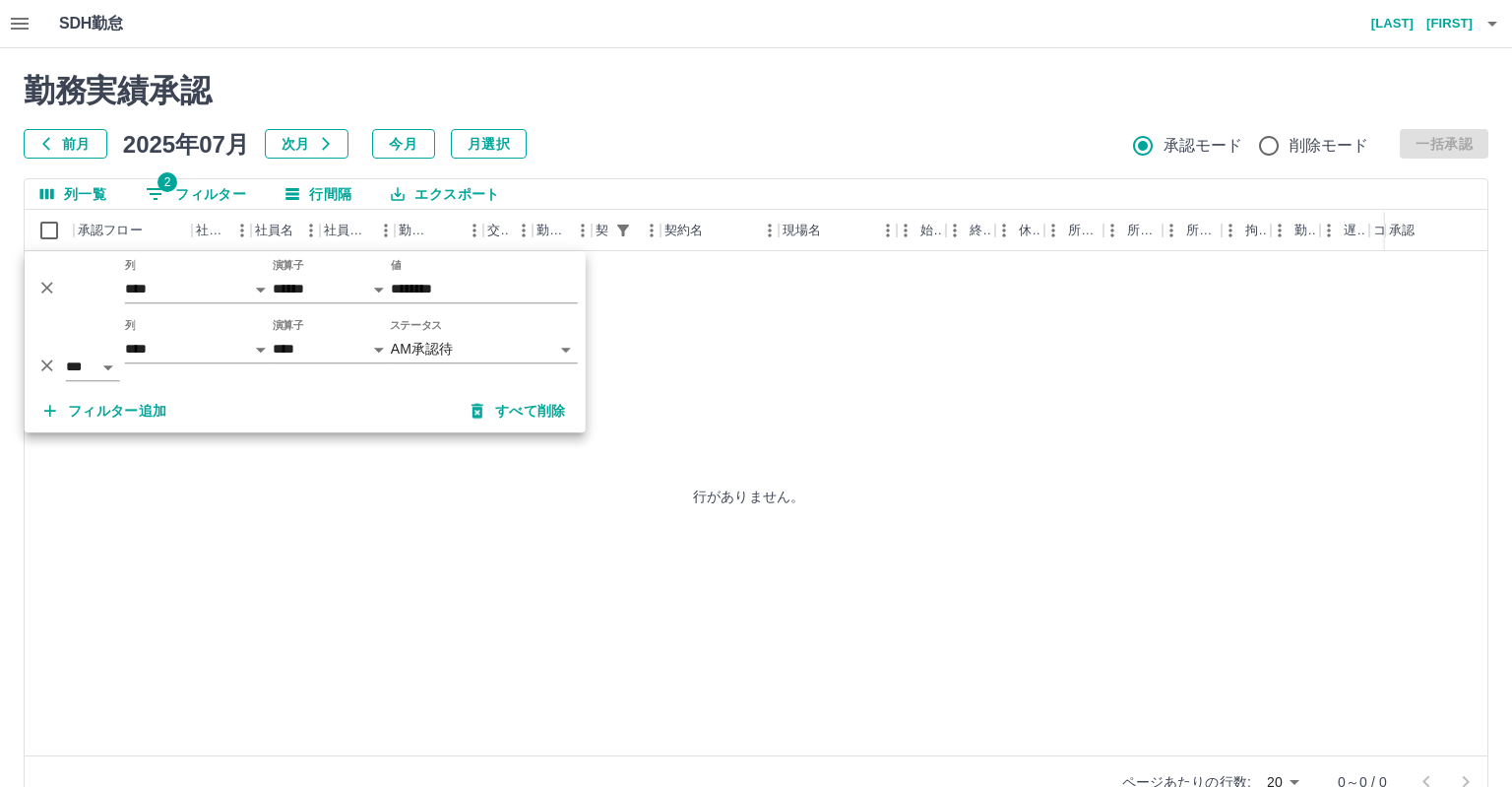 click on "**********" at bounding box center [756, 416] 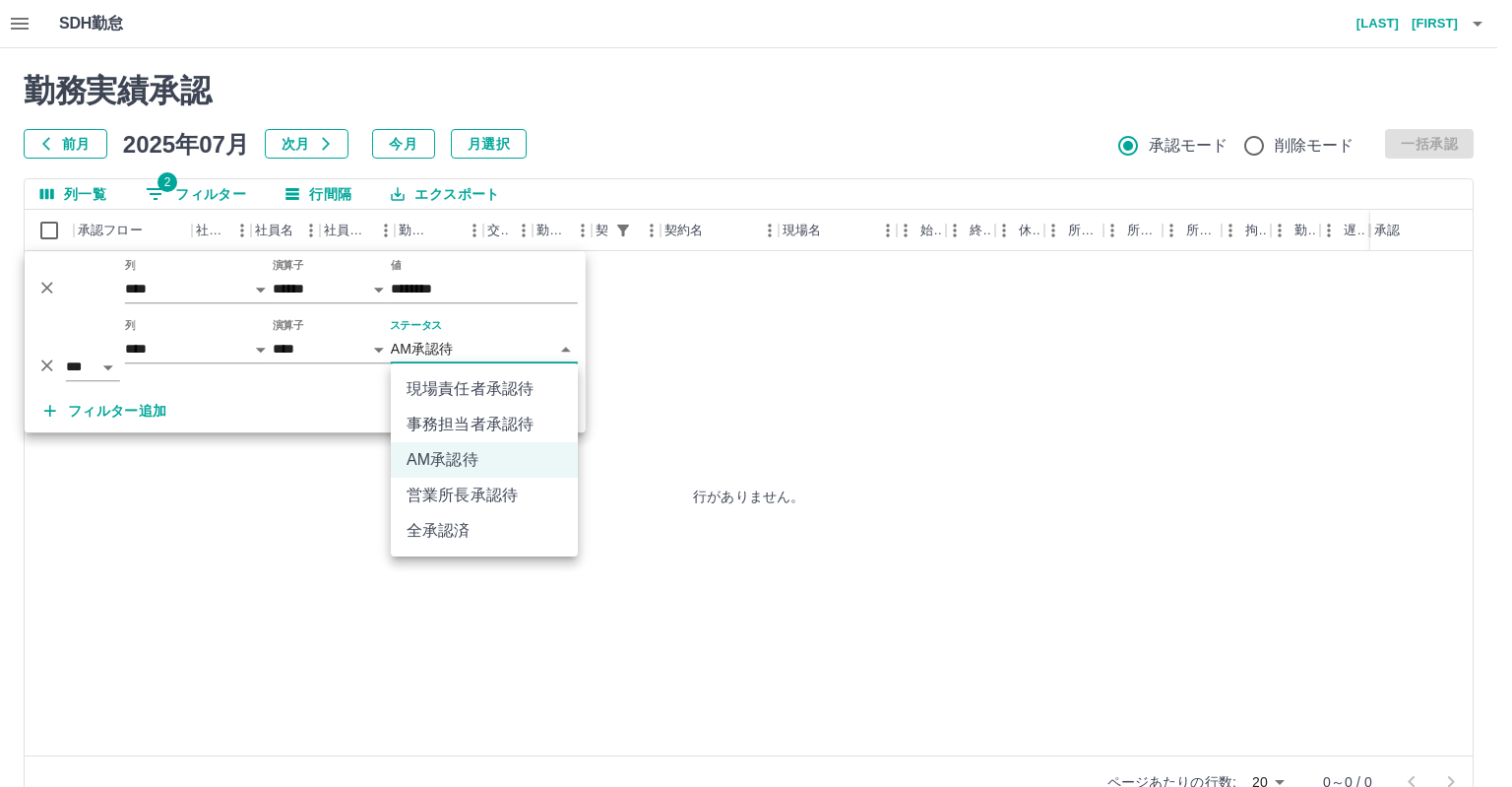 drag, startPoint x: 732, startPoint y: 374, endPoint x: 329, endPoint y: 369, distance: 403.031 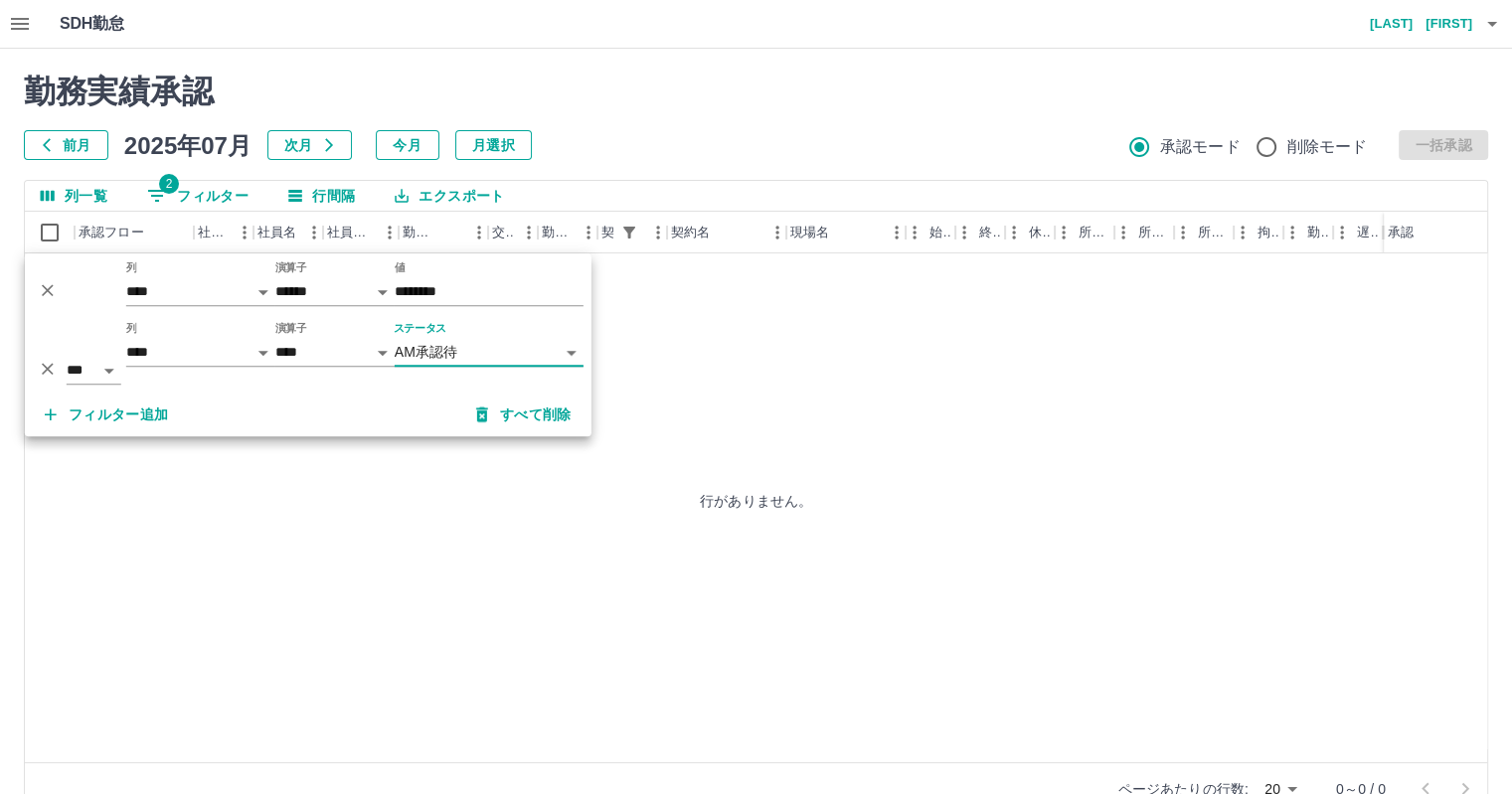 click 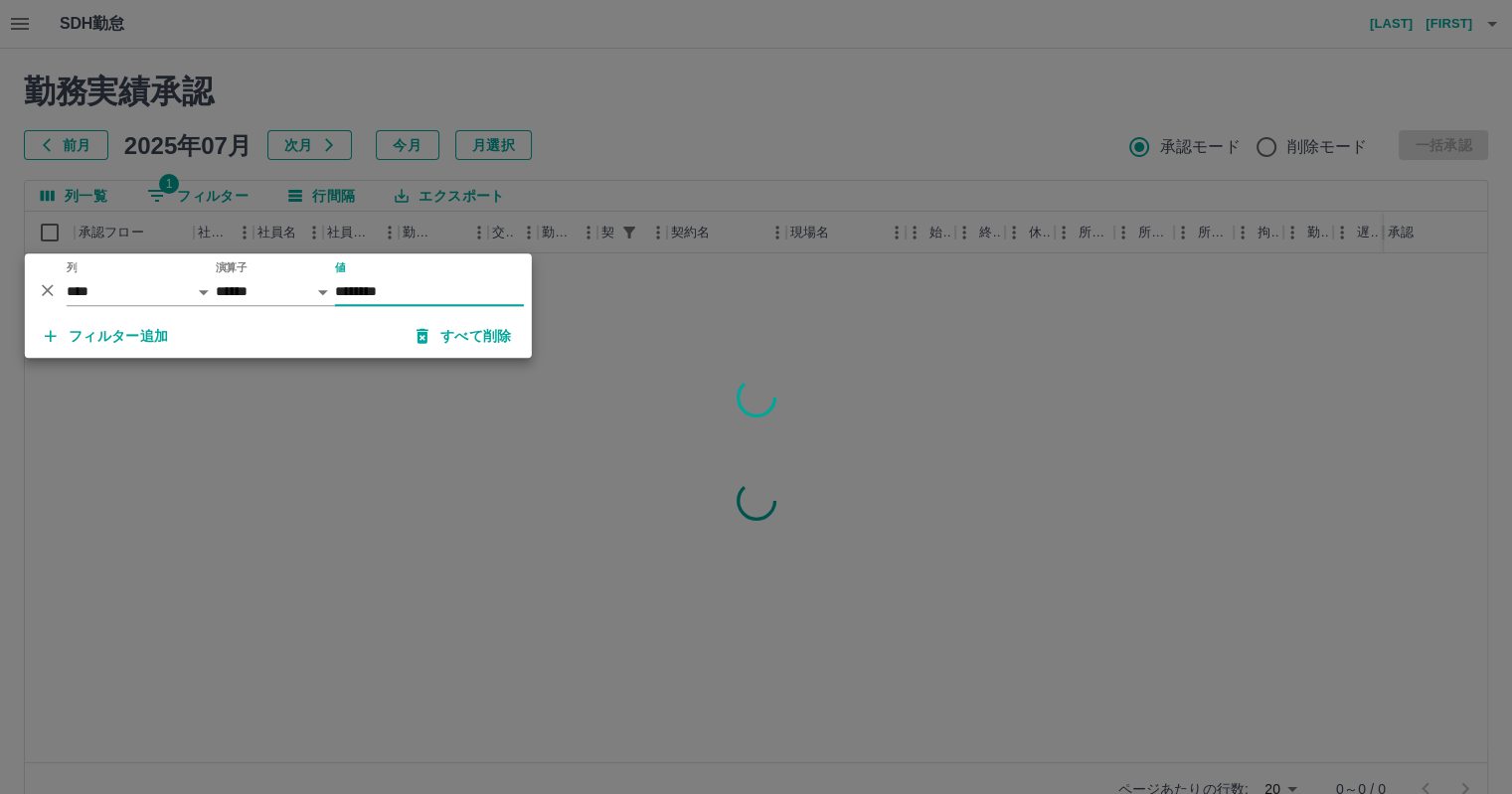 click at bounding box center (756, 397) 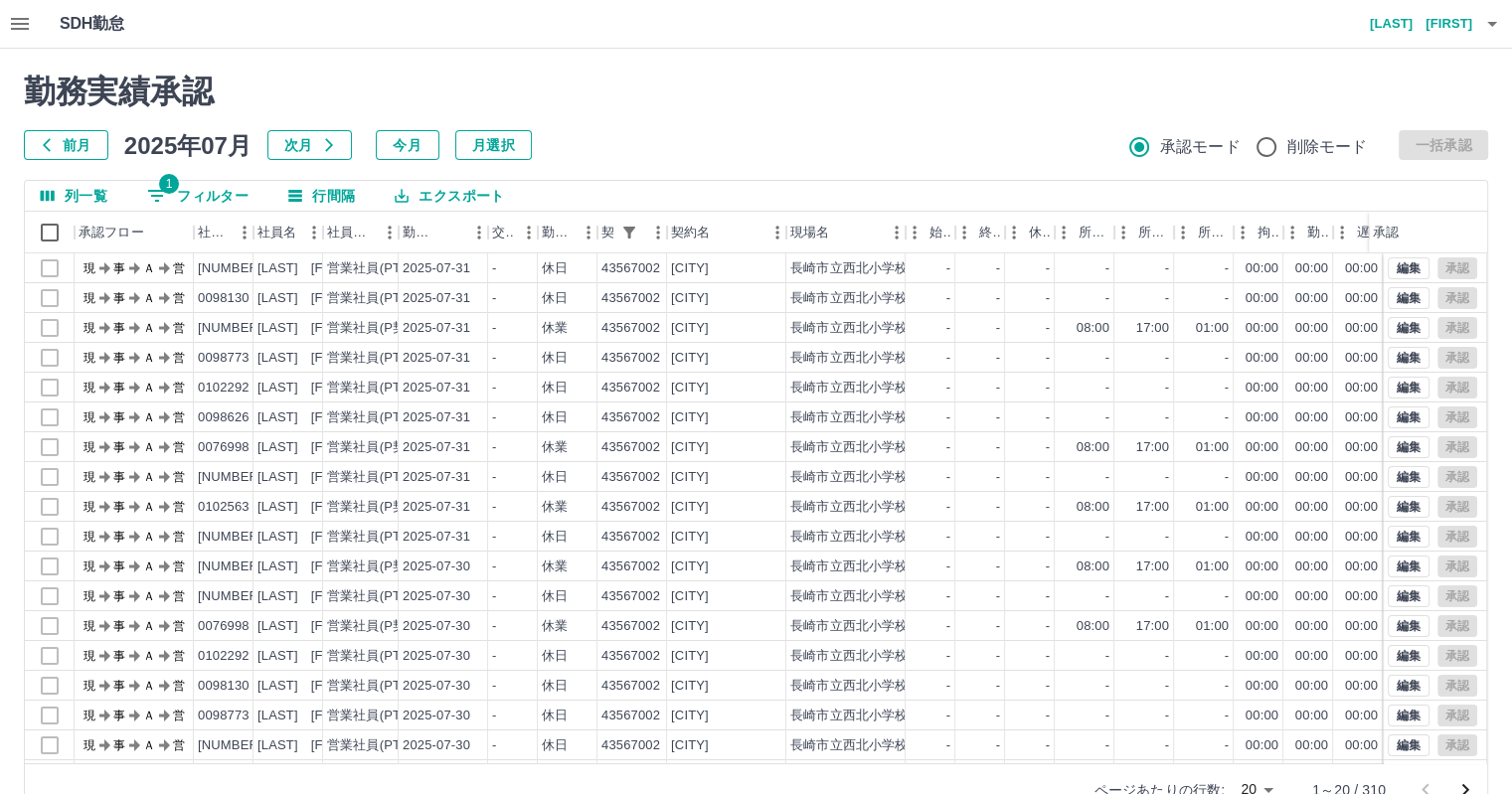 click on "SDH勤怠 [LAST]　[FIRST] 勤務実績承認 前月 2025年07月 次月 今月 月選択 承認モード 削除モード 一括承認 列一覧 1 フィルター 行間隔 エクスポート 承認フロー 社員番号 社員名 社員区分 勤務日 交通費 勤務区分 契約コード 契約名 現場名 始業 終業 休憩 所定開始 所定終業 所定休憩 拘束 勤務 遅刻等 コメント ステータス 承認 現 事 Ａ 営 [NUMBER] [LAST]　[FIRST] 営業社員(PT契約) 2025-07-31  -  休日 [NUMBER] [CITY] [SCHOOL] - - - - - - 00:00 00:00 00:00 現場責任者承認待 現 事 Ａ 営 [NUMBER] [LAST]　[FIRST] 営業社員(P契約) 2025-07-31  -  休業 [NUMBER] [CITY] [SCHOOL] - - - 08:00 17:00 01:00 00:00 00:00 00:00 現場責任者承認待 現 事 Ａ 営 [NUMBER] [LAST]　[FIRST] 営業社員(PT契約) 2025-07-31  -  休日 [NUMBER] [CITY] [SCHOOL] - - - - - - 00:00 00:00 00:00 現場責任者承認待 現 事 Ａ -" at bounding box center [756, 419] 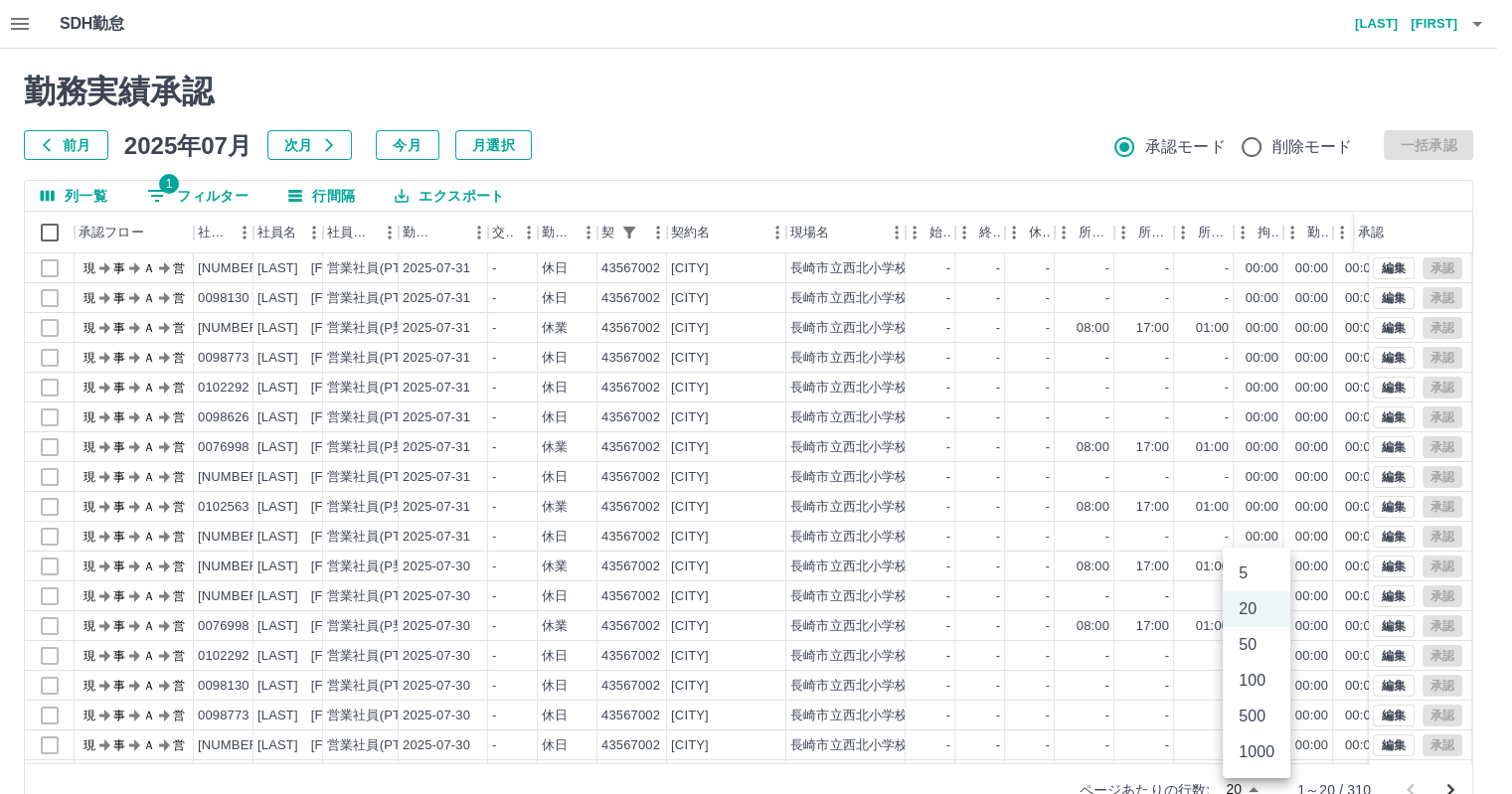 scroll, scrollTop: 9, scrollLeft: 0, axis: vertical 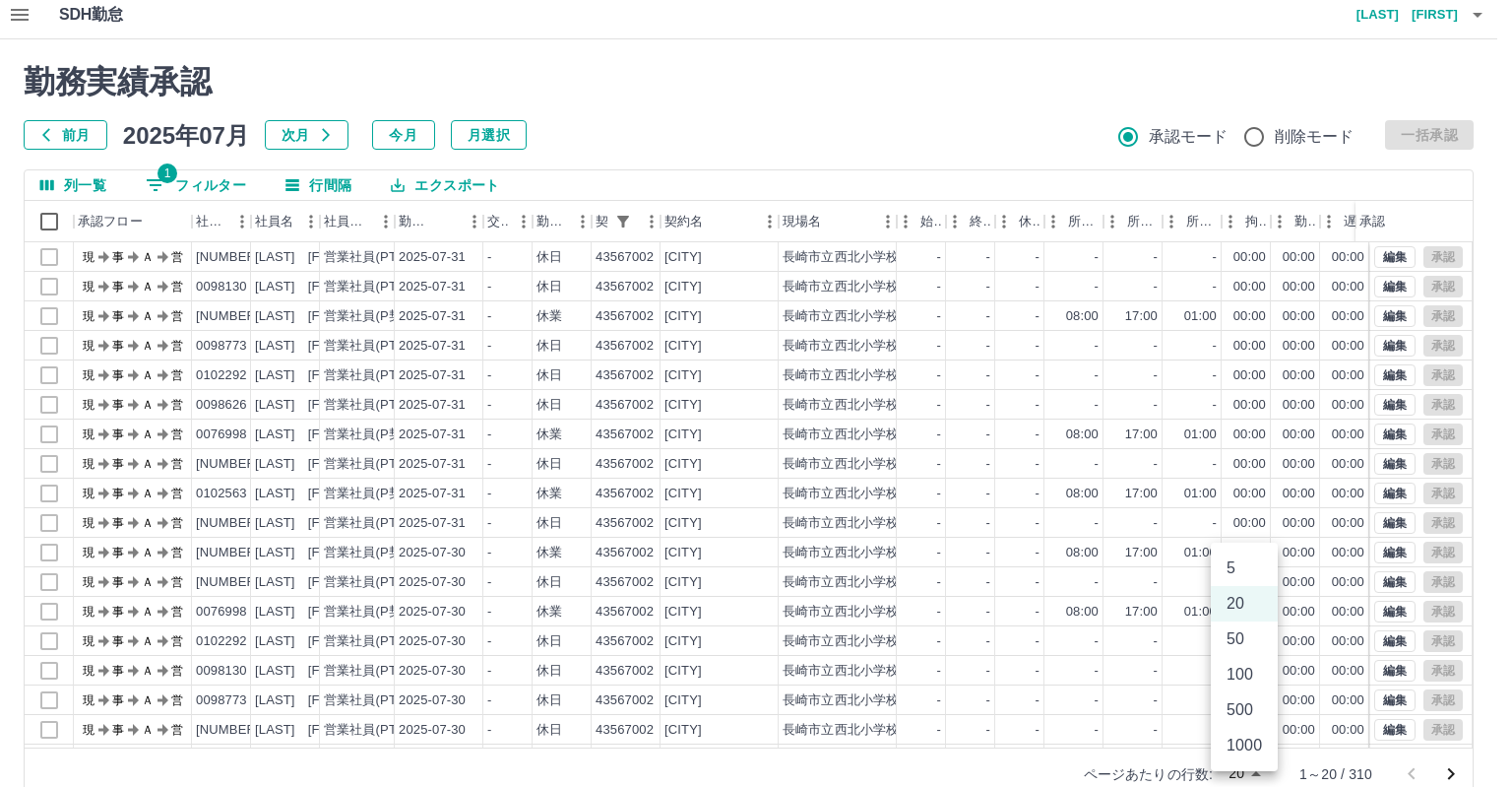 click at bounding box center (756, 393) 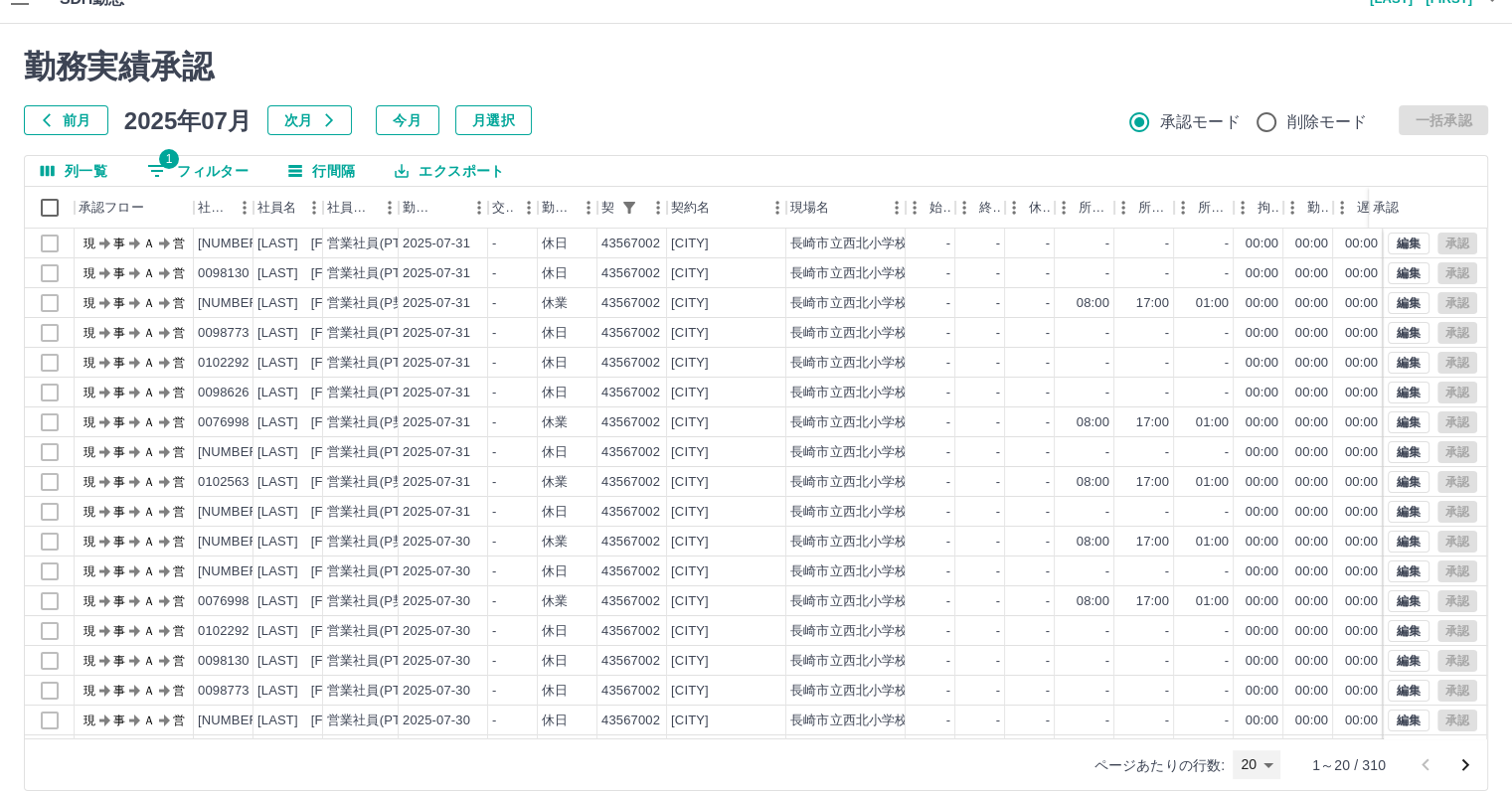 scroll, scrollTop: 46, scrollLeft: 0, axis: vertical 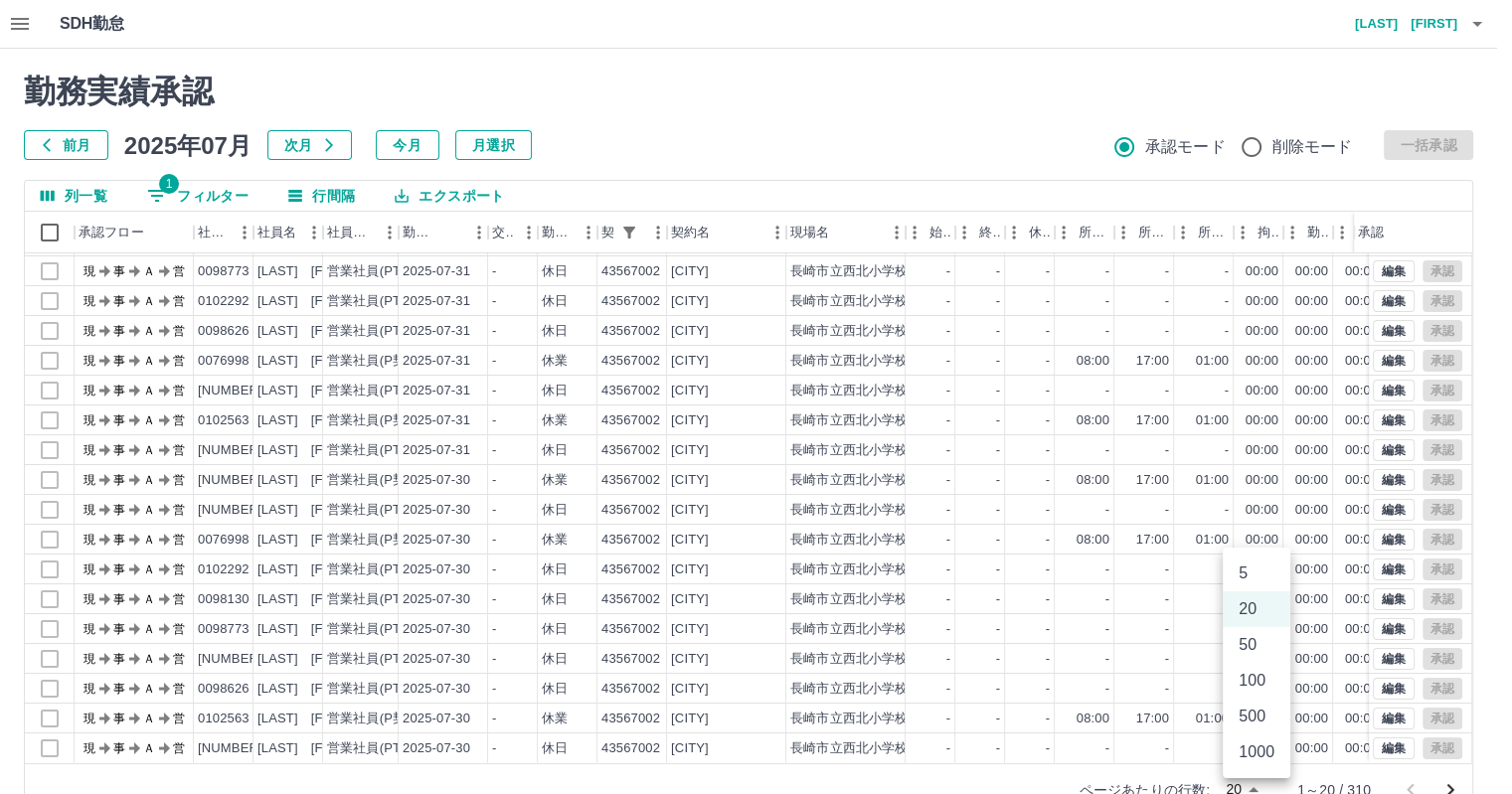 click on "SDH勤怠 [LAST]　[FIRST] 勤務実績承認 前月 2025年07月 次月 今月 月選択 承認モード 削除モード 一括承認 列一覧 1 フィルター 行間隔 エクスポート 承認フロー 社員番号 社員名 社員区分 勤務日 交通費 勤務区分 契約コード 契約名 現場名 始業 終業 休憩 所定開始 所定終業 所定休憩 拘束 勤務 遅刻等 コメント ステータス 承認 現 事 Ａ 営 [NUMBER] [LAST]　[FIRST] 営業社員(PT契約) 2025-07-31  -  休日 [NUMBER] [CITY] [SCHOOL] - - - - - - 00:00 00:00 00:00 現場責任者承認待 現 事 Ａ 営 [NUMBER] [LAST]　[FIRST] 営業社員(P契約) 2025-07-31  -  休業 [NUMBER] [CITY] [SCHOOL] - - - 08:00 17:00 01:00 00:00 00:00 00:00 現場責任者承認待 現 事 Ａ 営 [NUMBER] [LAST]　[FIRST] 営業社員(PT契約) 2025-07-31  -  休日 [NUMBER] [CITY] [SCHOOL] - - - - - - 00:00 00:00 00:00 現場責任者承認待 現 事 Ａ 営 -" at bounding box center [756, 419] 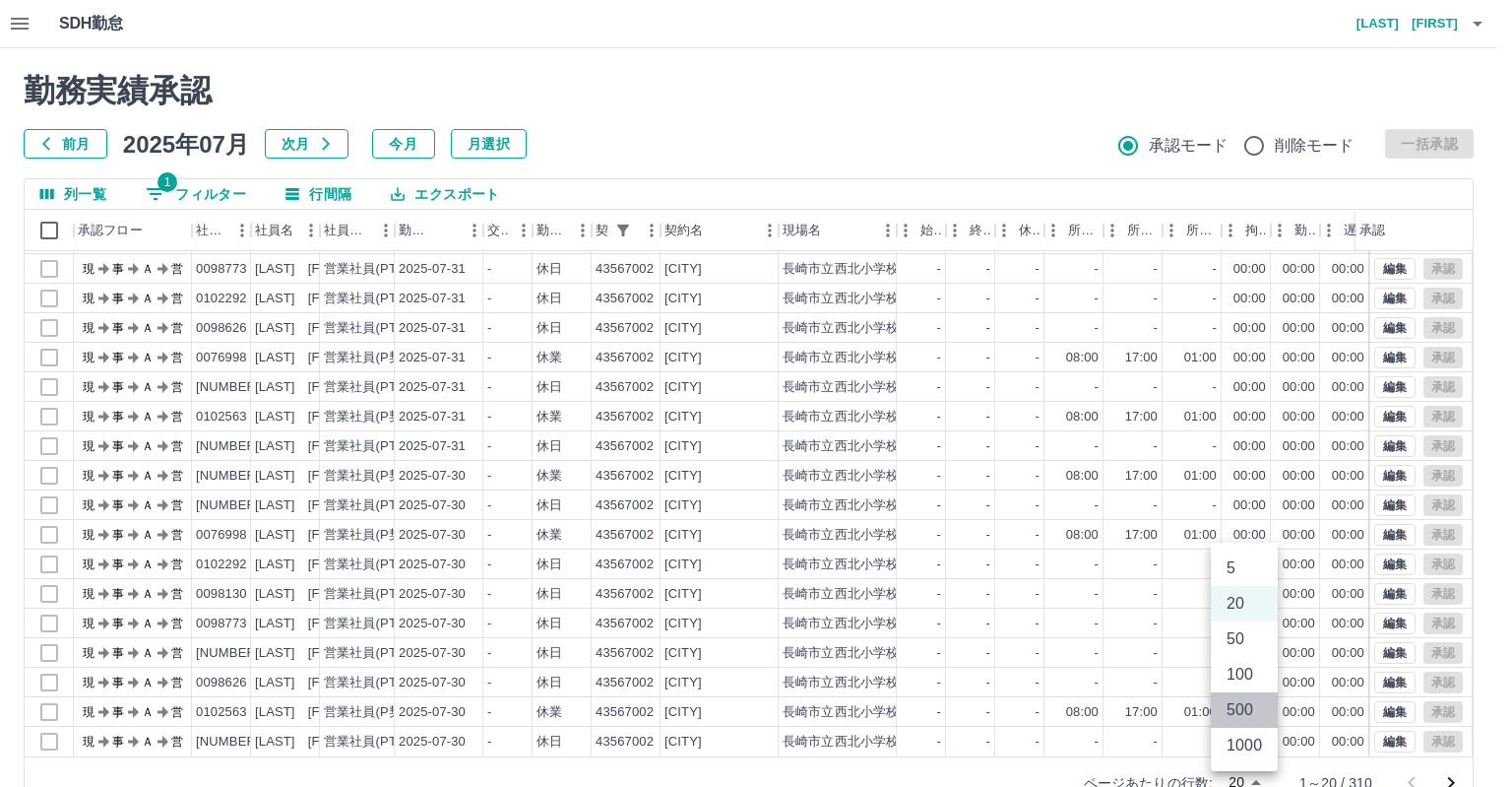 click on "500" at bounding box center [1244, 710] 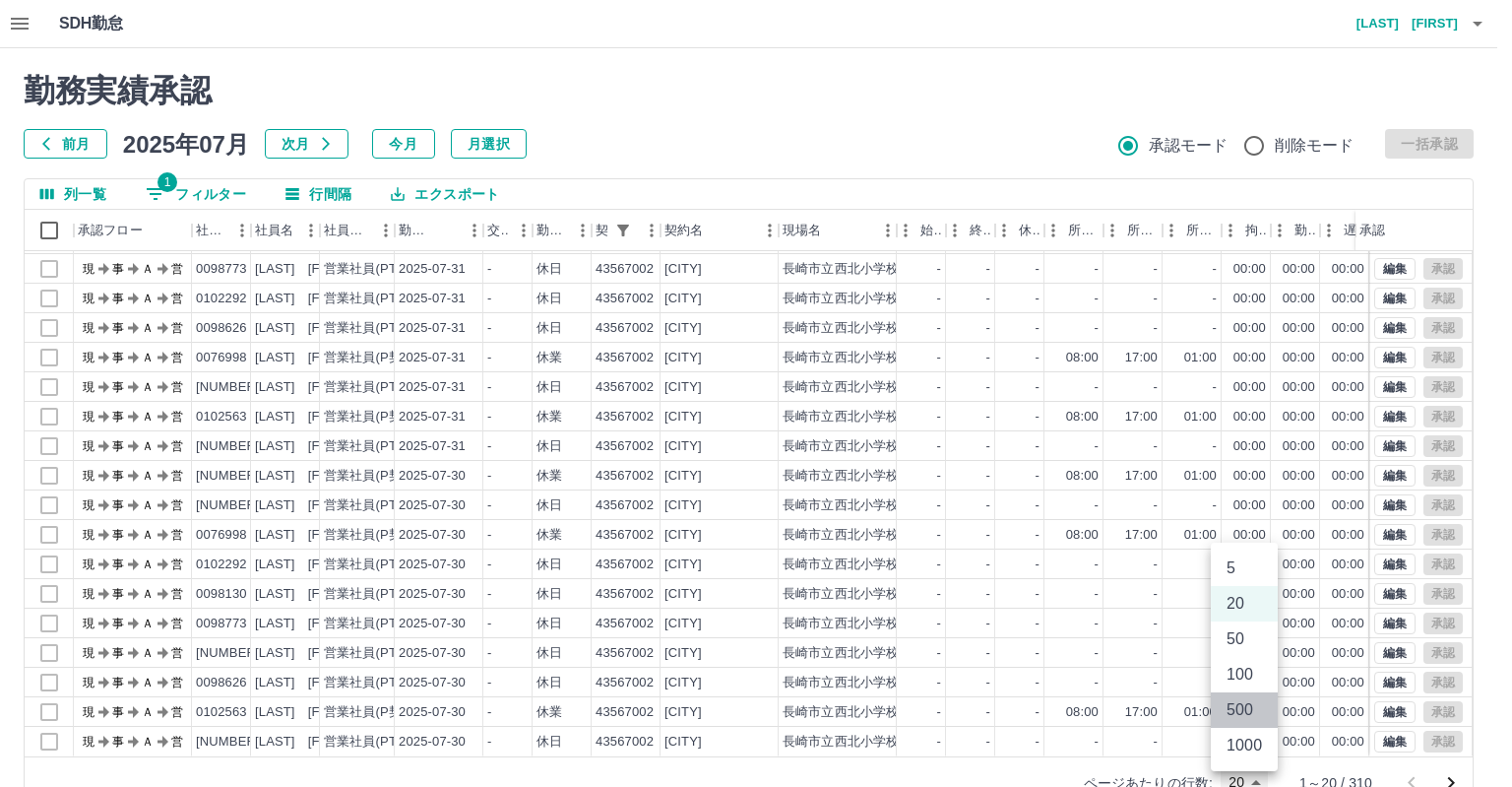 type on "***" 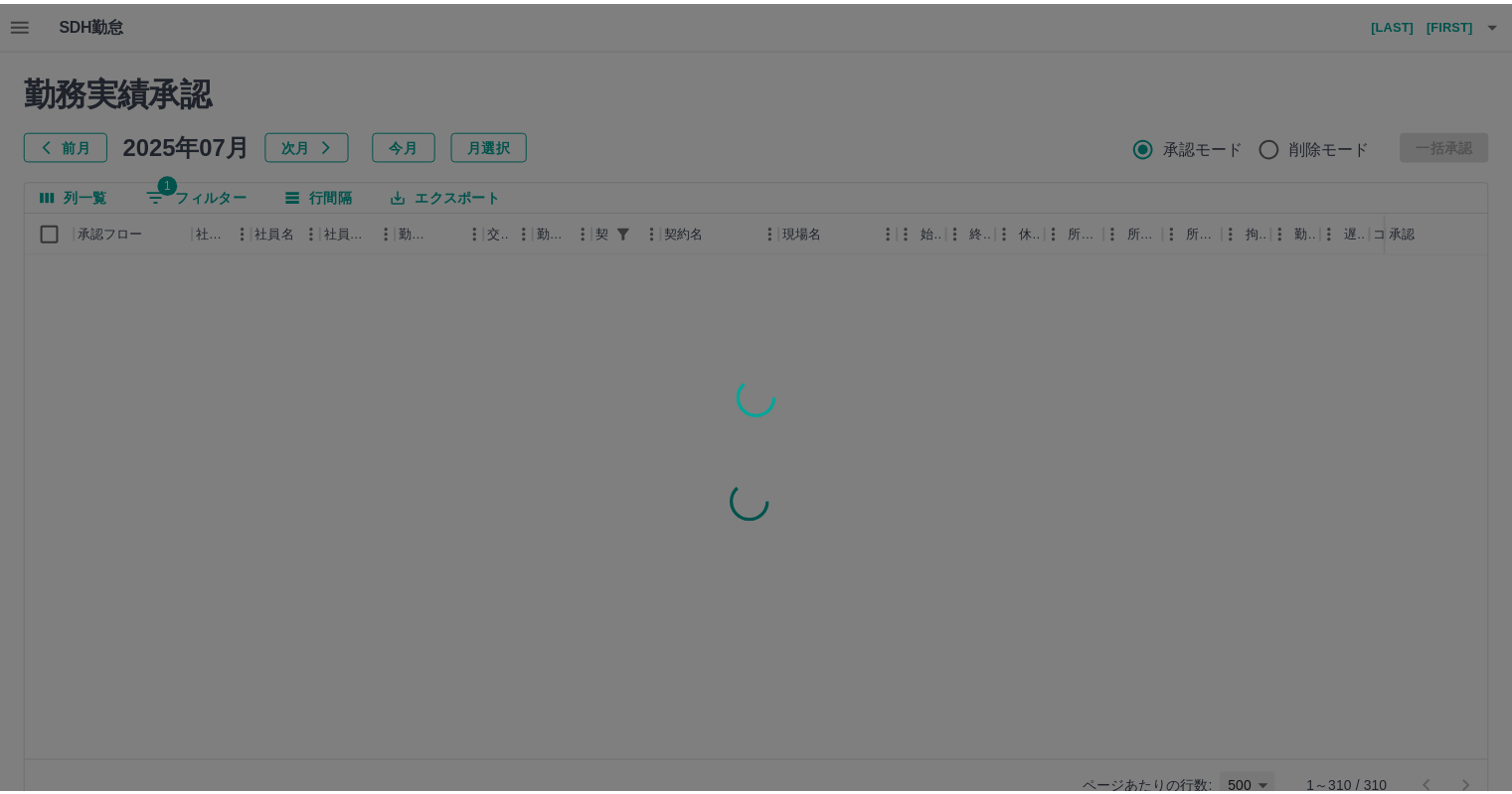 scroll, scrollTop: 9, scrollLeft: 0, axis: vertical 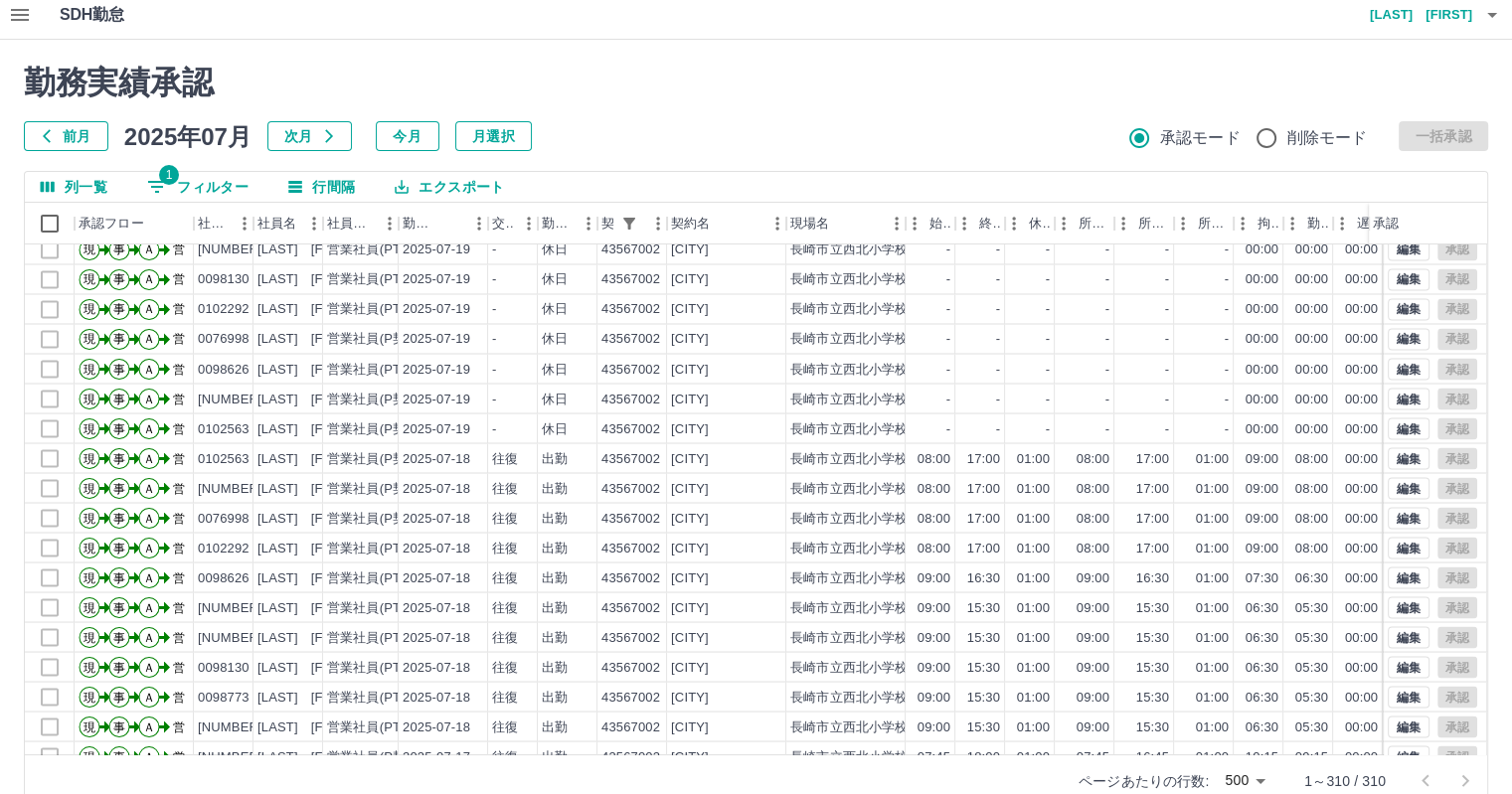 click on "1 フィルター" at bounding box center [198, 187] 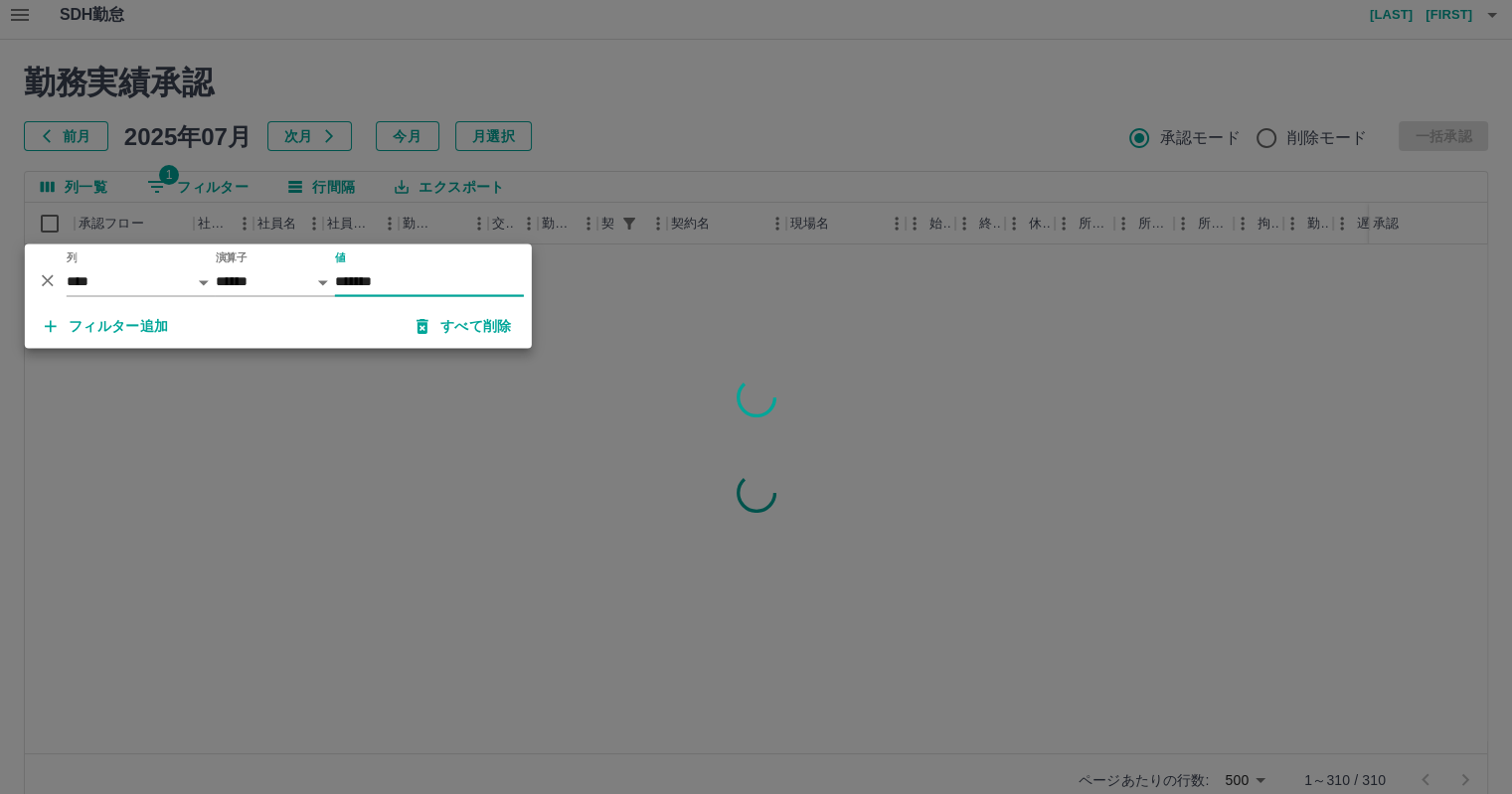scroll, scrollTop: 0, scrollLeft: 0, axis: both 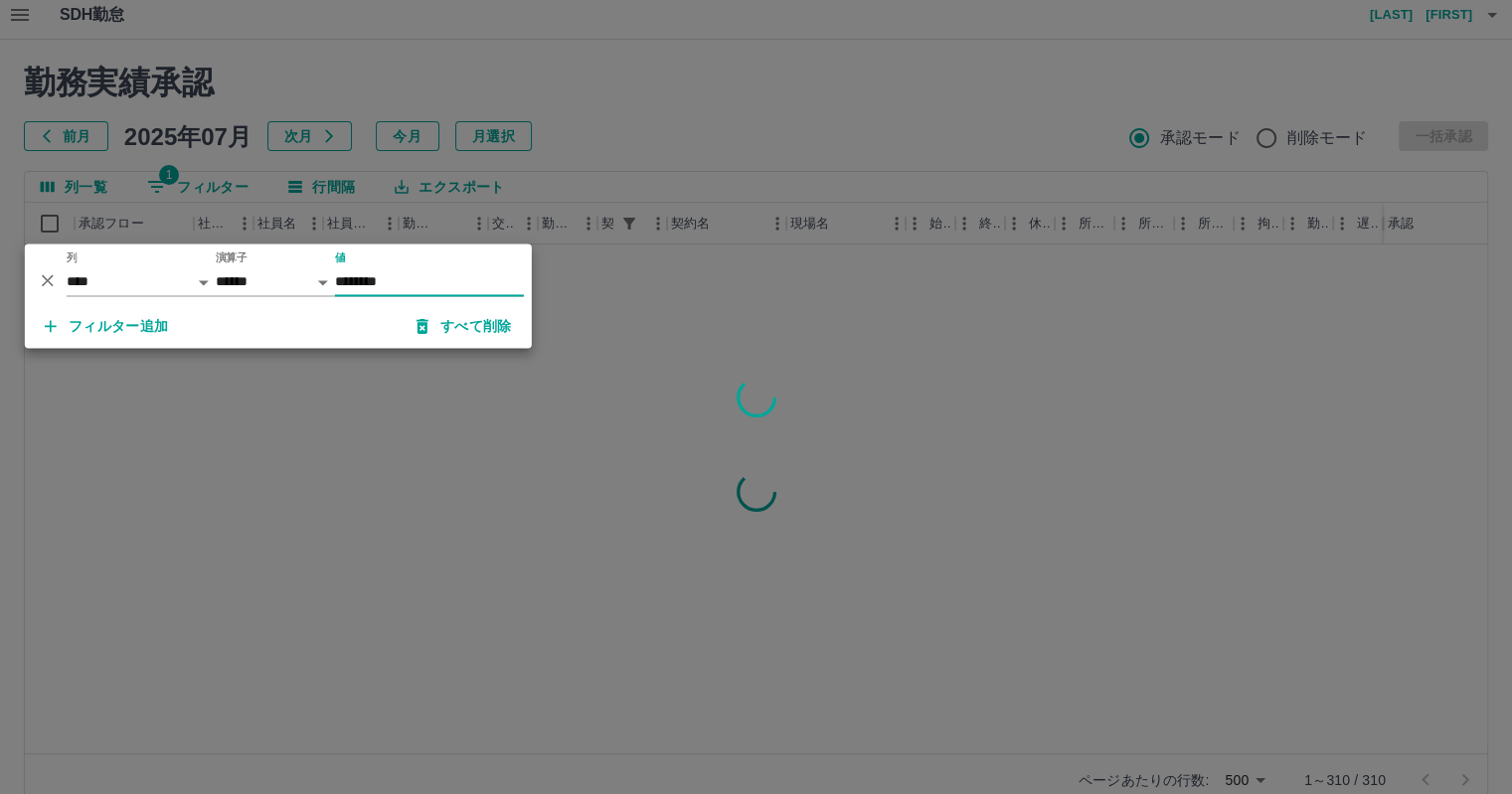 type on "********" 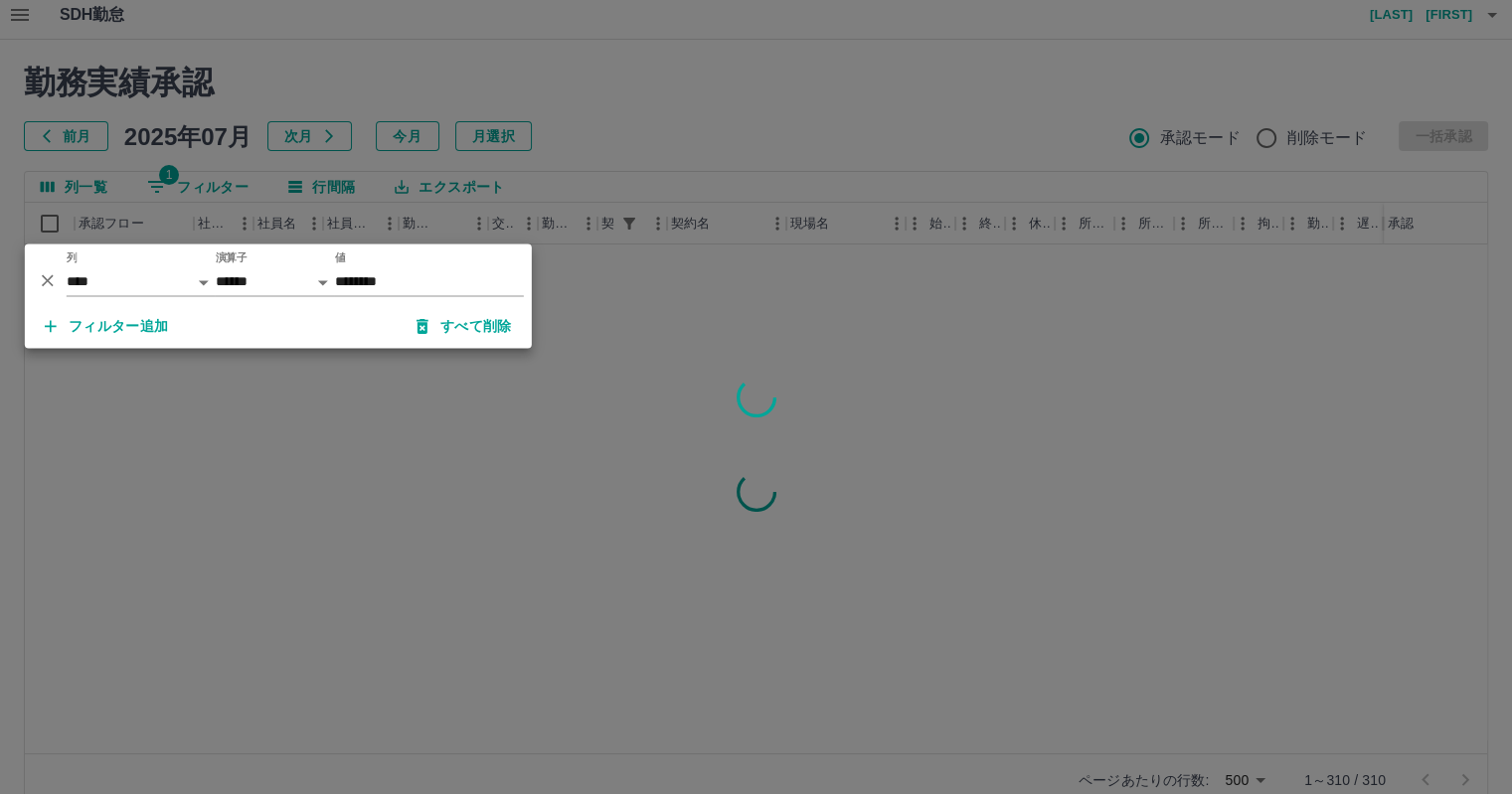 click at bounding box center [756, 397] 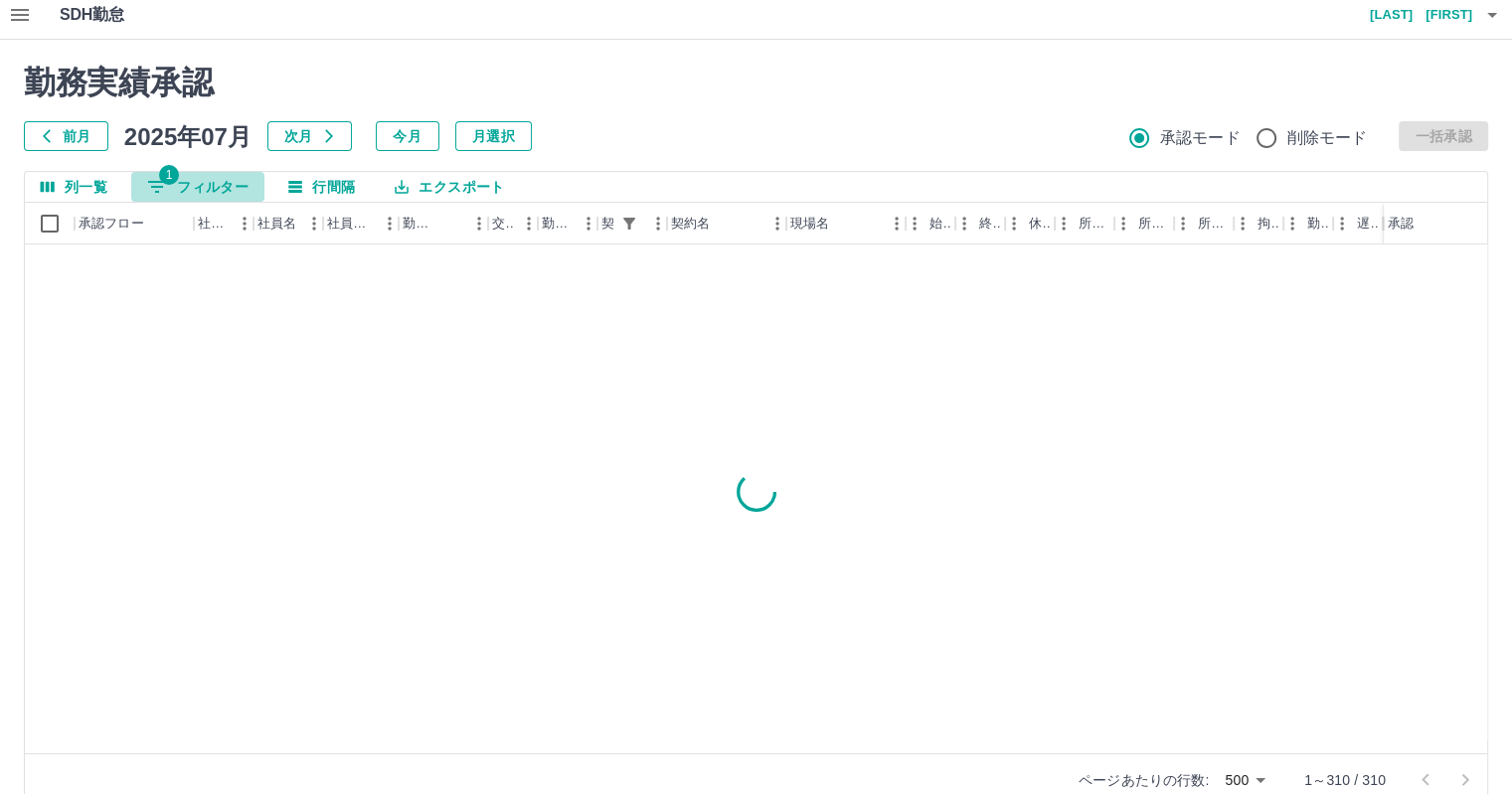 click on "1 フィルター" at bounding box center [198, 187] 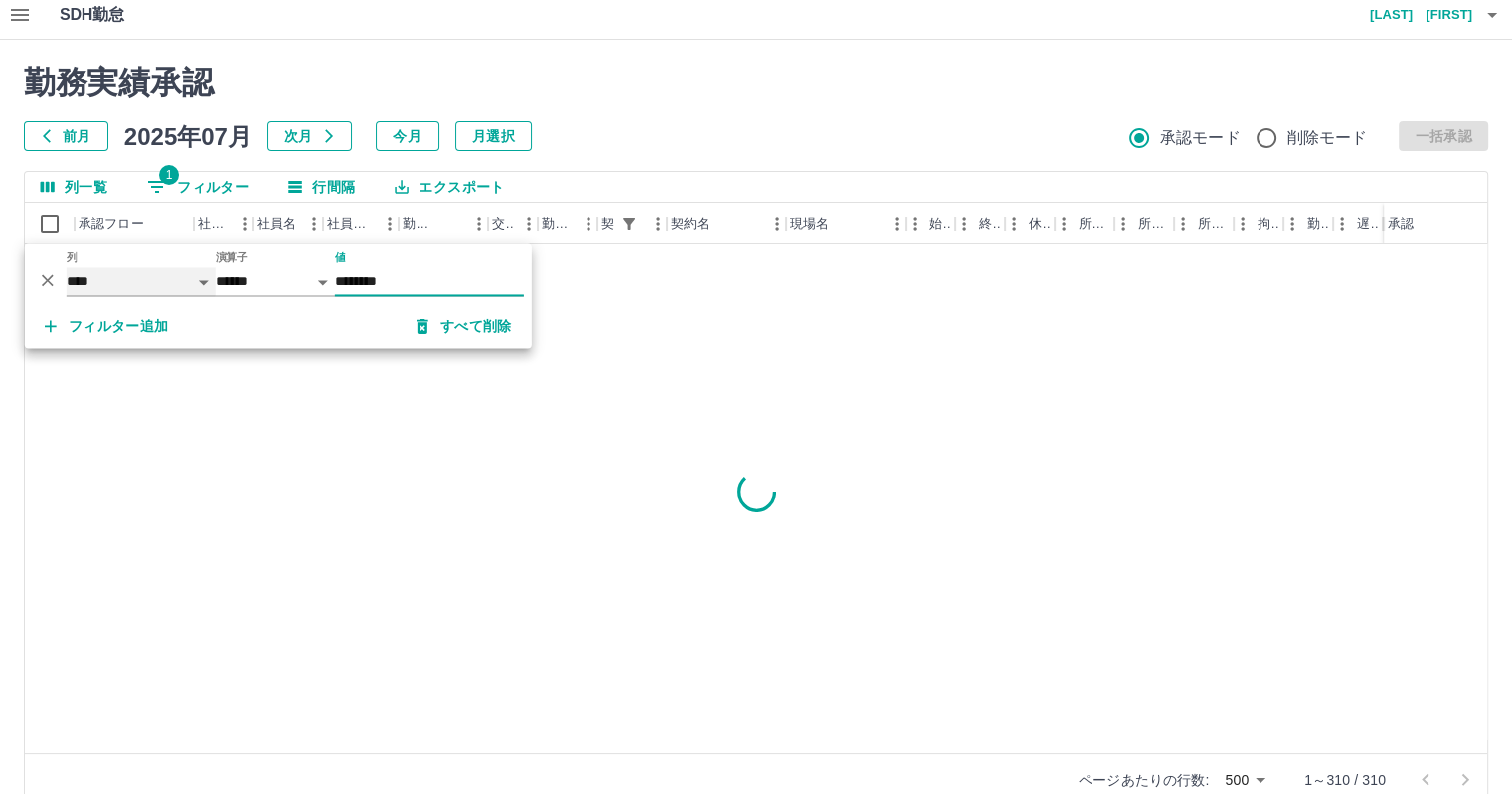 click on "**** *** **** *** *** **** ***** *** *** ** ** ** **** **** **** ** ** *** **** *****" at bounding box center [141, 281] 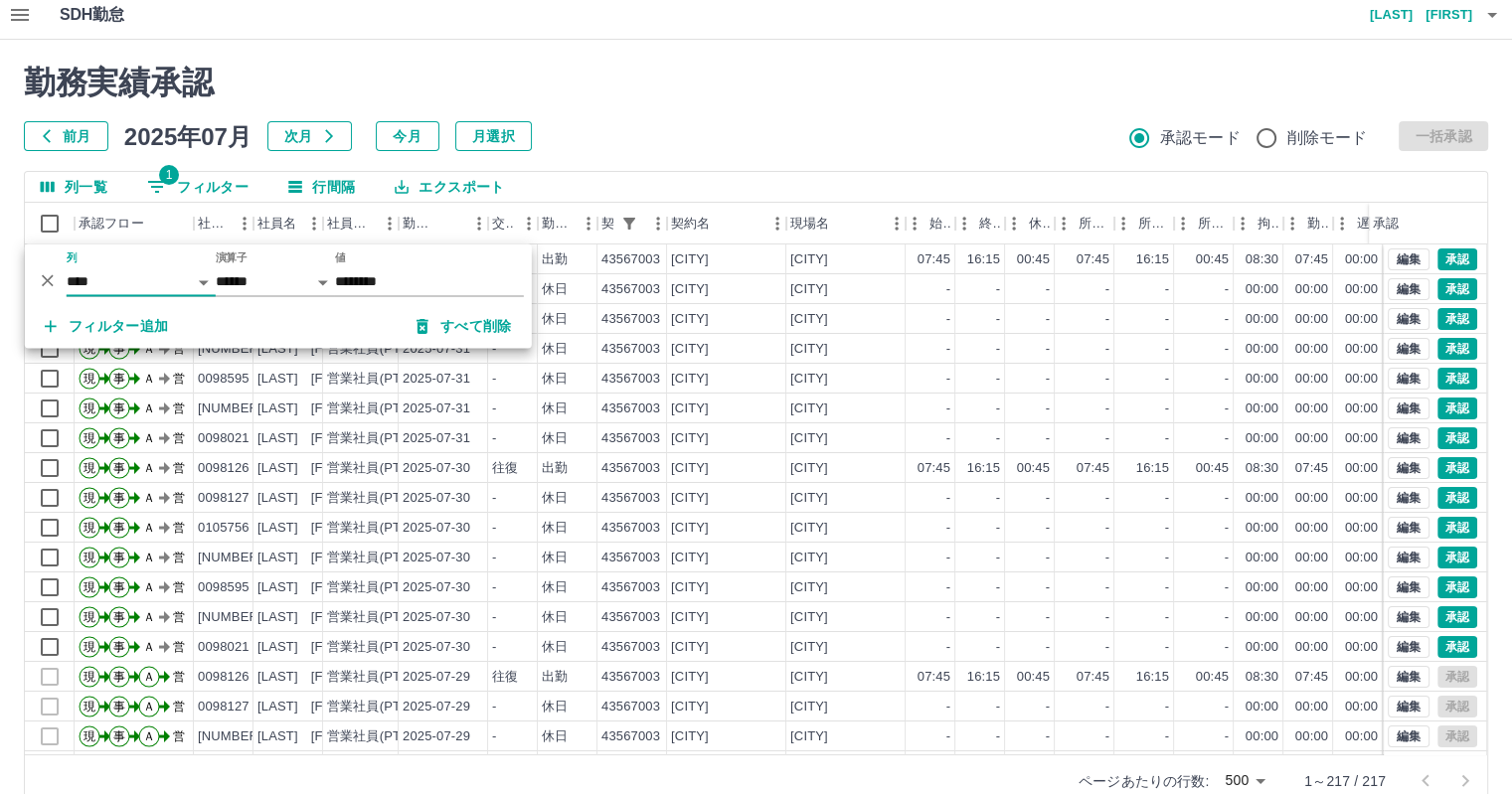 drag, startPoint x: 748, startPoint y: 116, endPoint x: 711, endPoint y: 152, distance: 51.62364 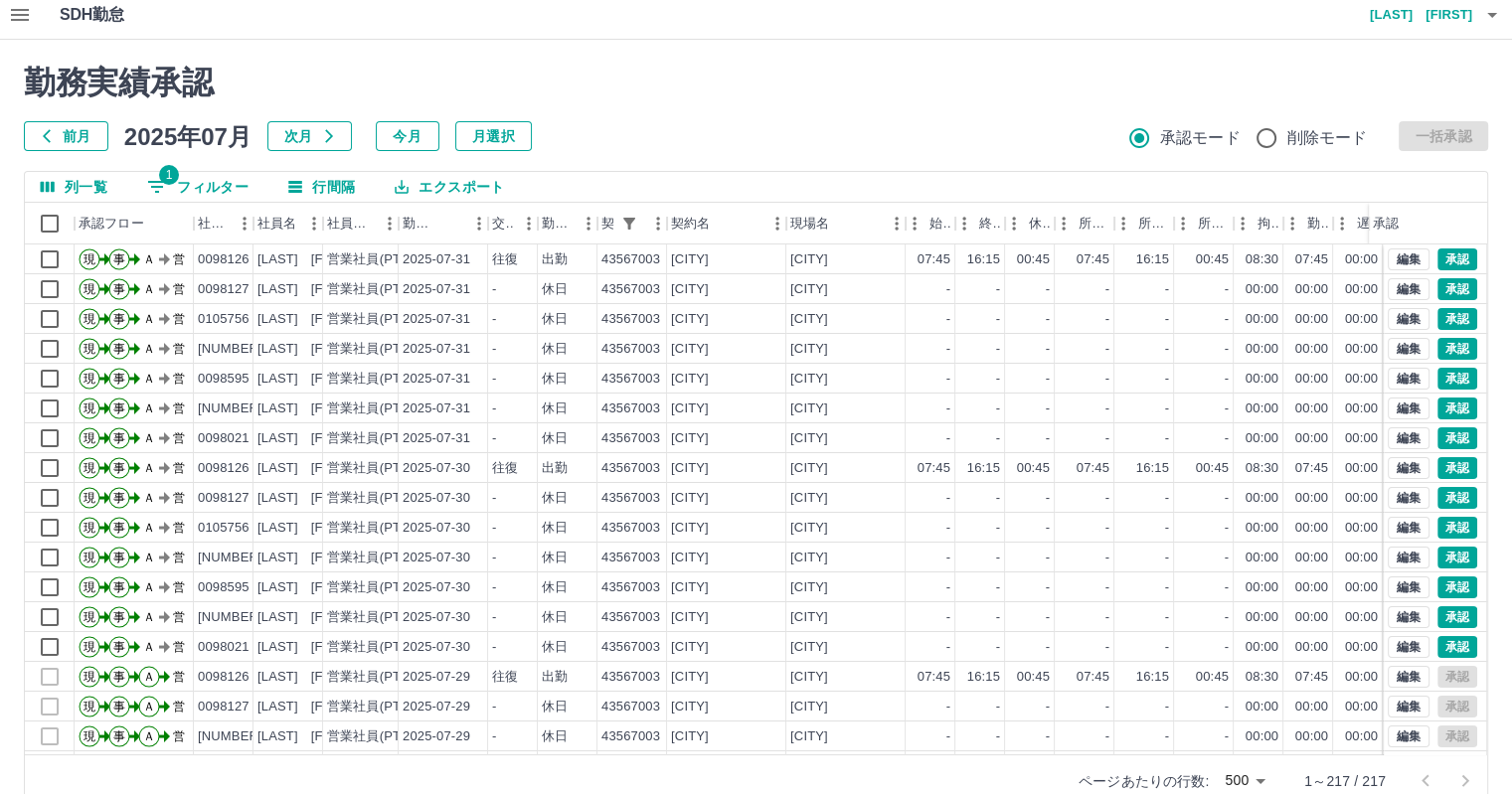click on "1 フィルター" at bounding box center [198, 187] 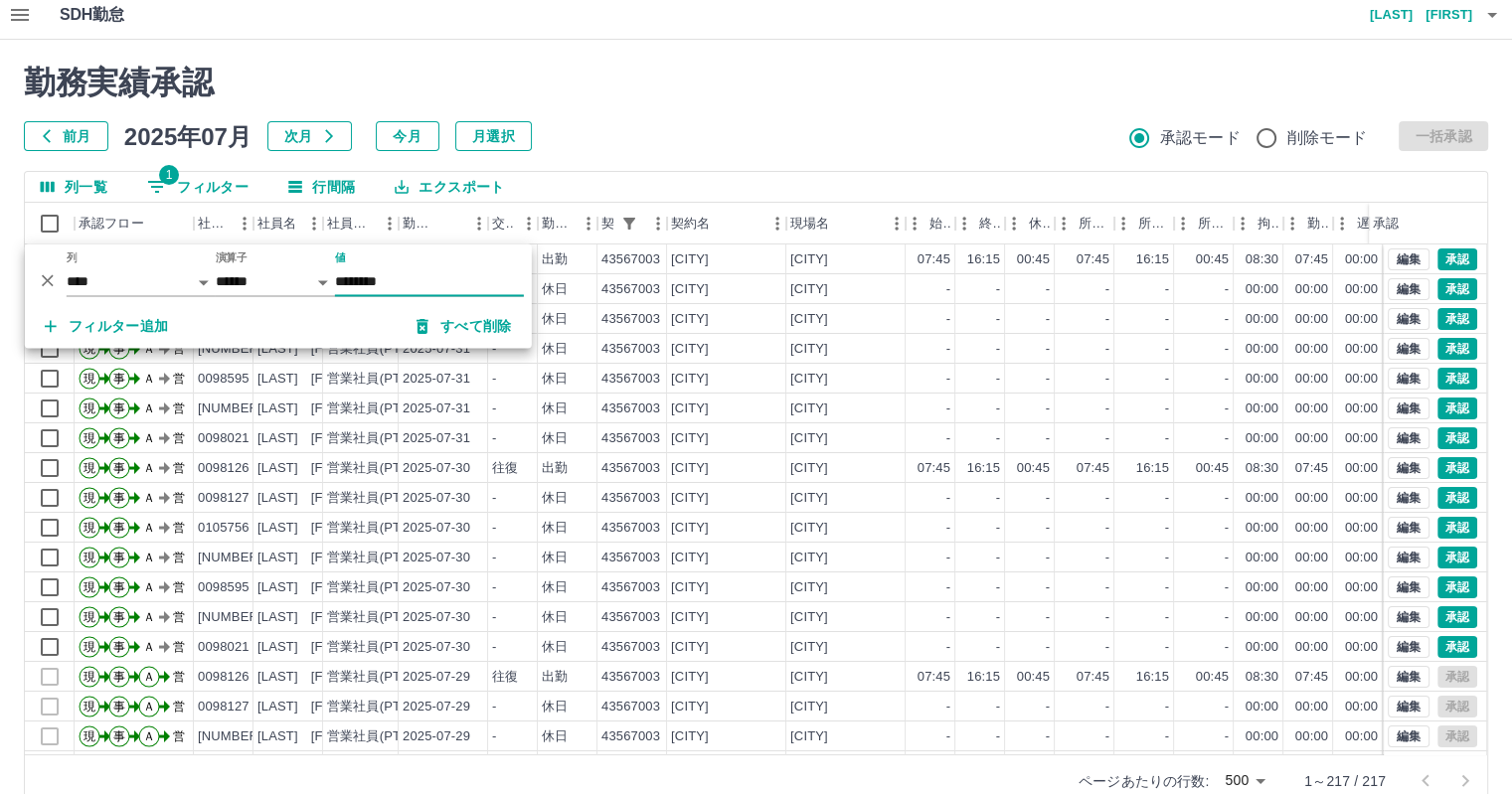 click on "フィルター追加" at bounding box center (106, 327) 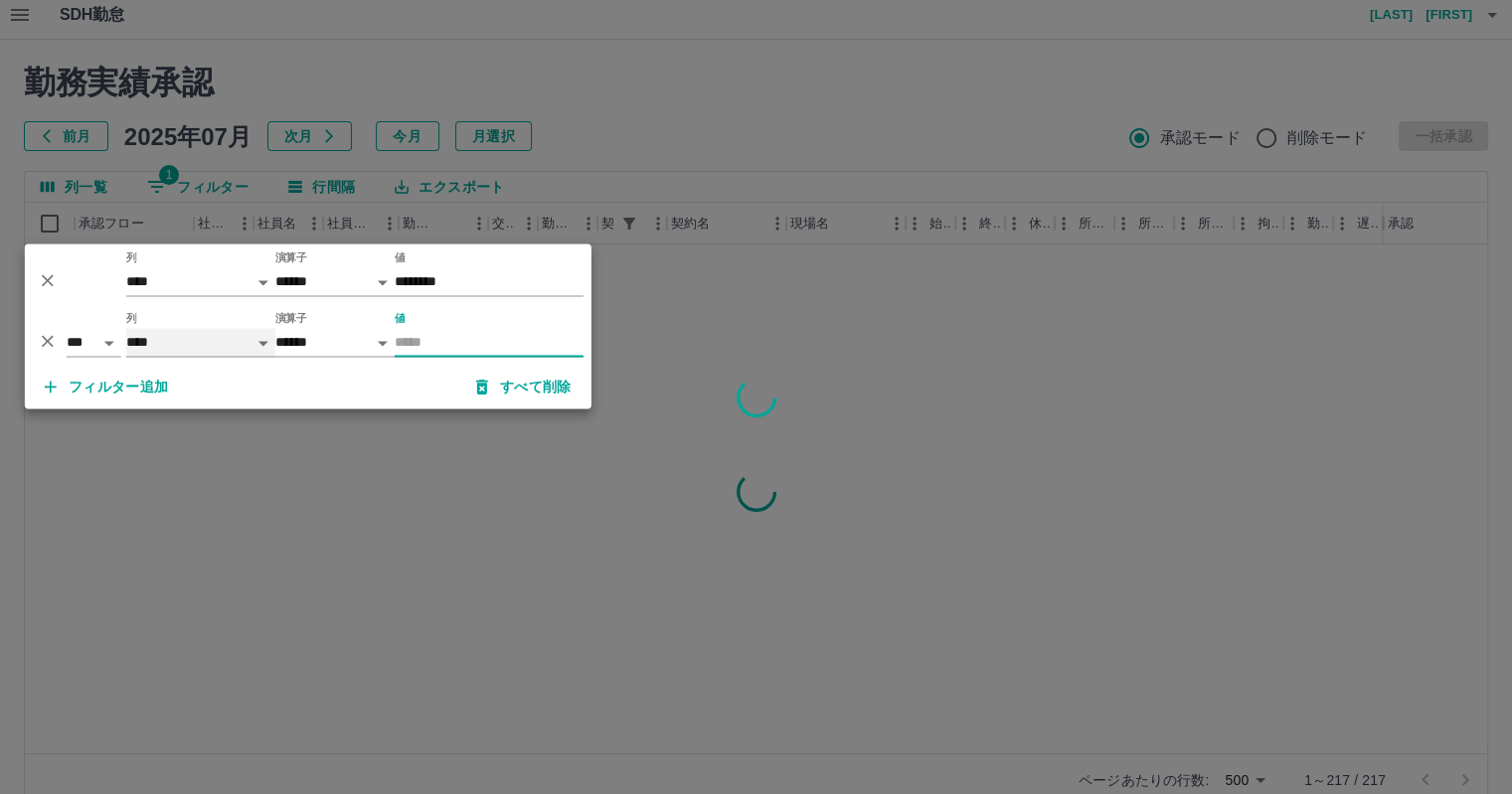 click on "**** *** **** *** *** **** ***** *** *** ** ** ** **** **** **** ** ** *** **** *****" at bounding box center (201, 343) 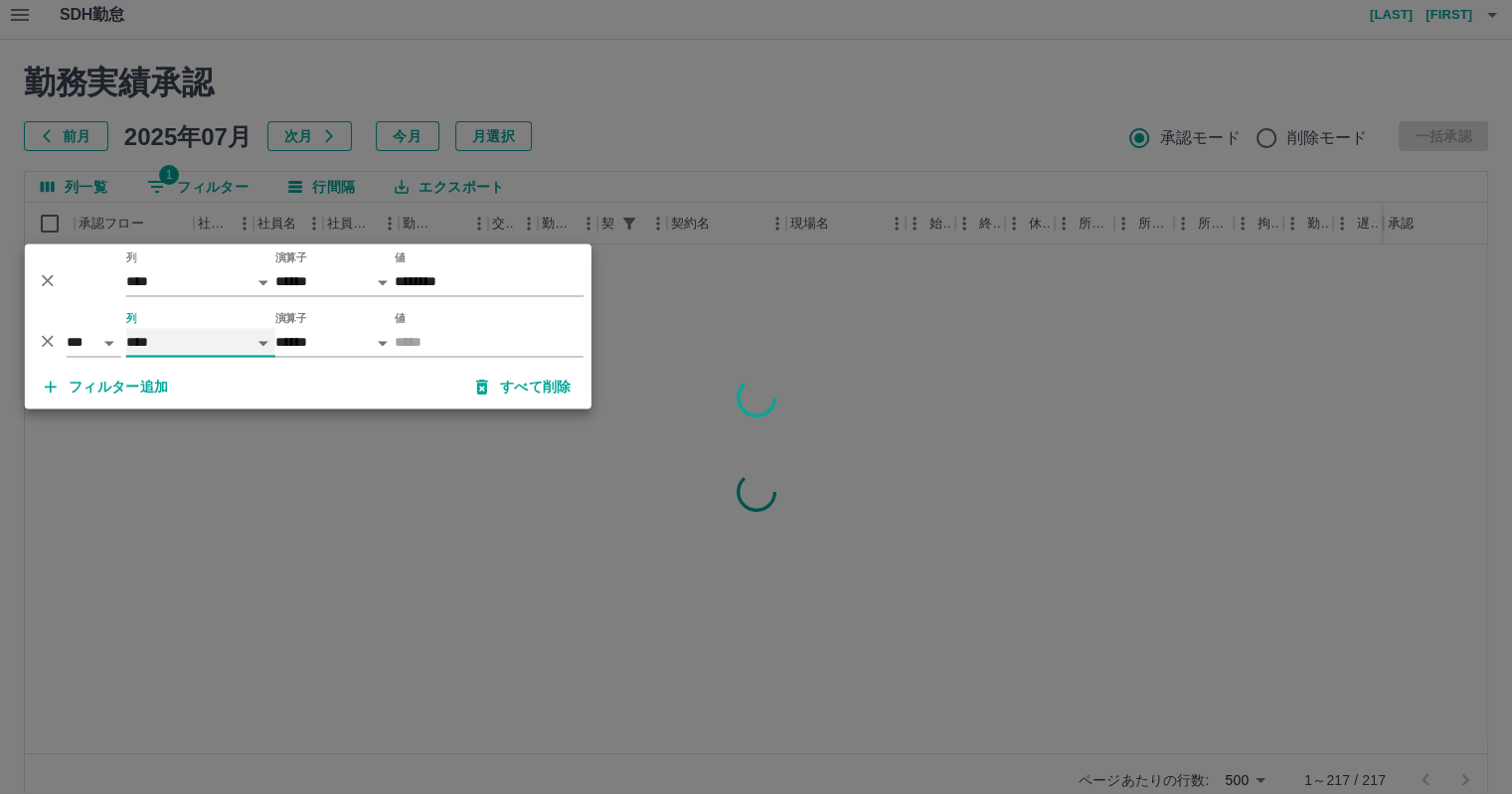 click on "**** *** **** *** *** **** ***** *** *** ** ** ** **** **** **** ** ** *** **** *****" at bounding box center [201, 343] 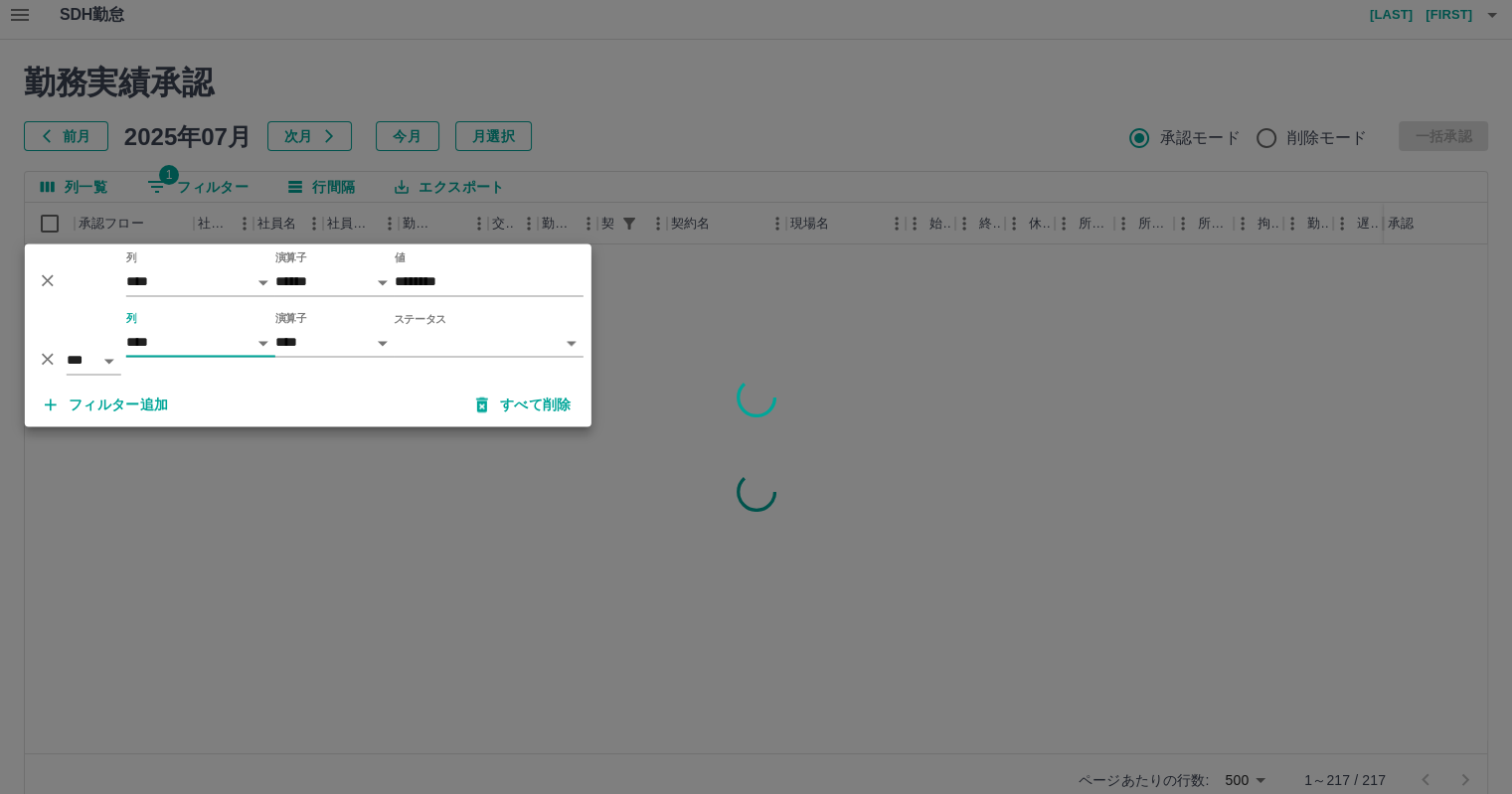 click on "SDH勤怠 [LAST]　[FIRST] 勤務実績承認 前月 2025年07月 次月 今月 月選択 承認モード 削除モード 一括承認 列一覧 1 フィルター 行間隔 エクスポート 承認フロー 社員番号 社員名 社員区分 勤務日 交通費 勤務区分 契約コード 契約名 現場名 始業 終業 休憩 所定開始 所定終業 所定休憩 拘束 勤務 遅刻等 コメント ステータス 承認 ページあたりの行数: 500 *** 1～217 / 217 SDH勤怠 *** ** 列 **** *** **** *** *** **** ***** *** *** ** ** ** **** **** **** ** ** *** **** ***** 演算子 ****** ******* 値 ******** *** ** 列 **** *** **** *** *** **** ***** *** *** ** ** ** **** **** **** ** ** *** **** ***** 演算子 **** ****** ステータス ​ ********* フィルター追加 すべて削除" at bounding box center [756, 410] 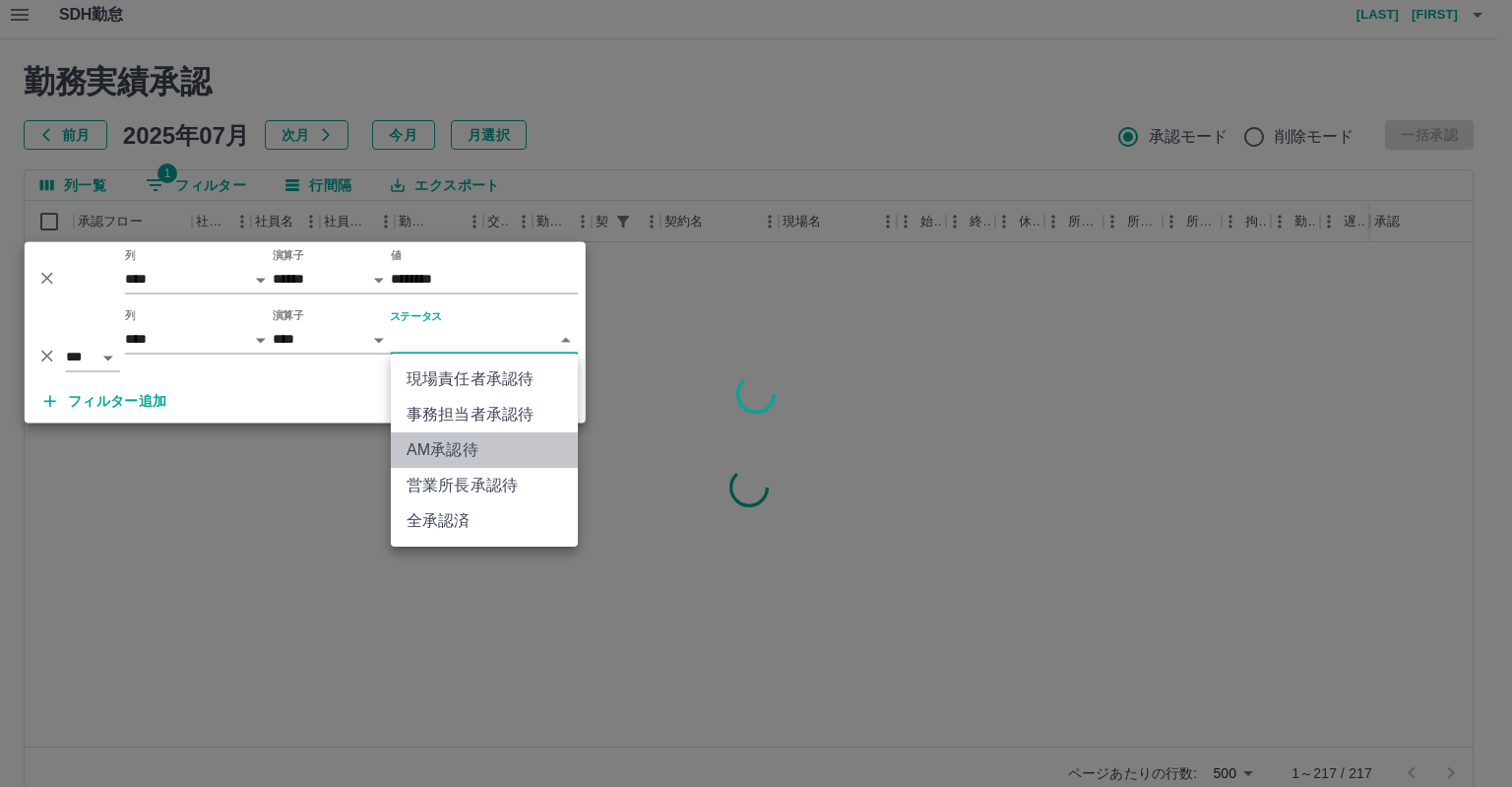click on "AM承認待" at bounding box center (484, 450) 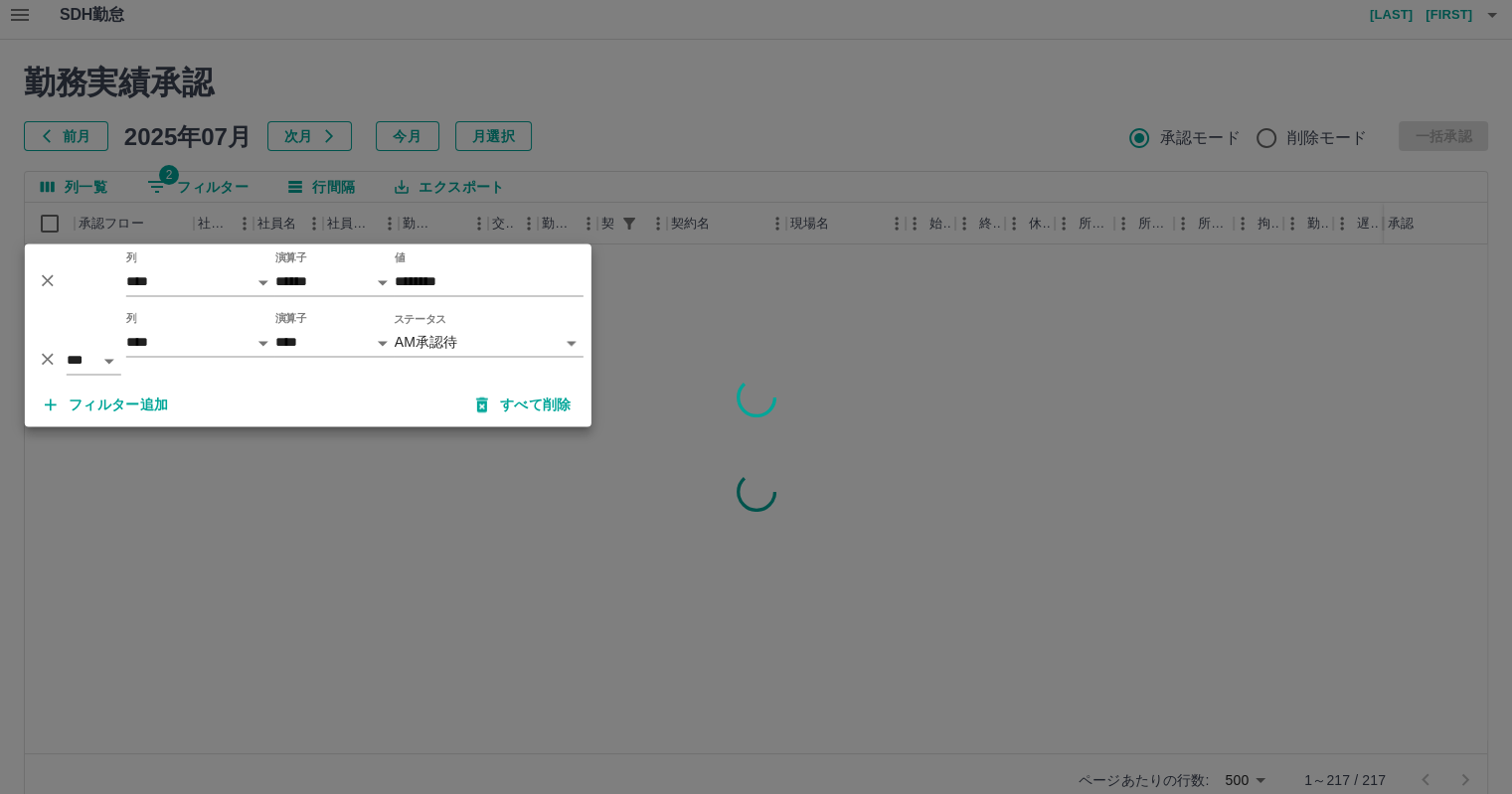click at bounding box center [756, 397] 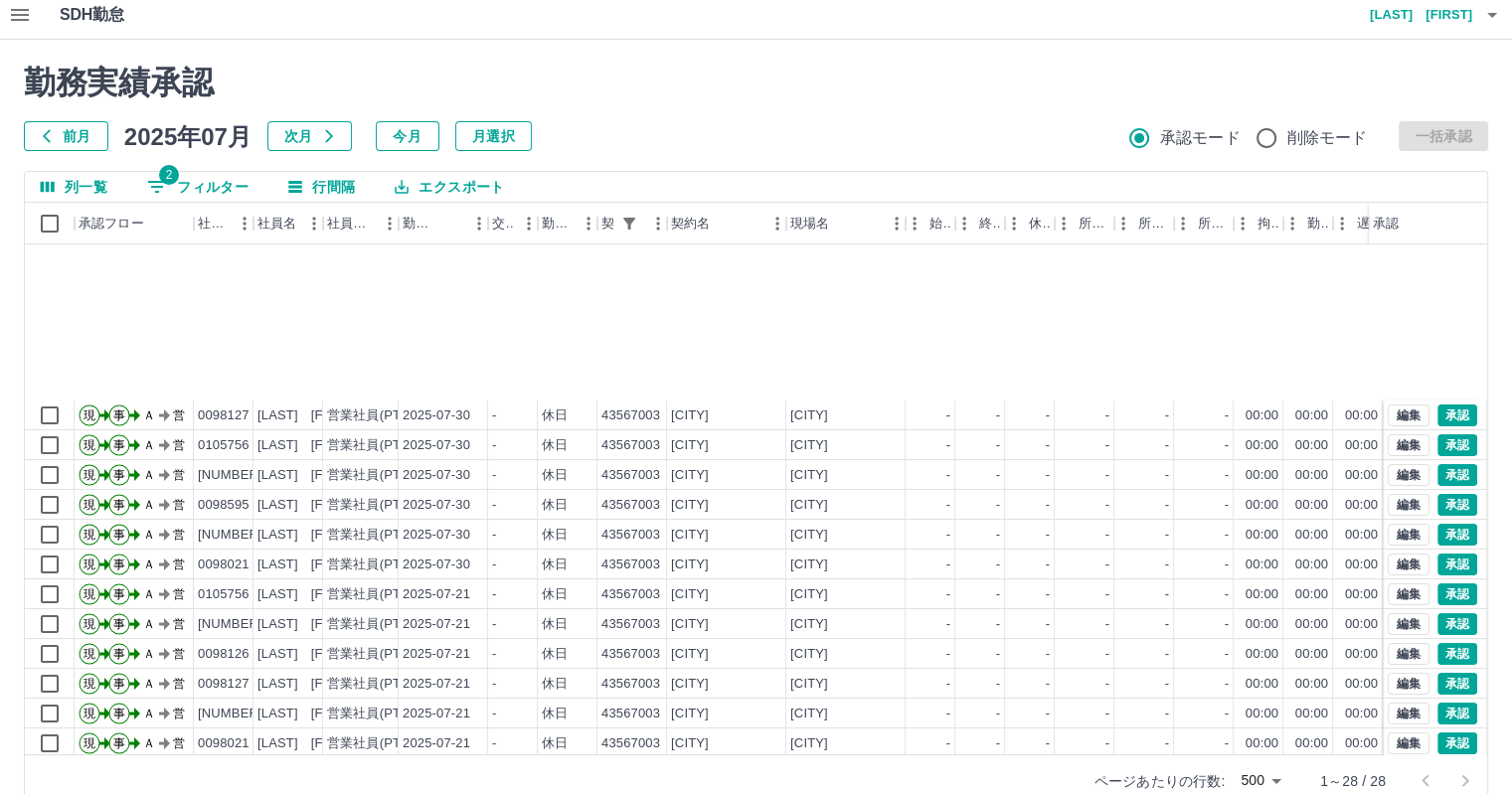 scroll, scrollTop: 339, scrollLeft: 0, axis: vertical 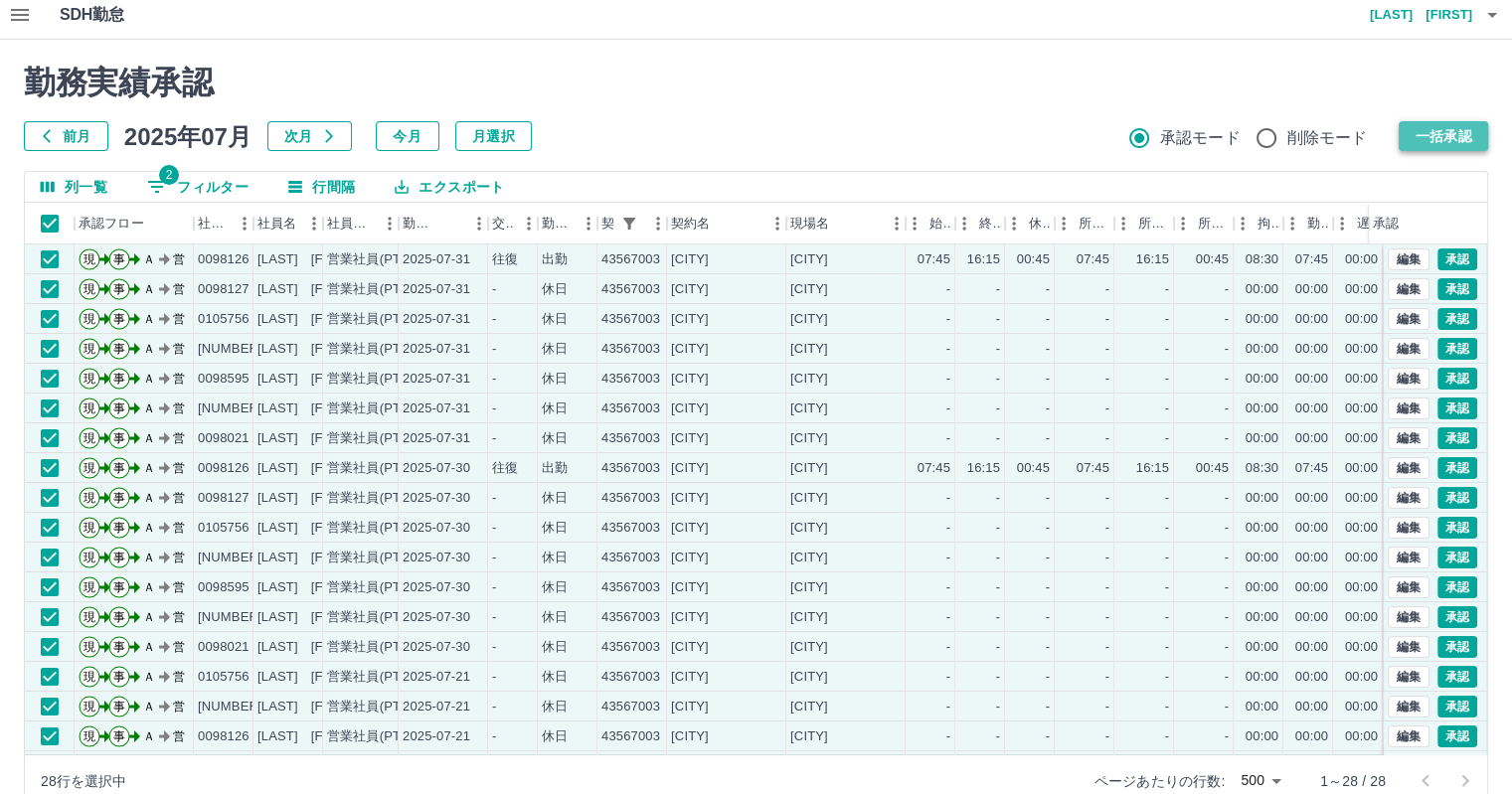 click on "一括承認" at bounding box center [1443, 136] 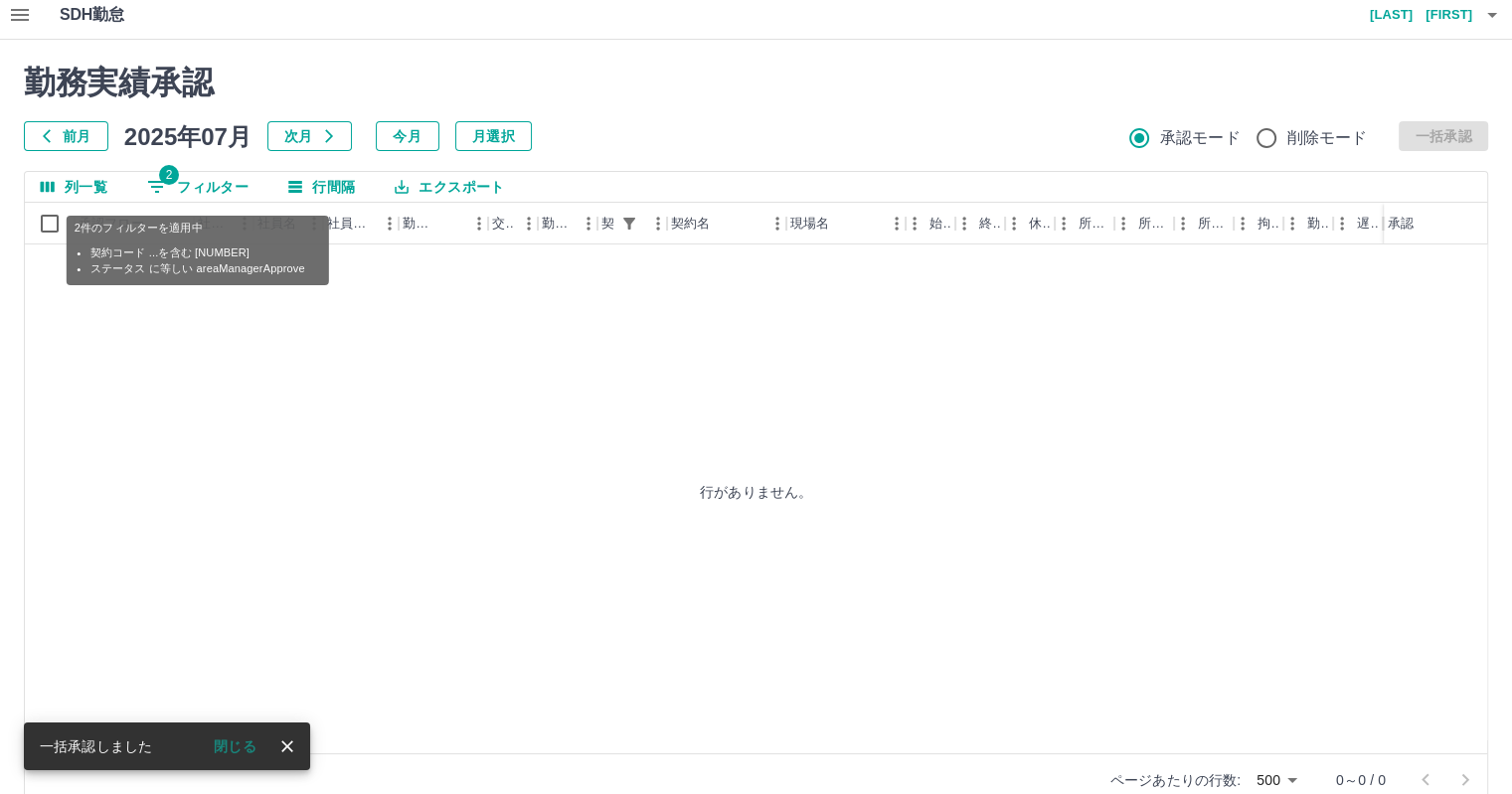 click on "2 フィルター" at bounding box center [198, 187] 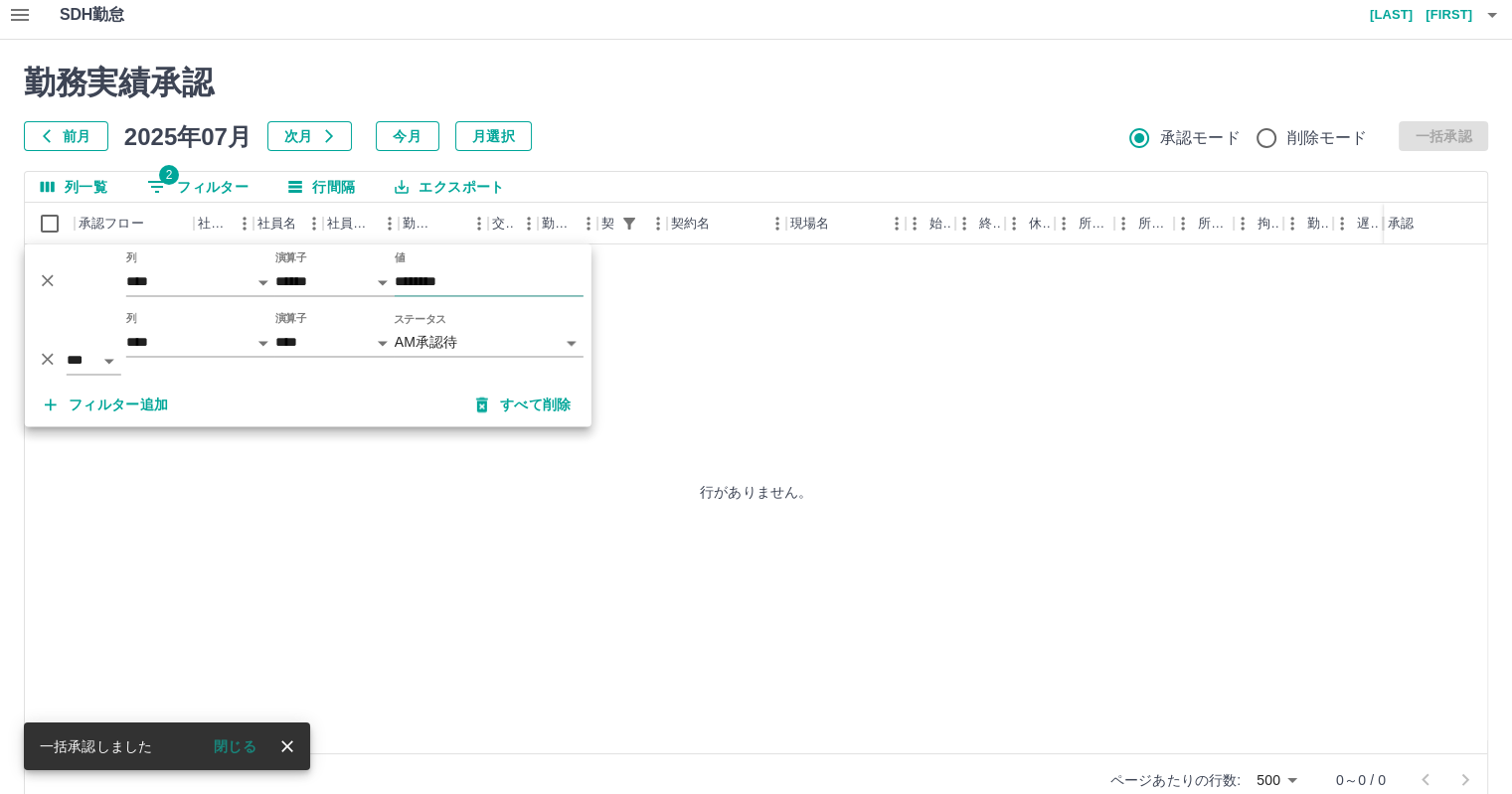 click on "********" at bounding box center (489, 281) 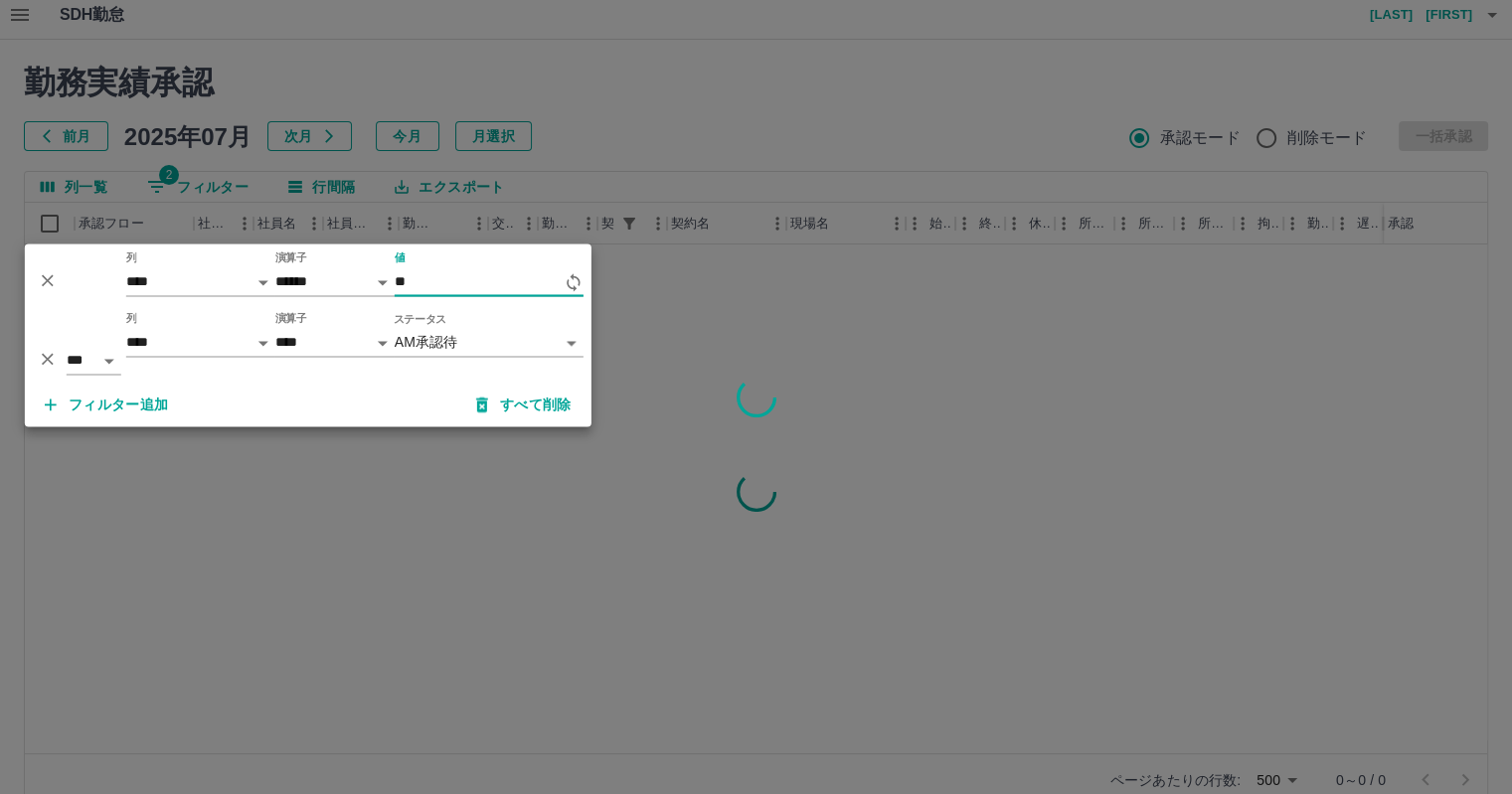 type on "*" 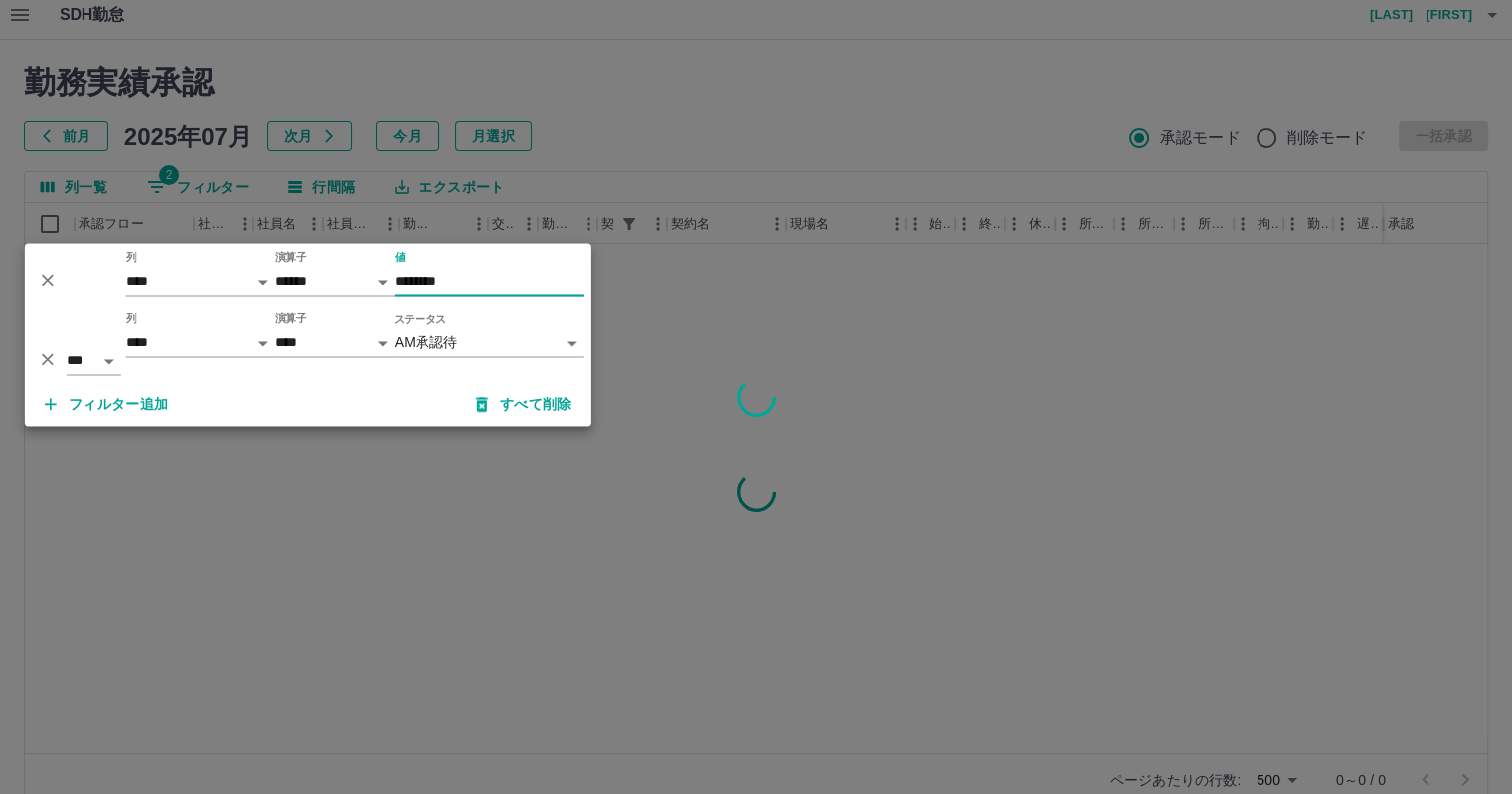 type on "********" 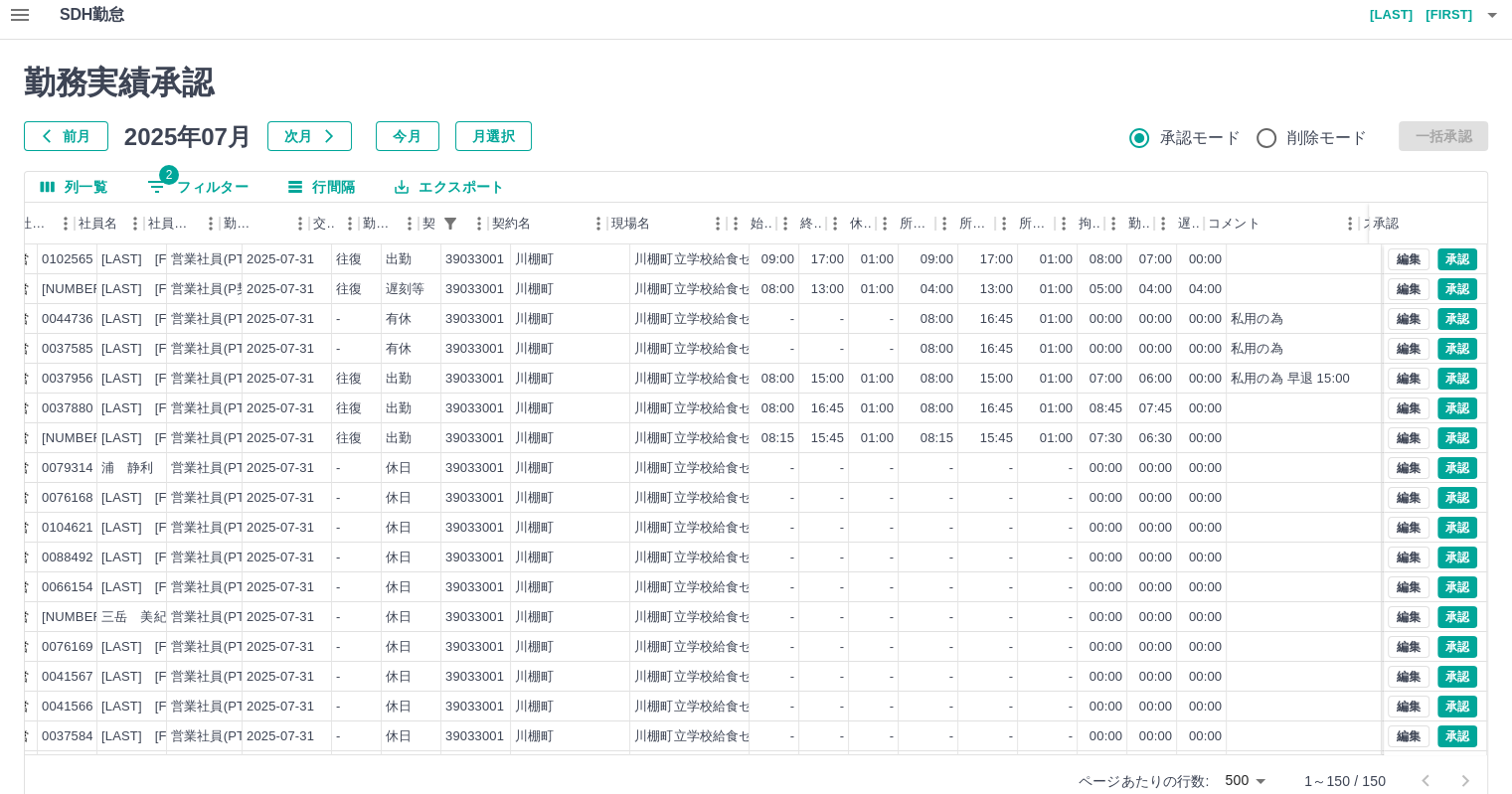 scroll, scrollTop: 0, scrollLeft: 209, axis: horizontal 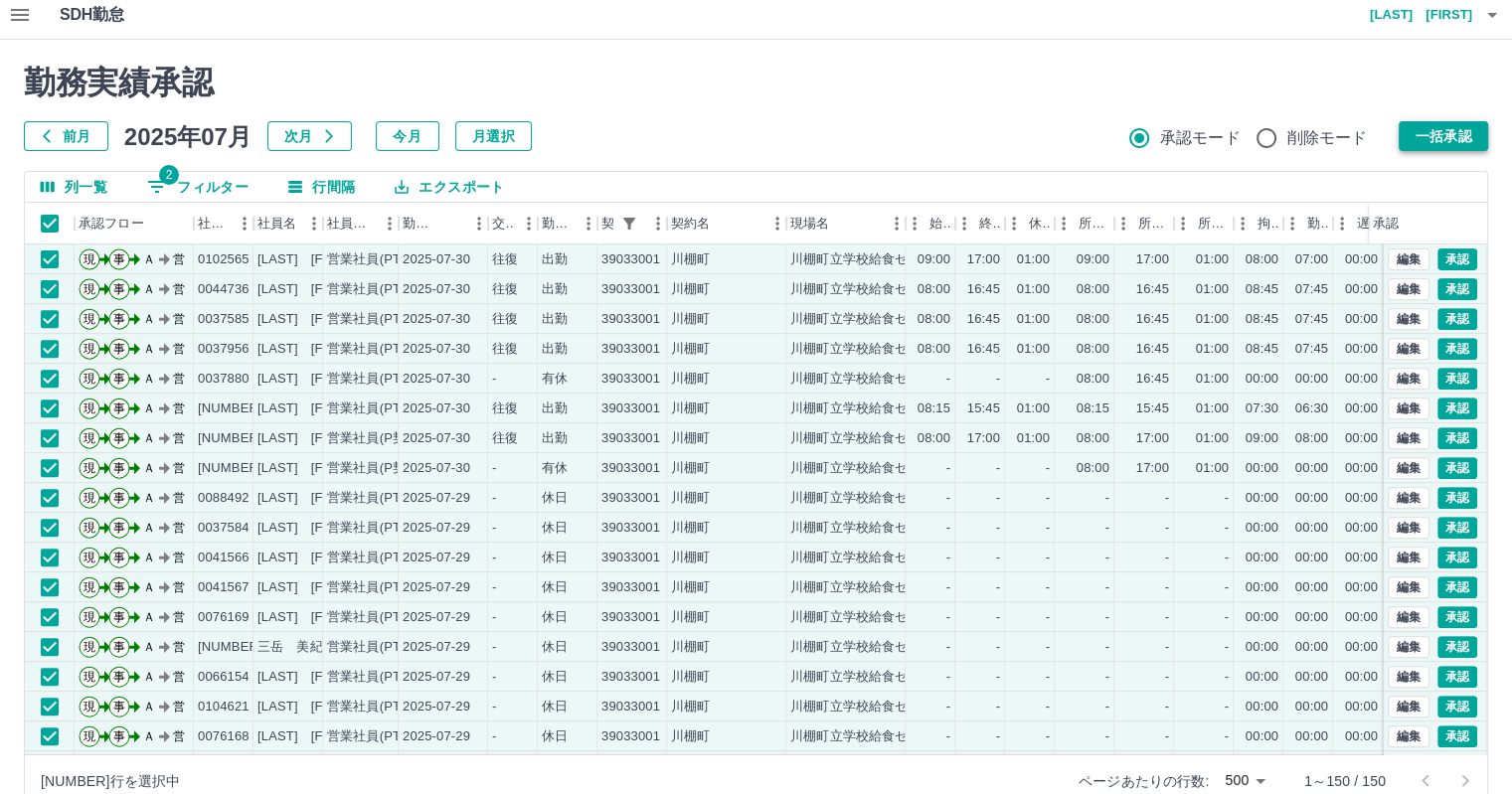 click on "一括承認" at bounding box center (1443, 136) 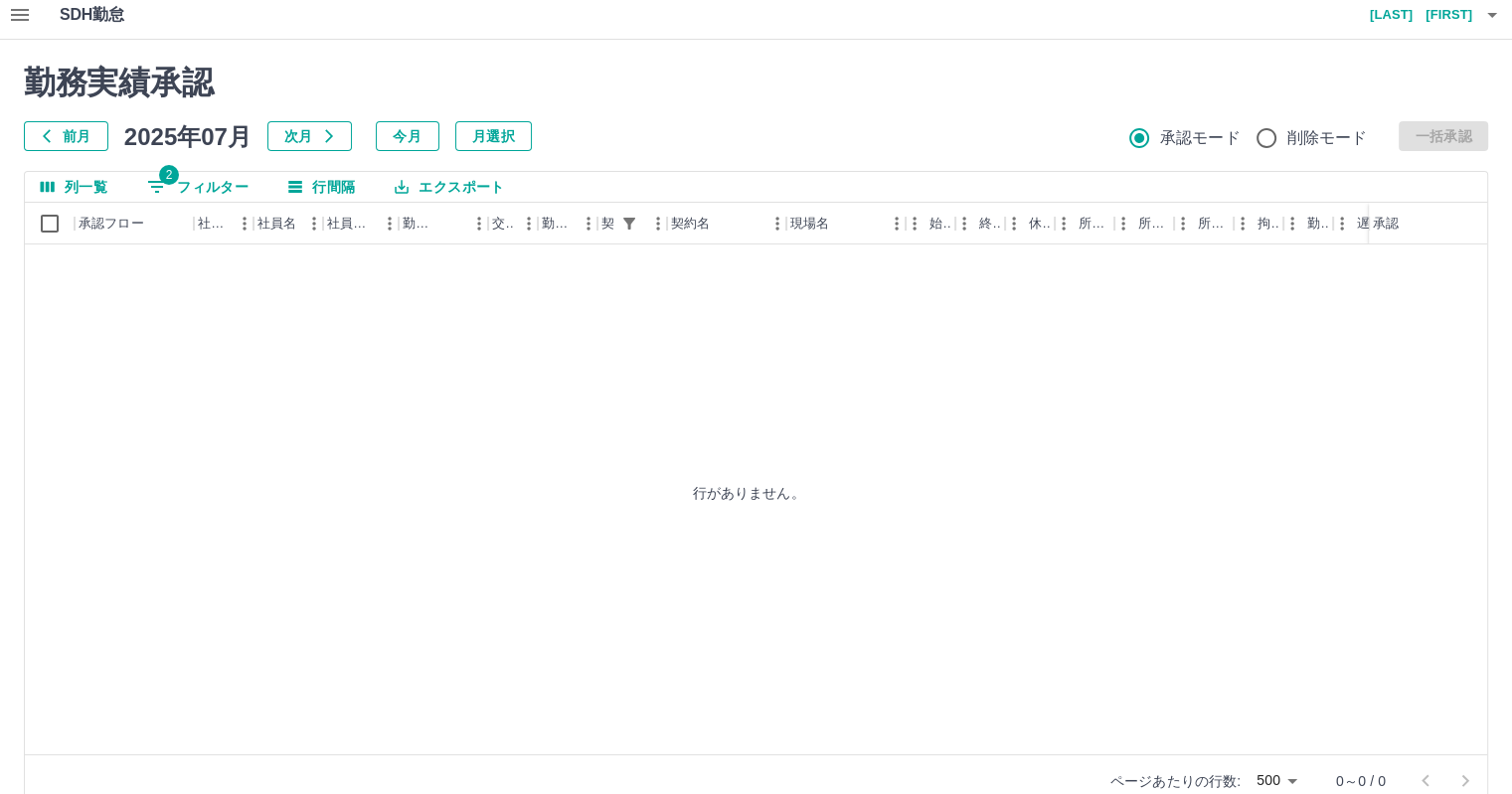 scroll, scrollTop: 0, scrollLeft: 0, axis: both 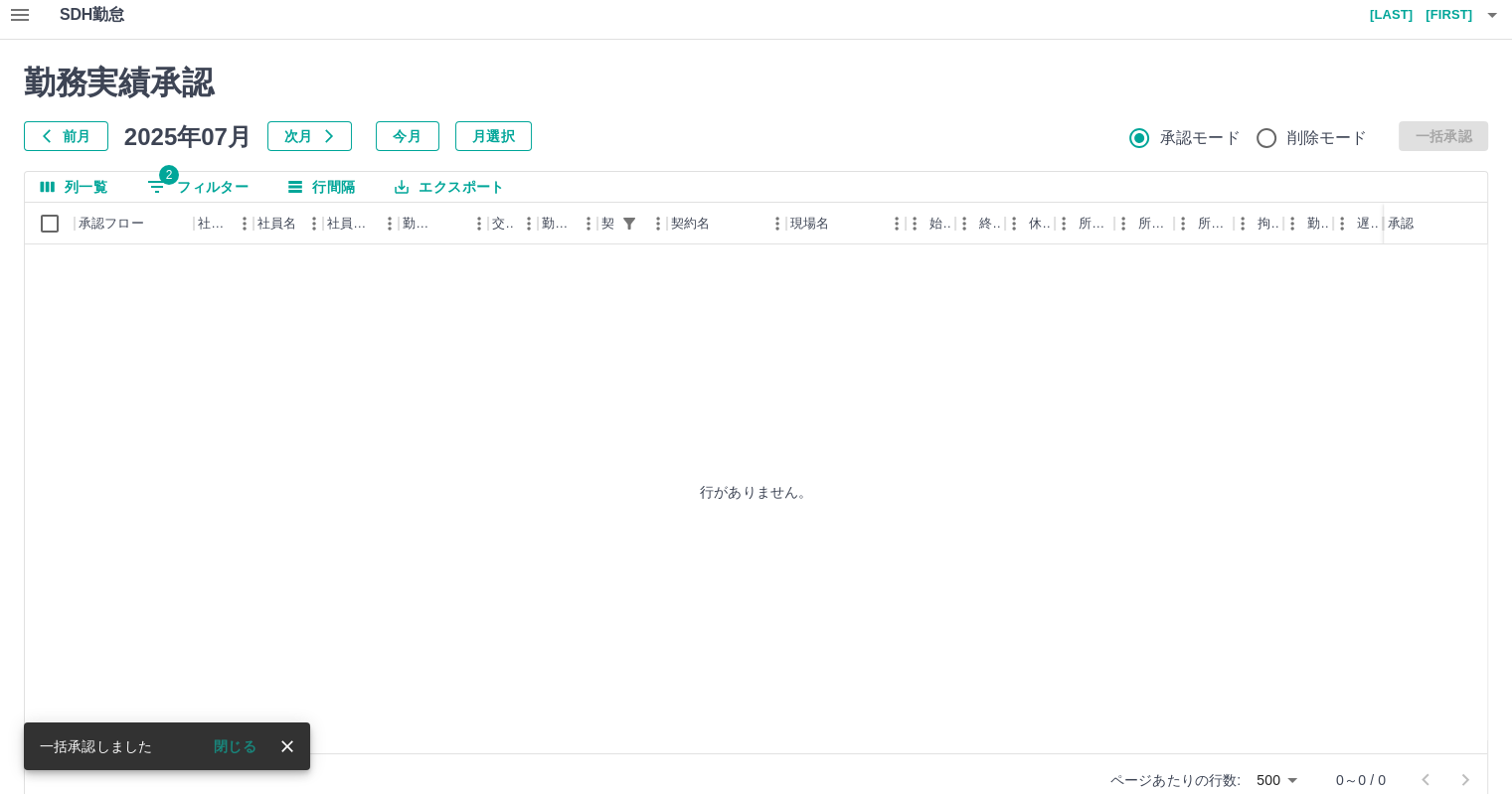 click on "2 フィルター" at bounding box center (198, 187) 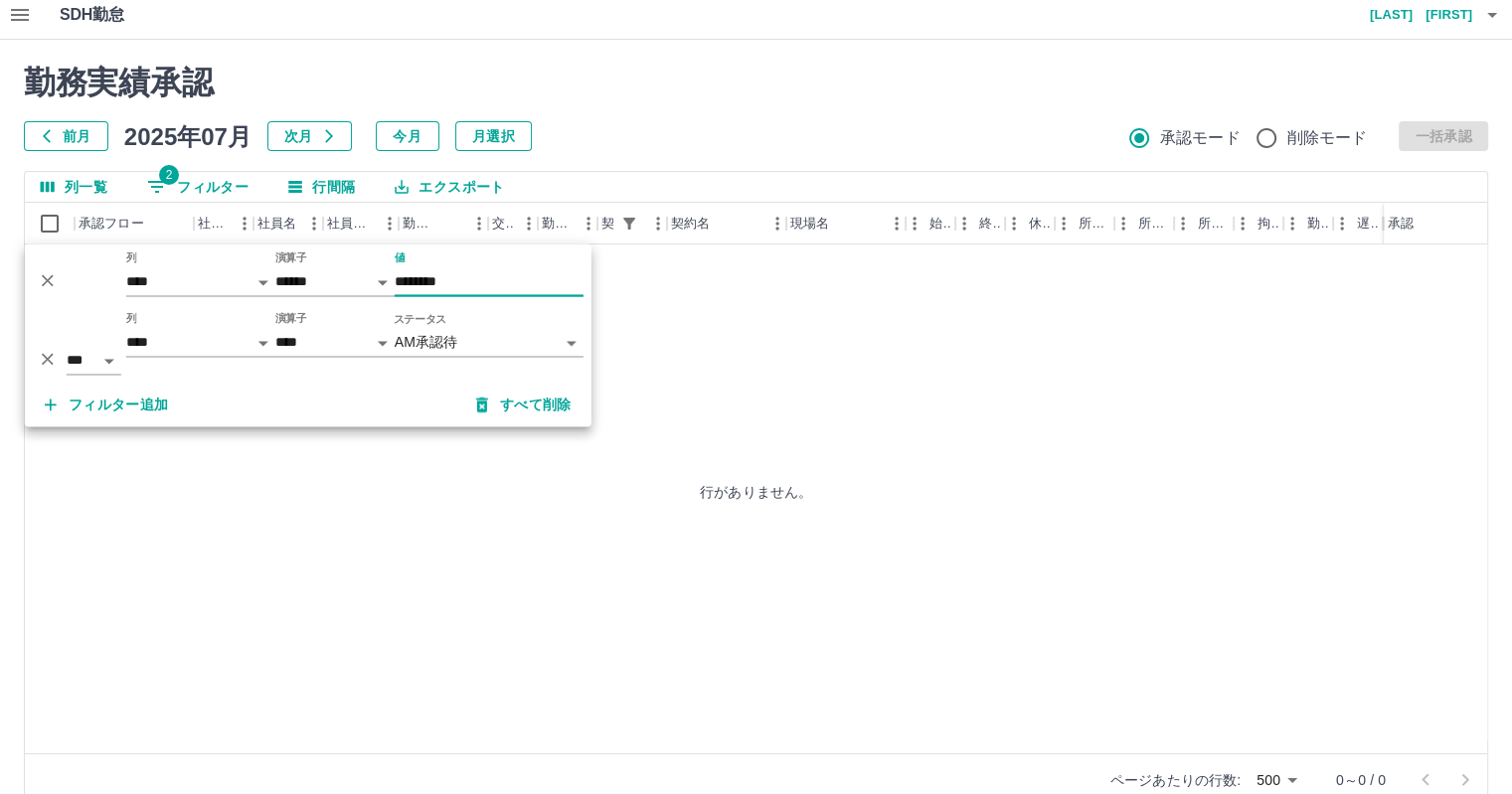 click on "********" at bounding box center [489, 281] 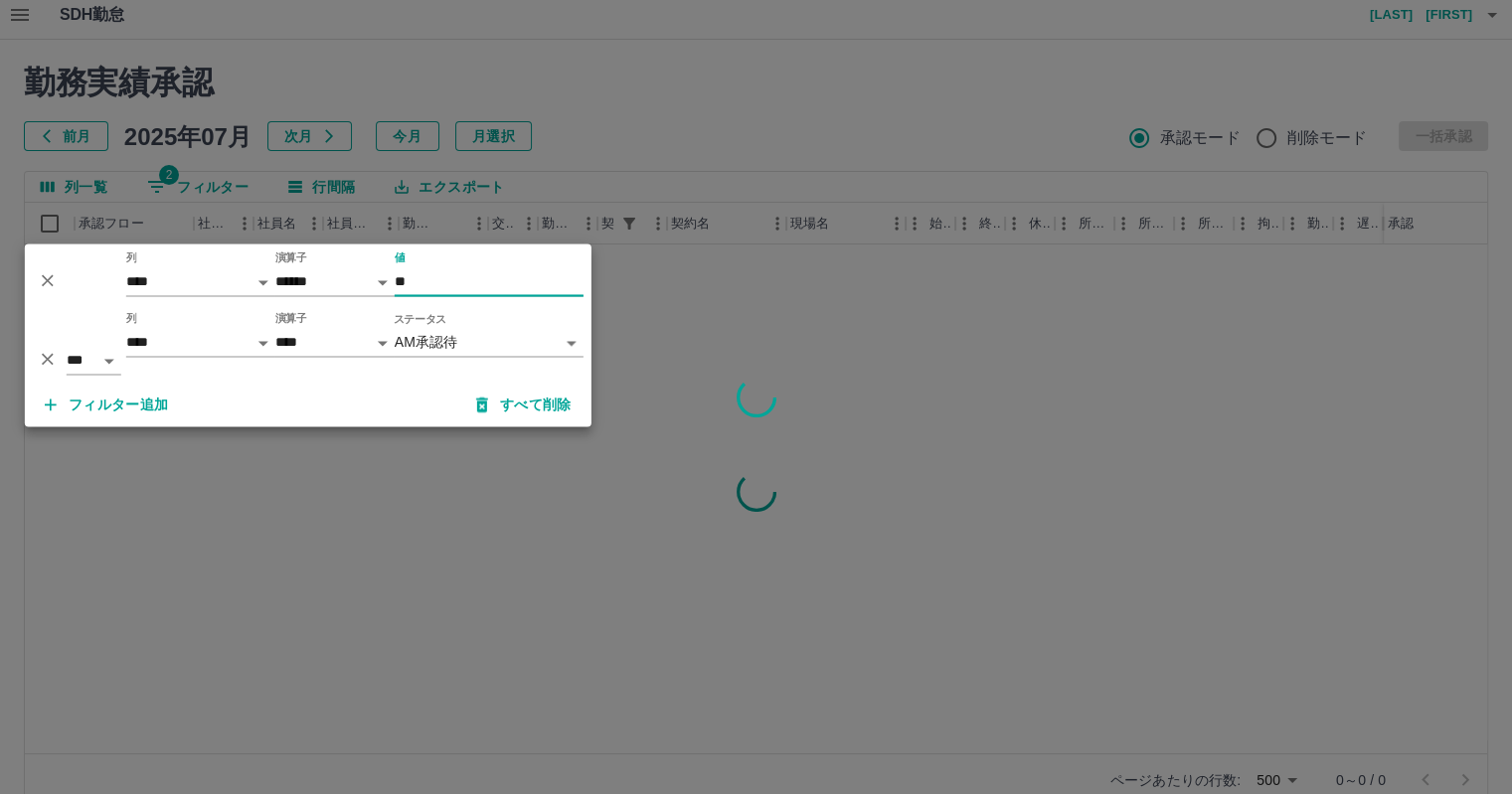 type on "*" 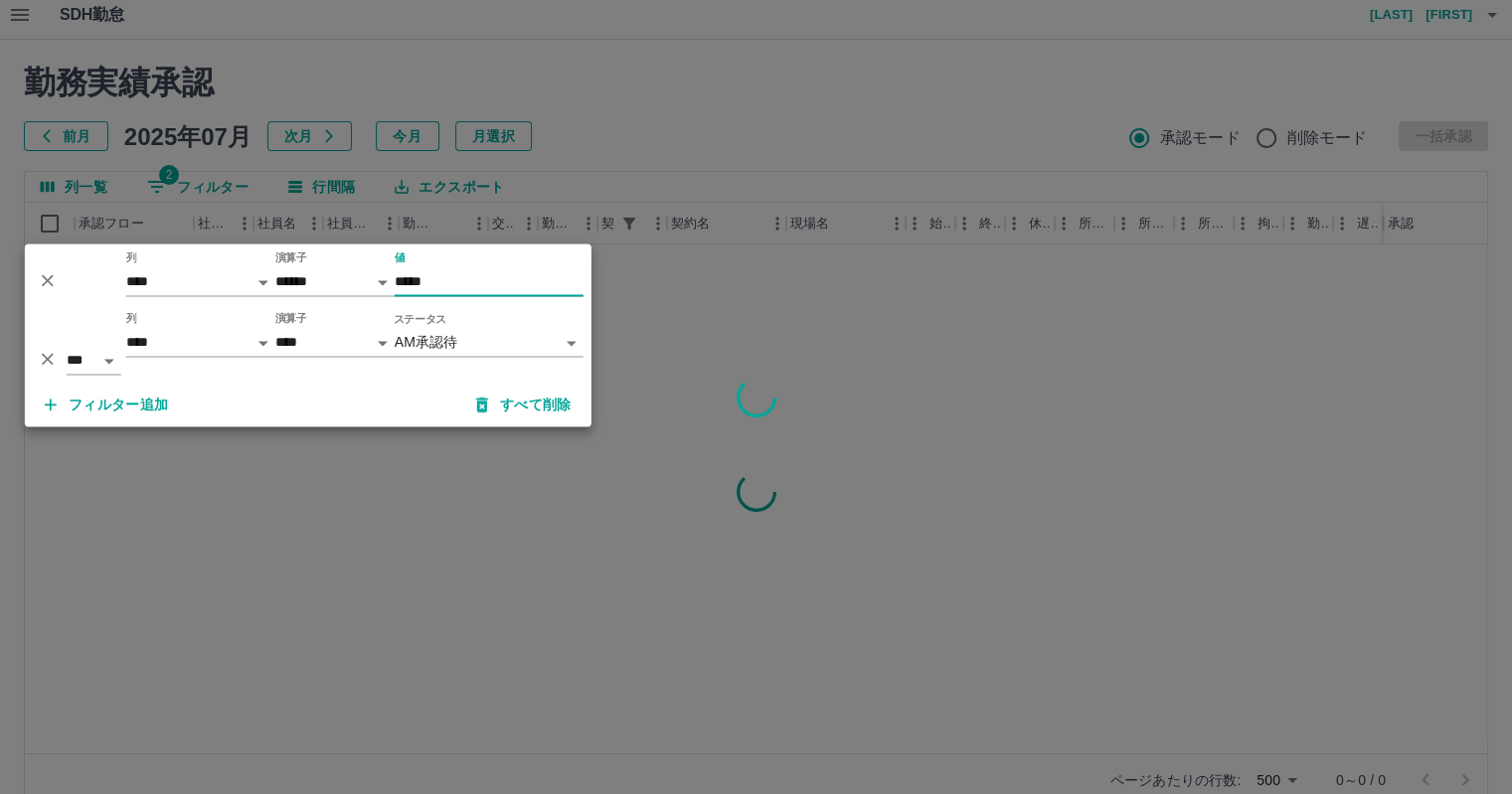 type on "*****" 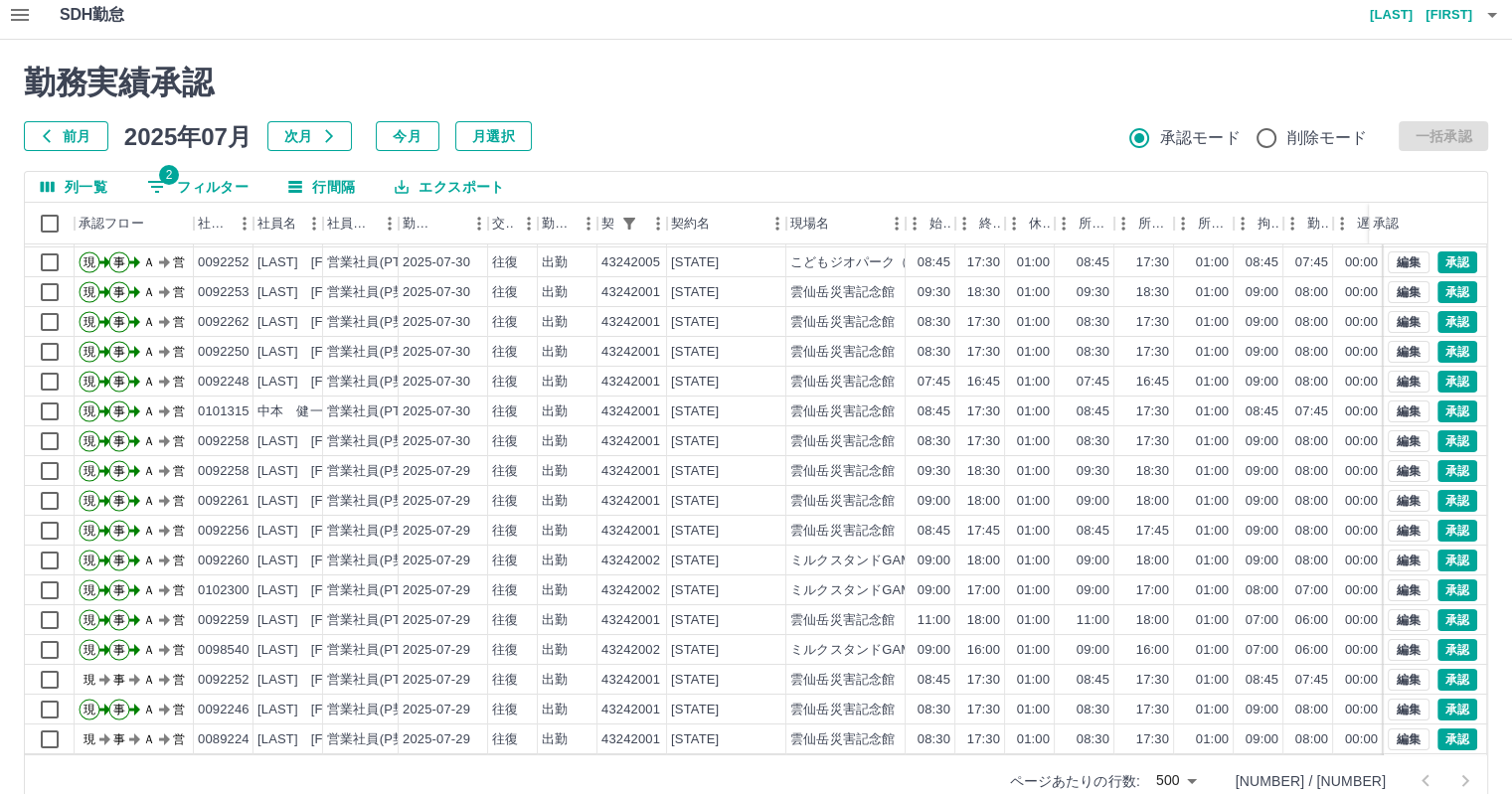 scroll, scrollTop: 199, scrollLeft: 0, axis: vertical 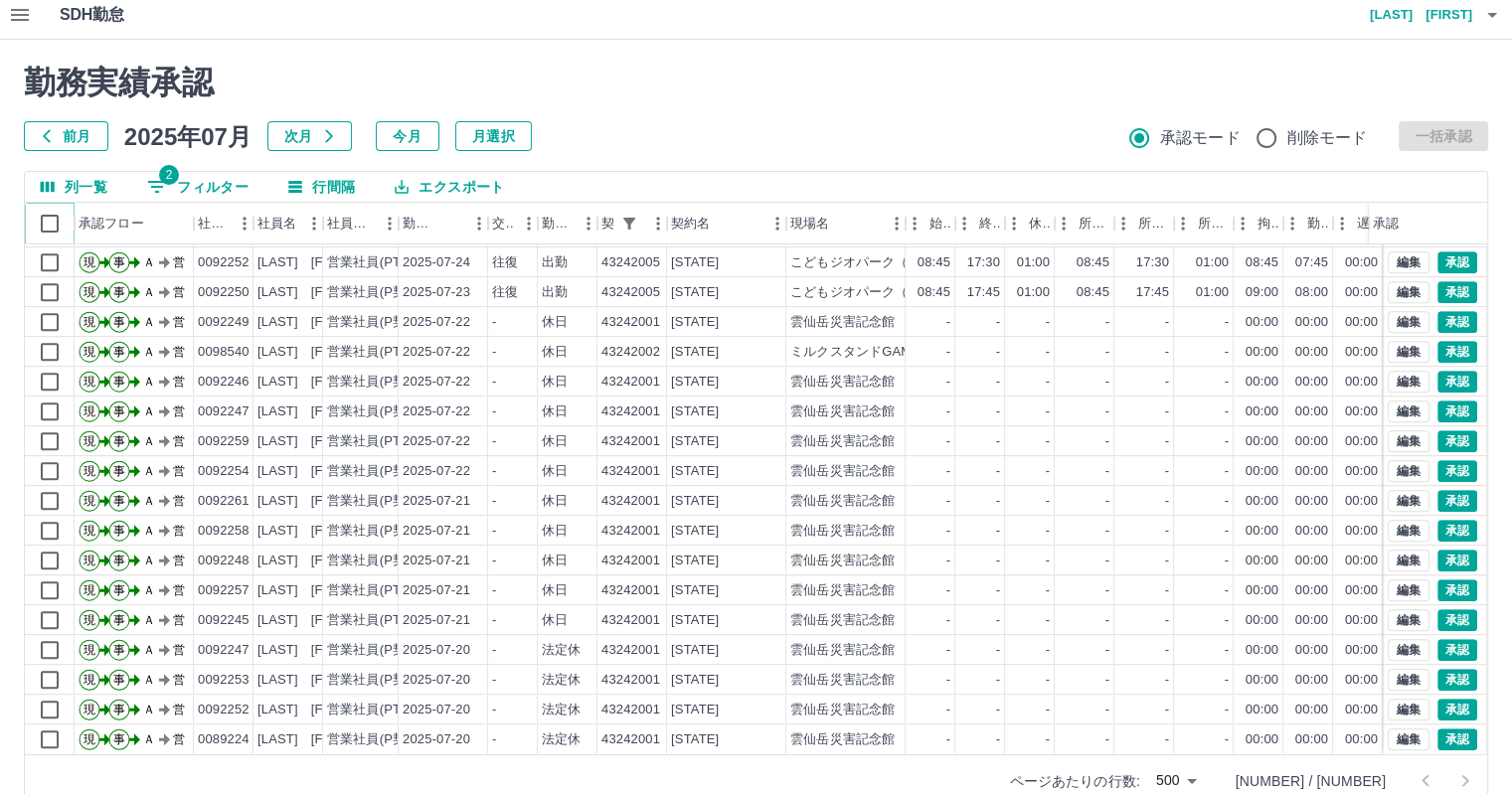 click 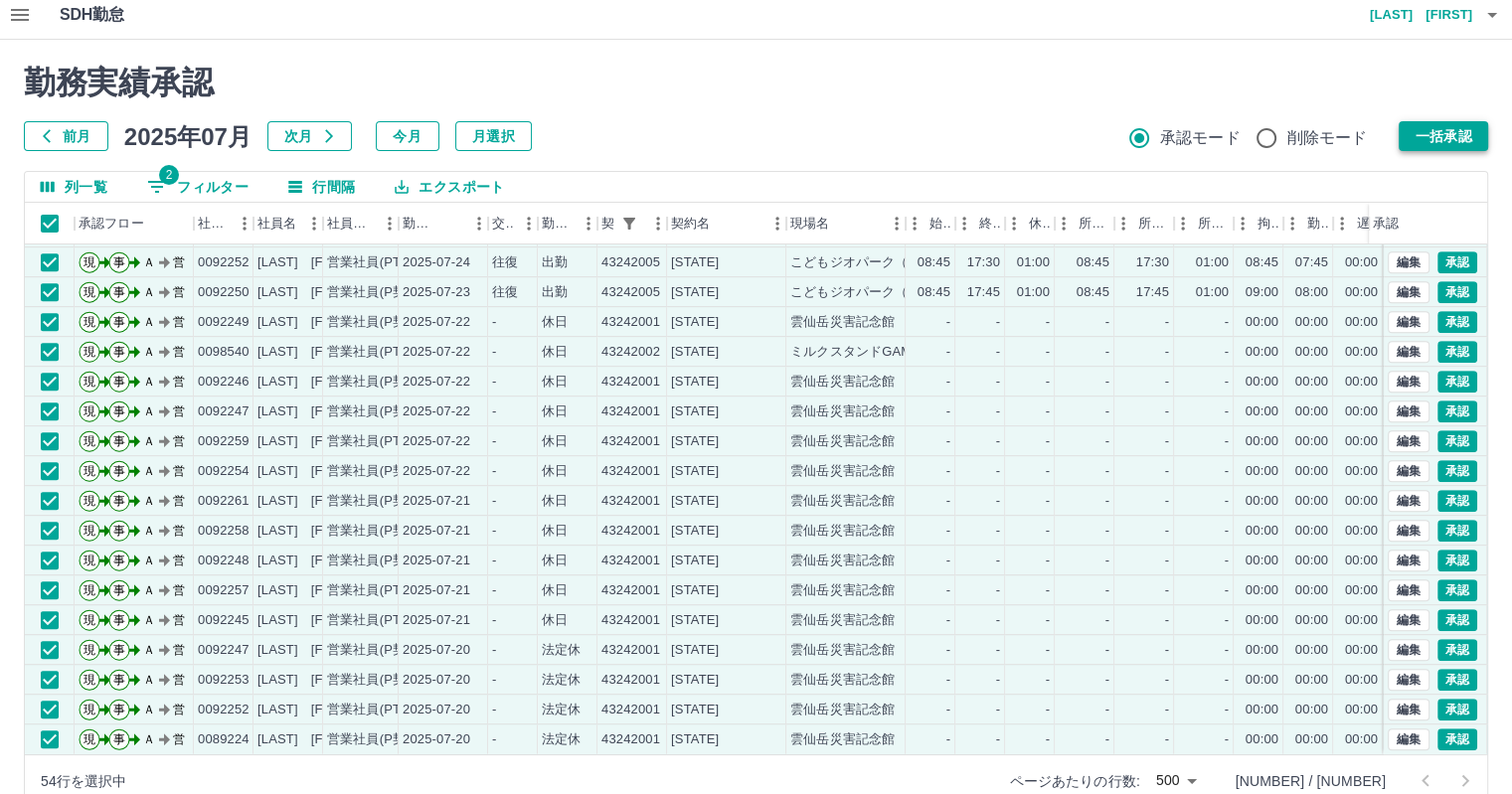 click on "一括承認" at bounding box center (1443, 136) 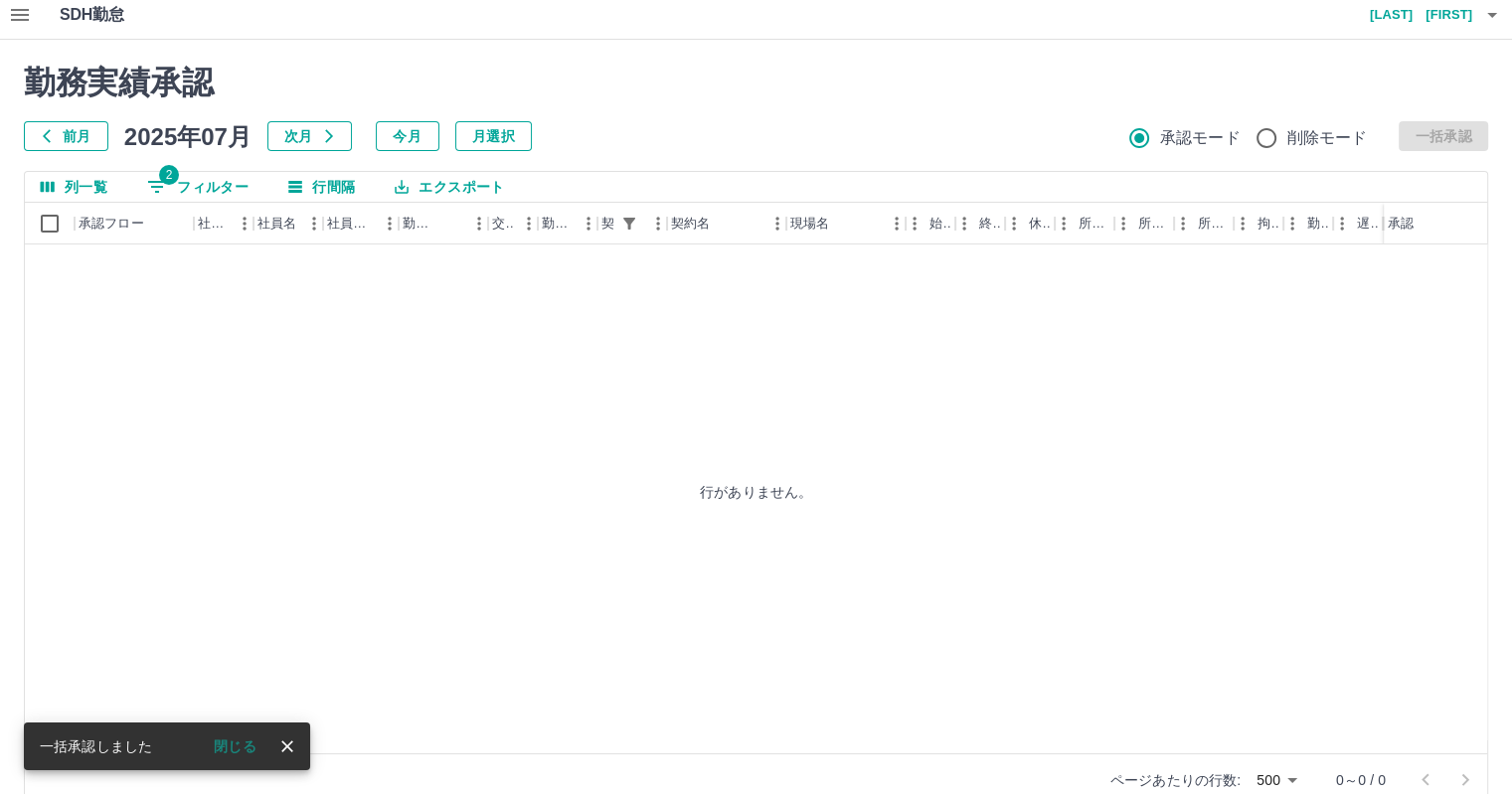 scroll, scrollTop: 0, scrollLeft: 0, axis: both 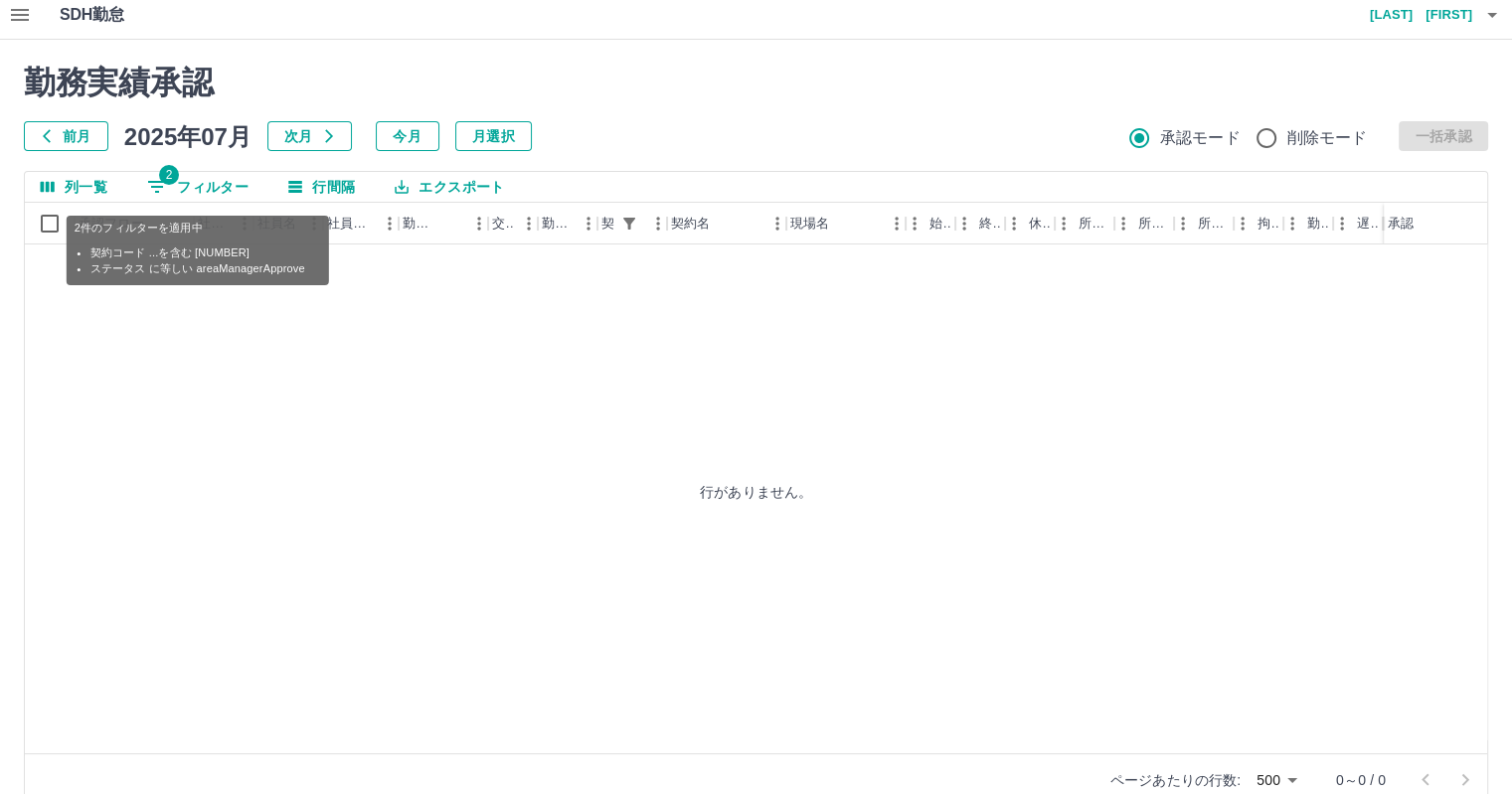 click on "2 フィルター" at bounding box center [198, 187] 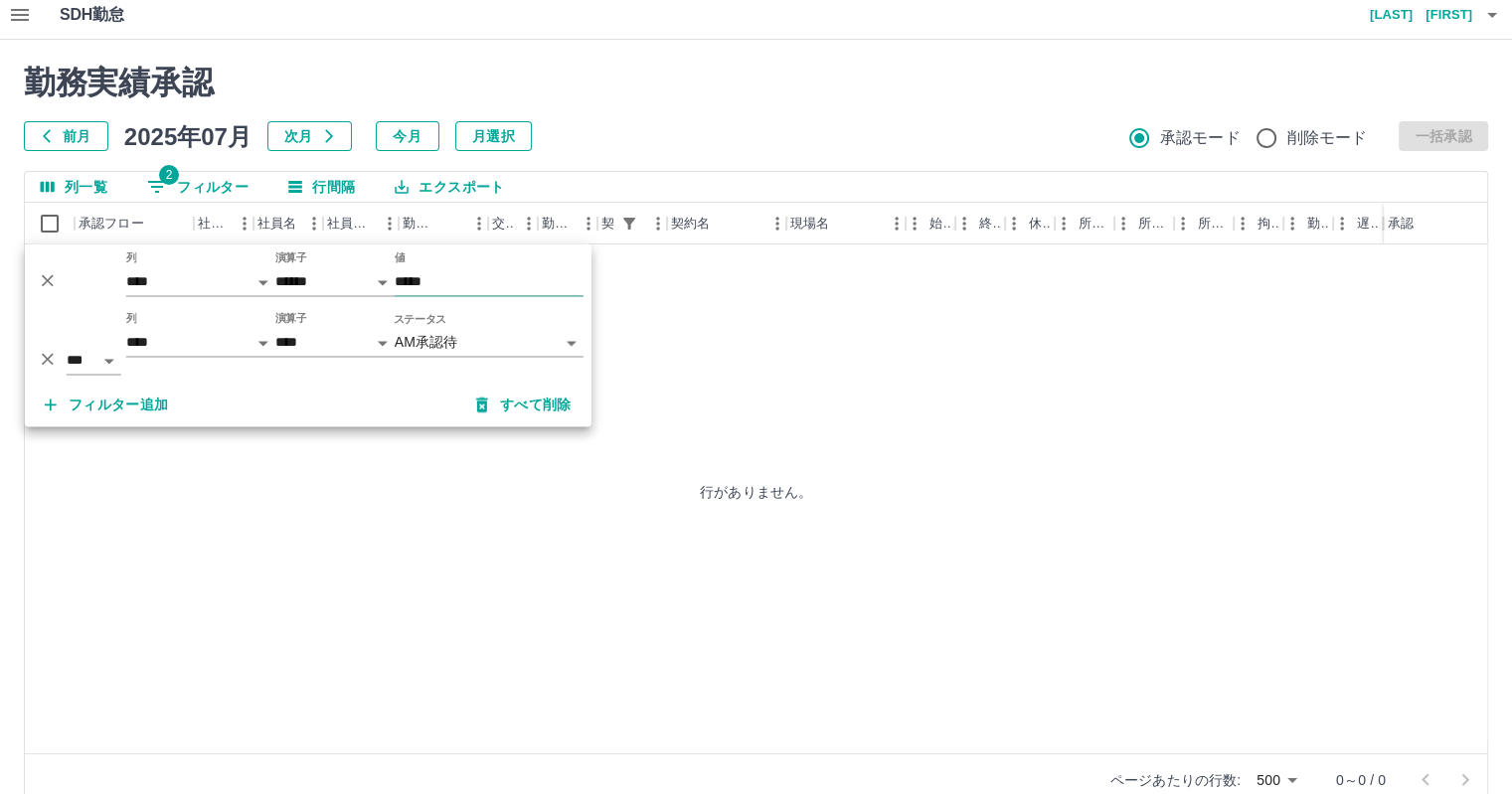 click on "*****" at bounding box center (489, 281) 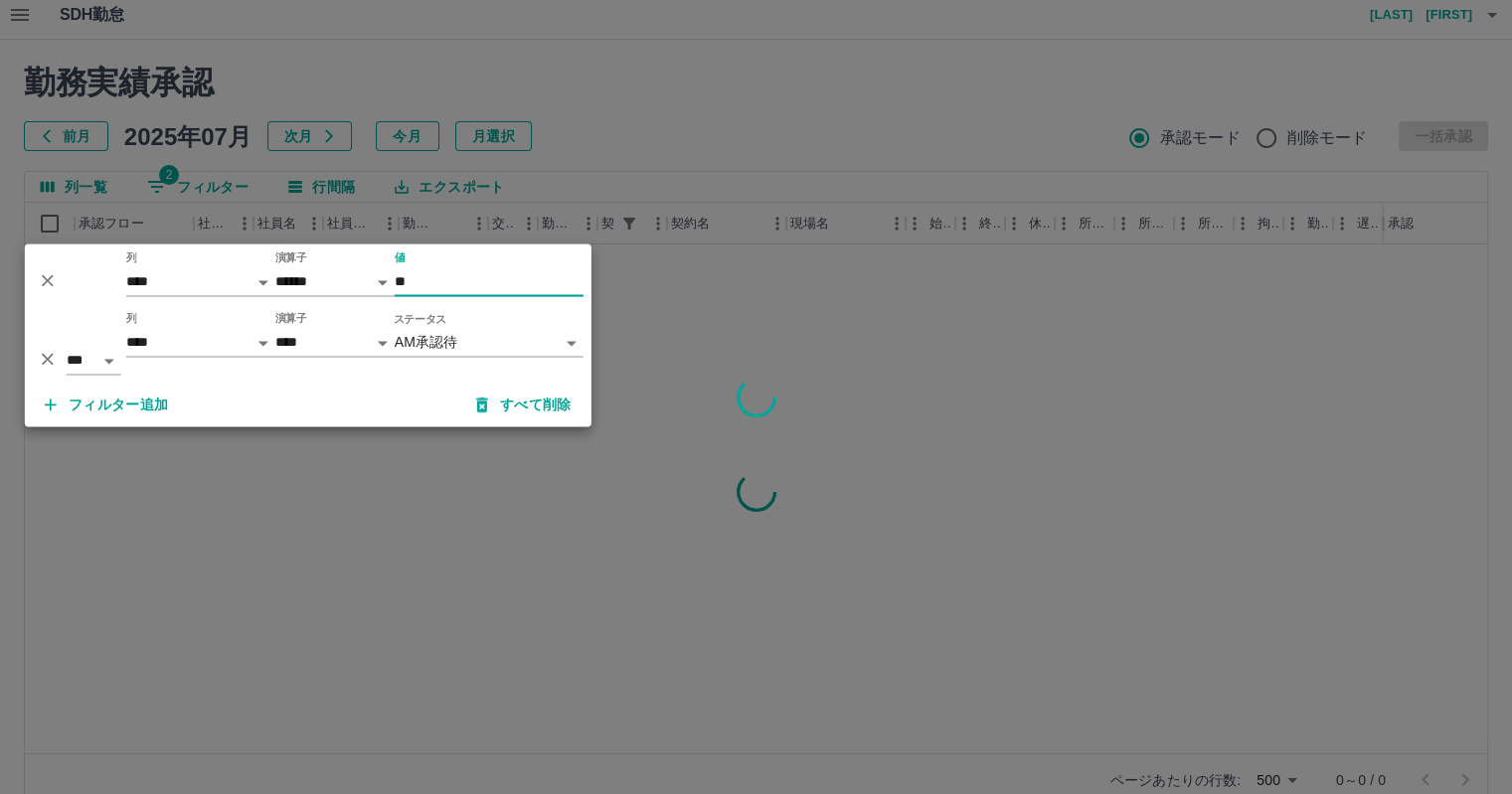 type on "*" 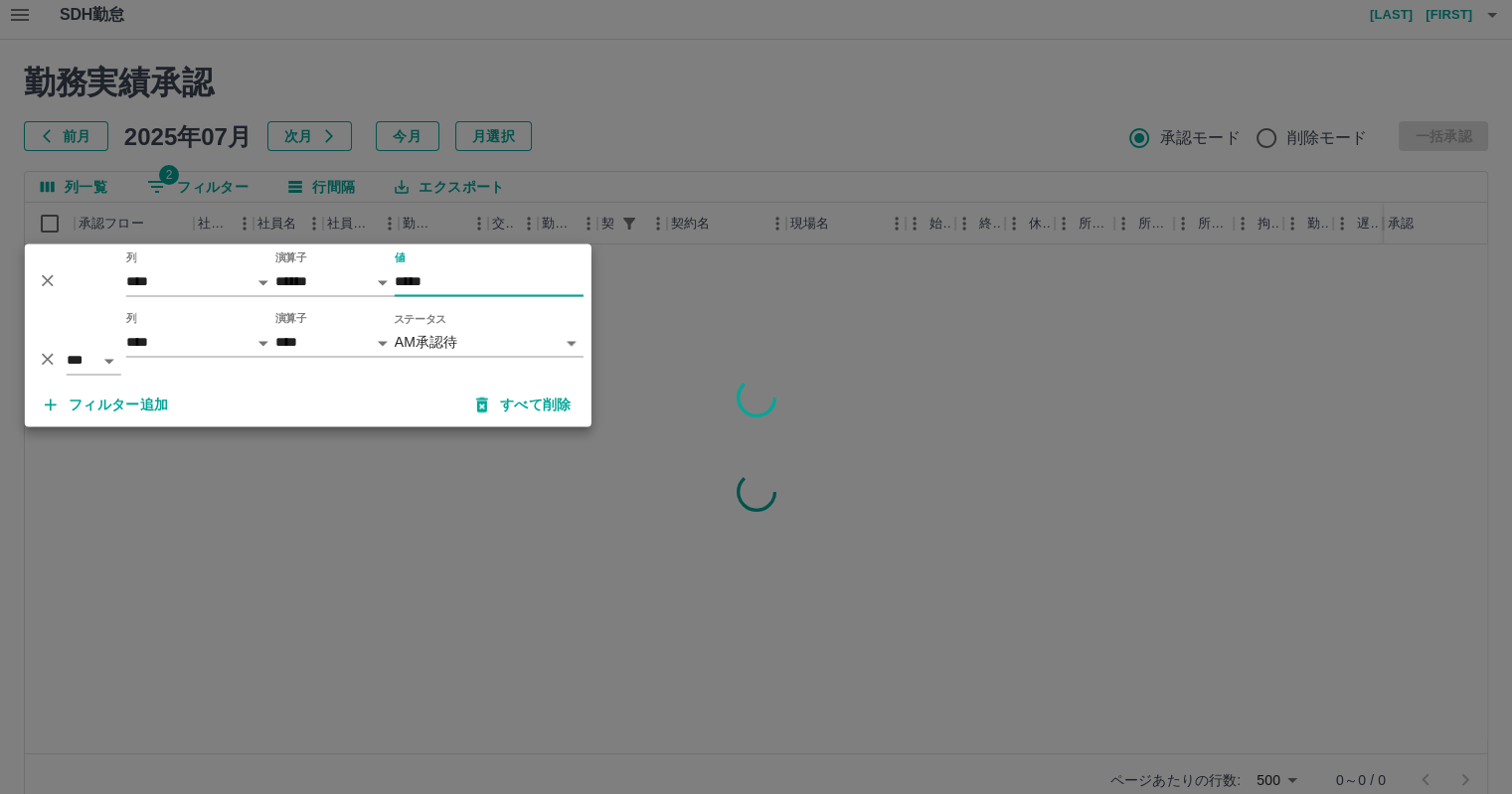 type on "*****" 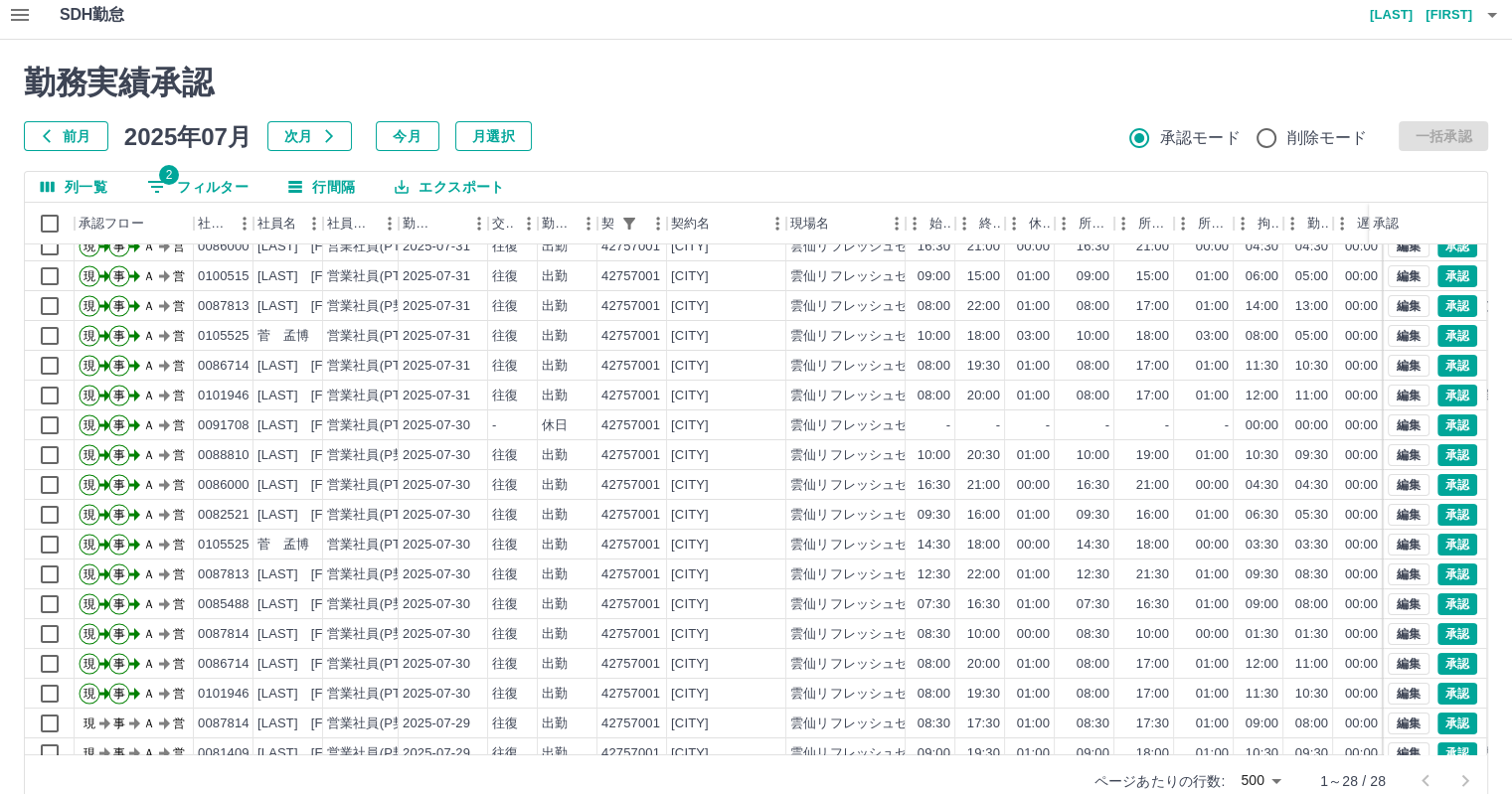 scroll, scrollTop: 199, scrollLeft: 0, axis: vertical 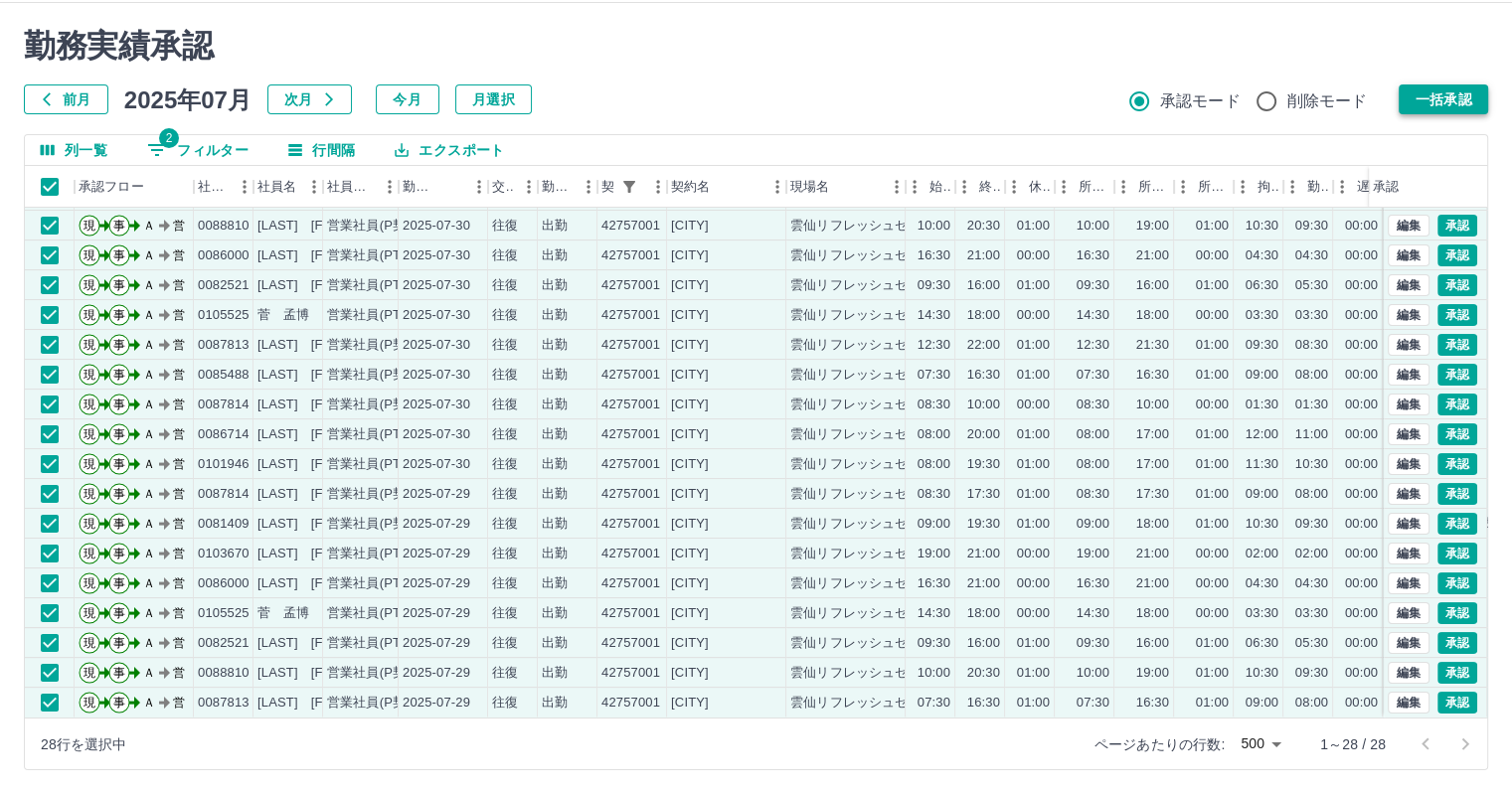 click on "一括承認" at bounding box center [1443, 99] 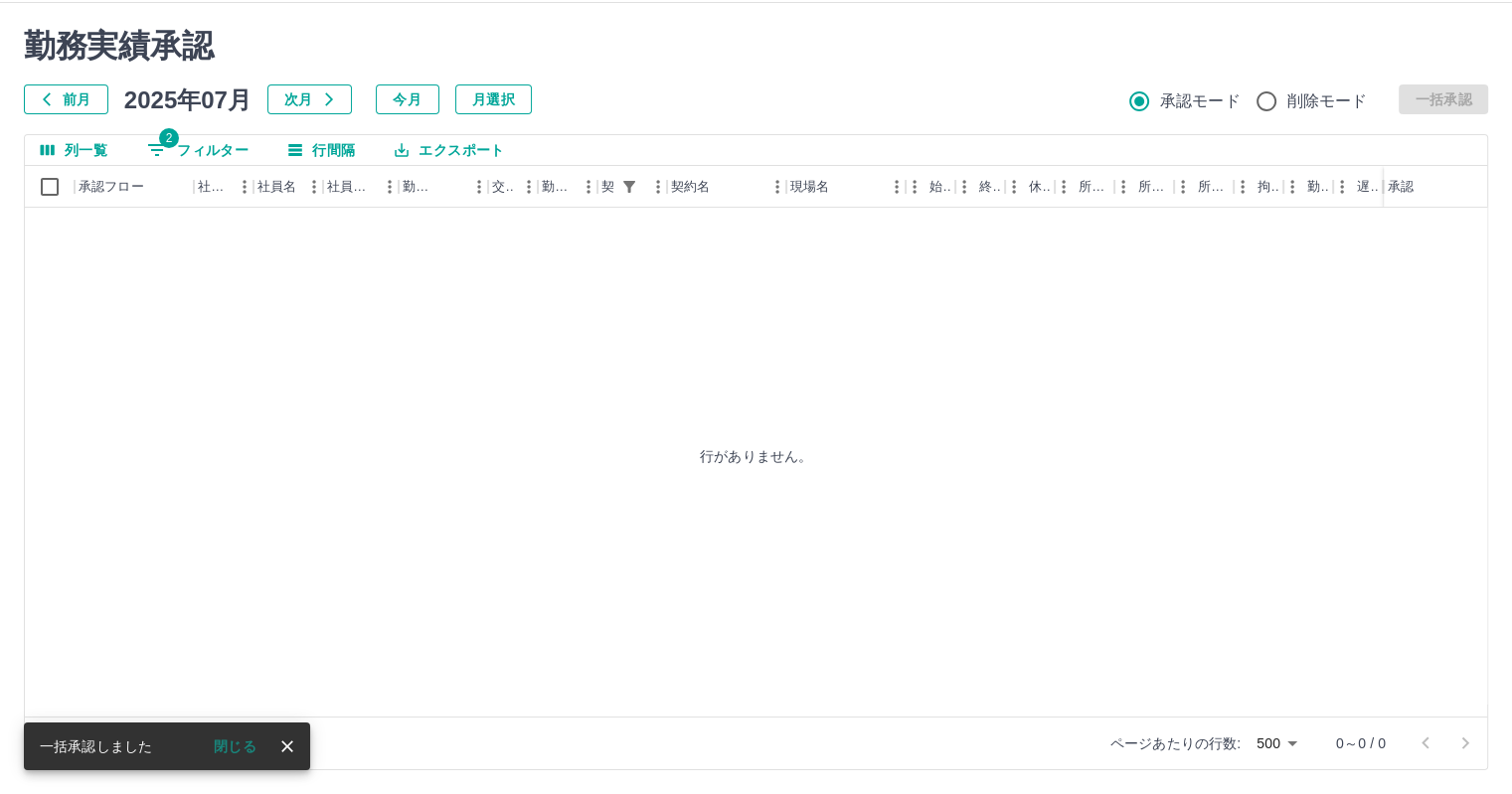 scroll, scrollTop: 0, scrollLeft: 0, axis: both 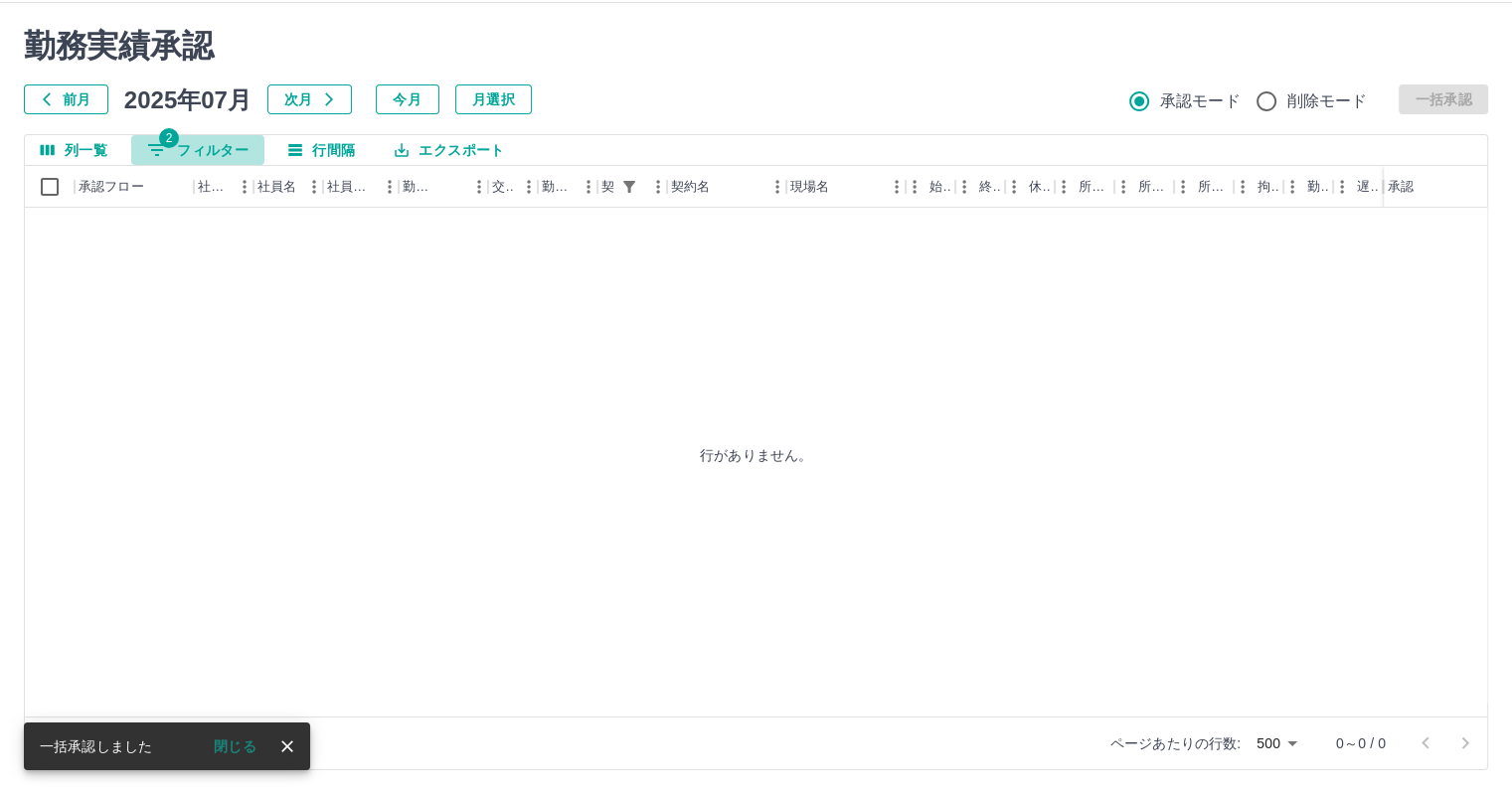 click on "2 フィルター" at bounding box center (198, 150) 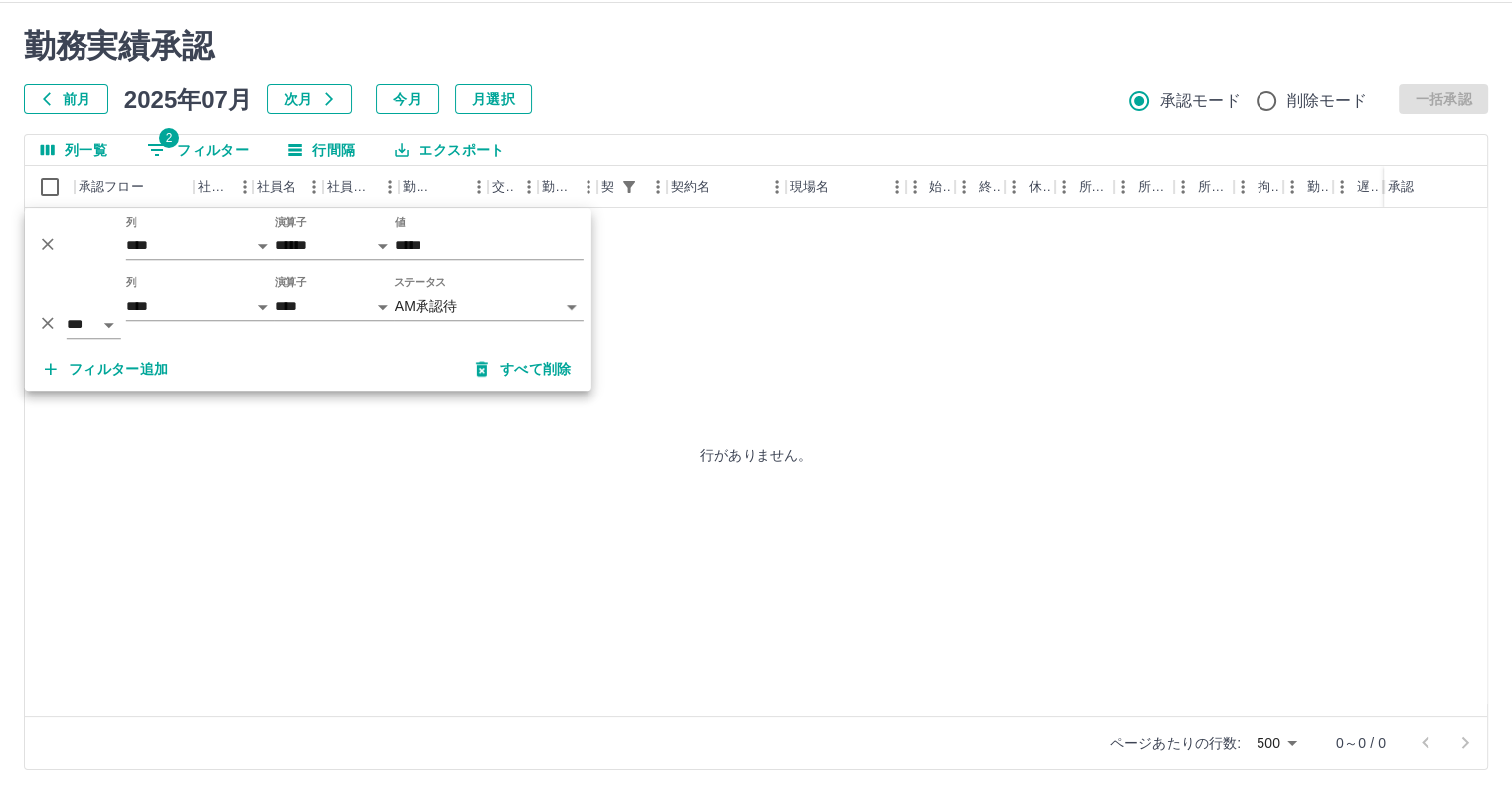 drag, startPoint x: 48, startPoint y: 316, endPoint x: 95, endPoint y: 314, distance: 47.04253 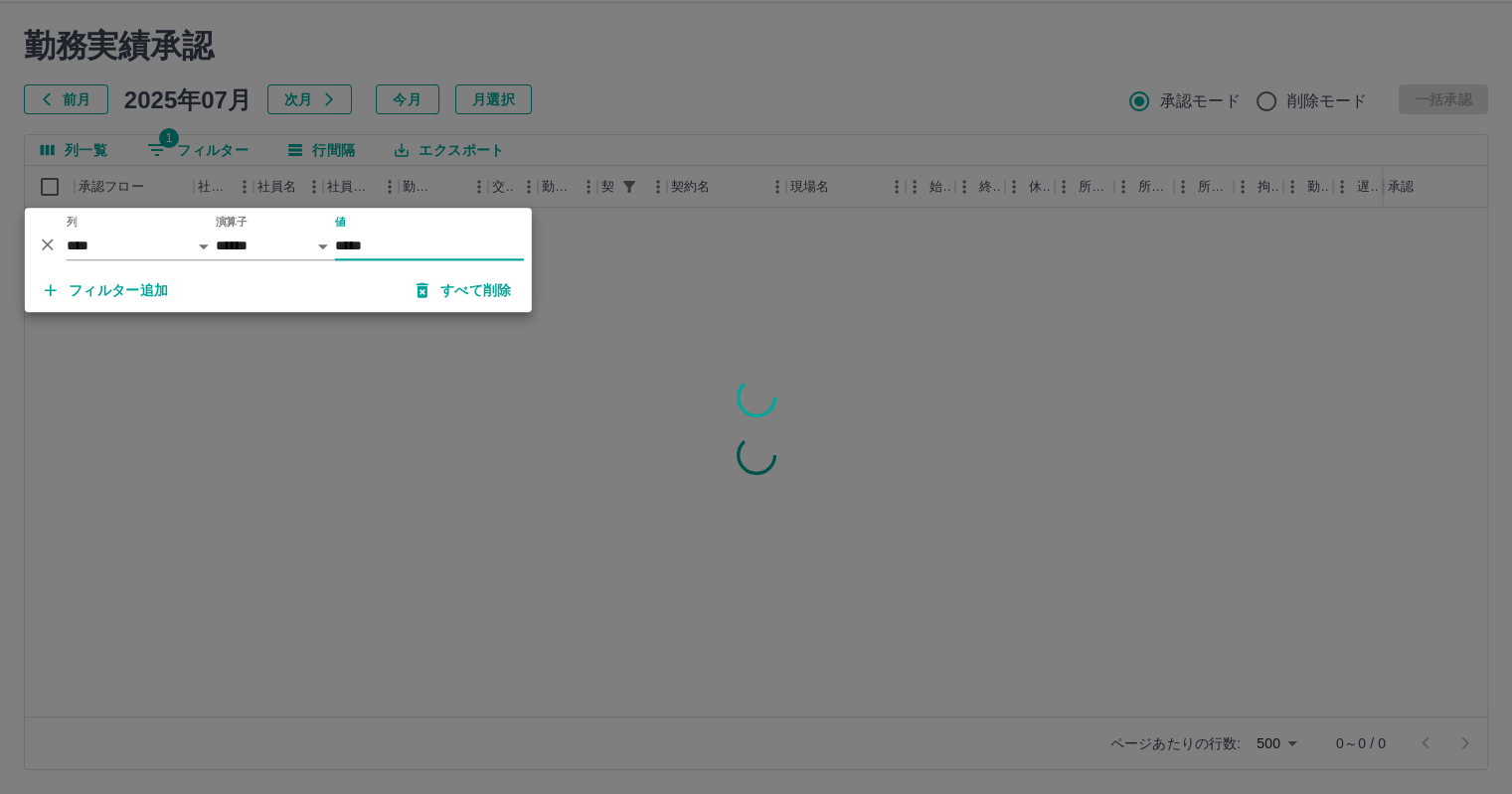 click on "*****" at bounding box center [429, 245] 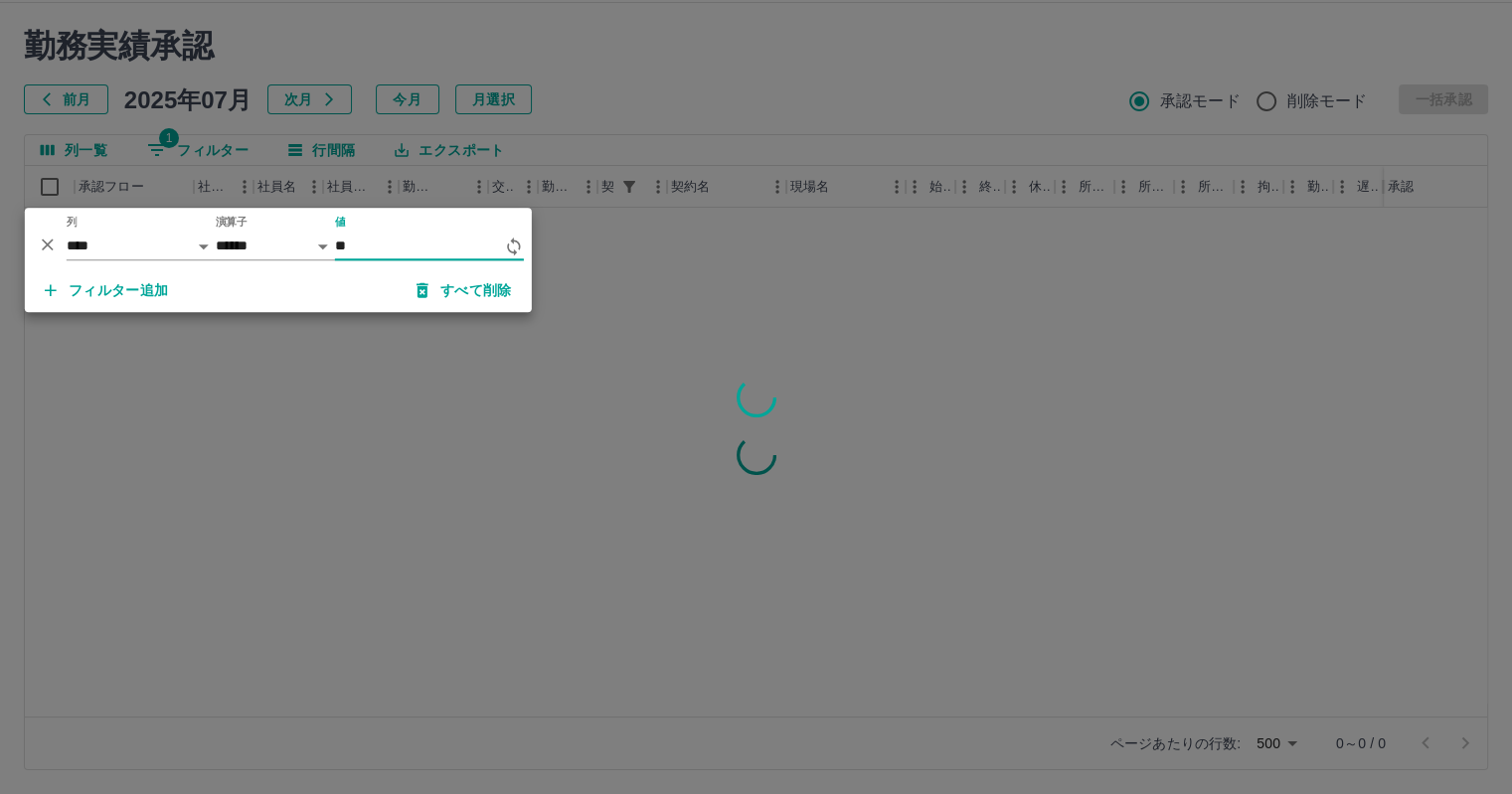 type on "*" 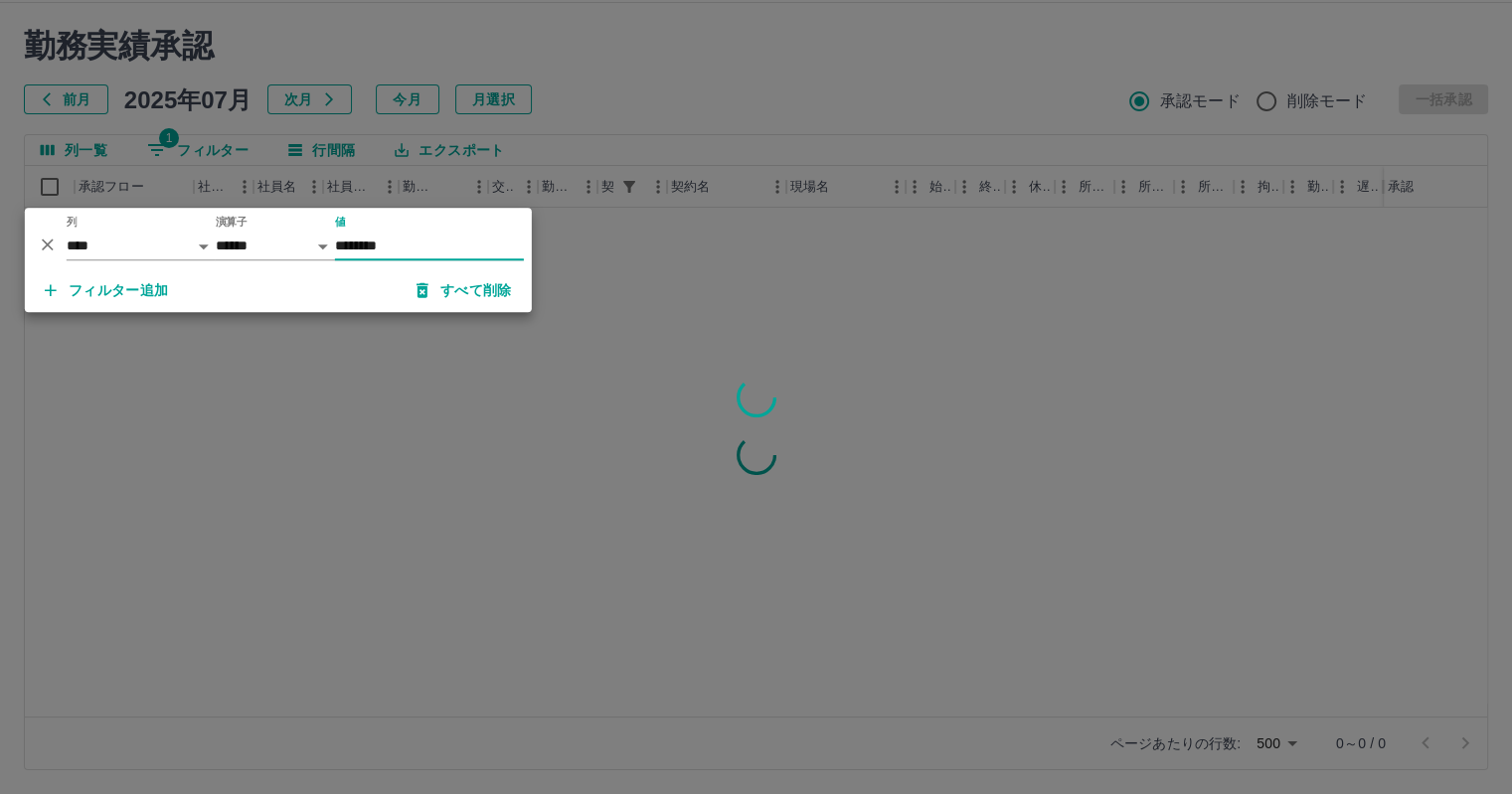 type on "********" 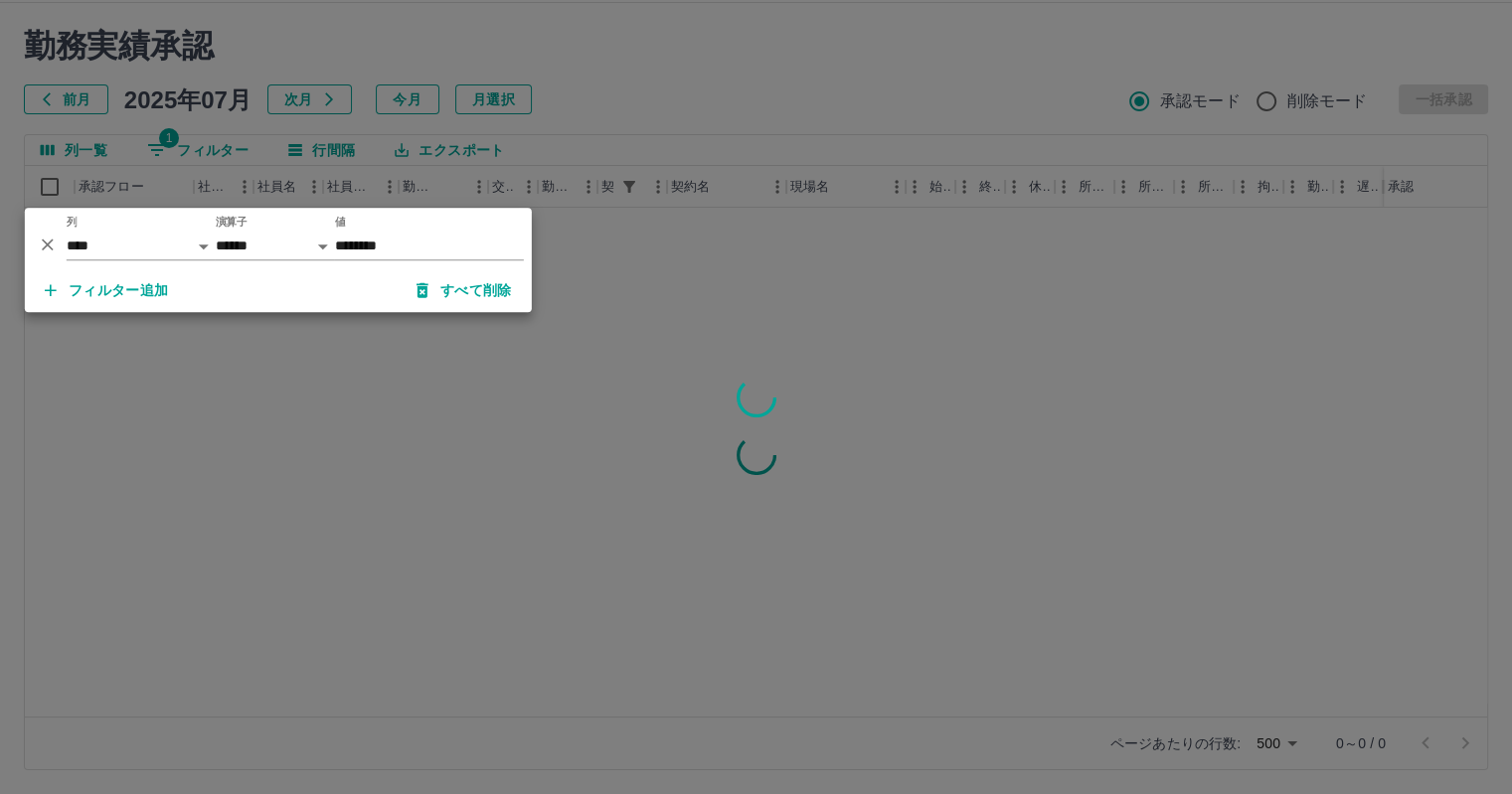 click at bounding box center (756, 397) 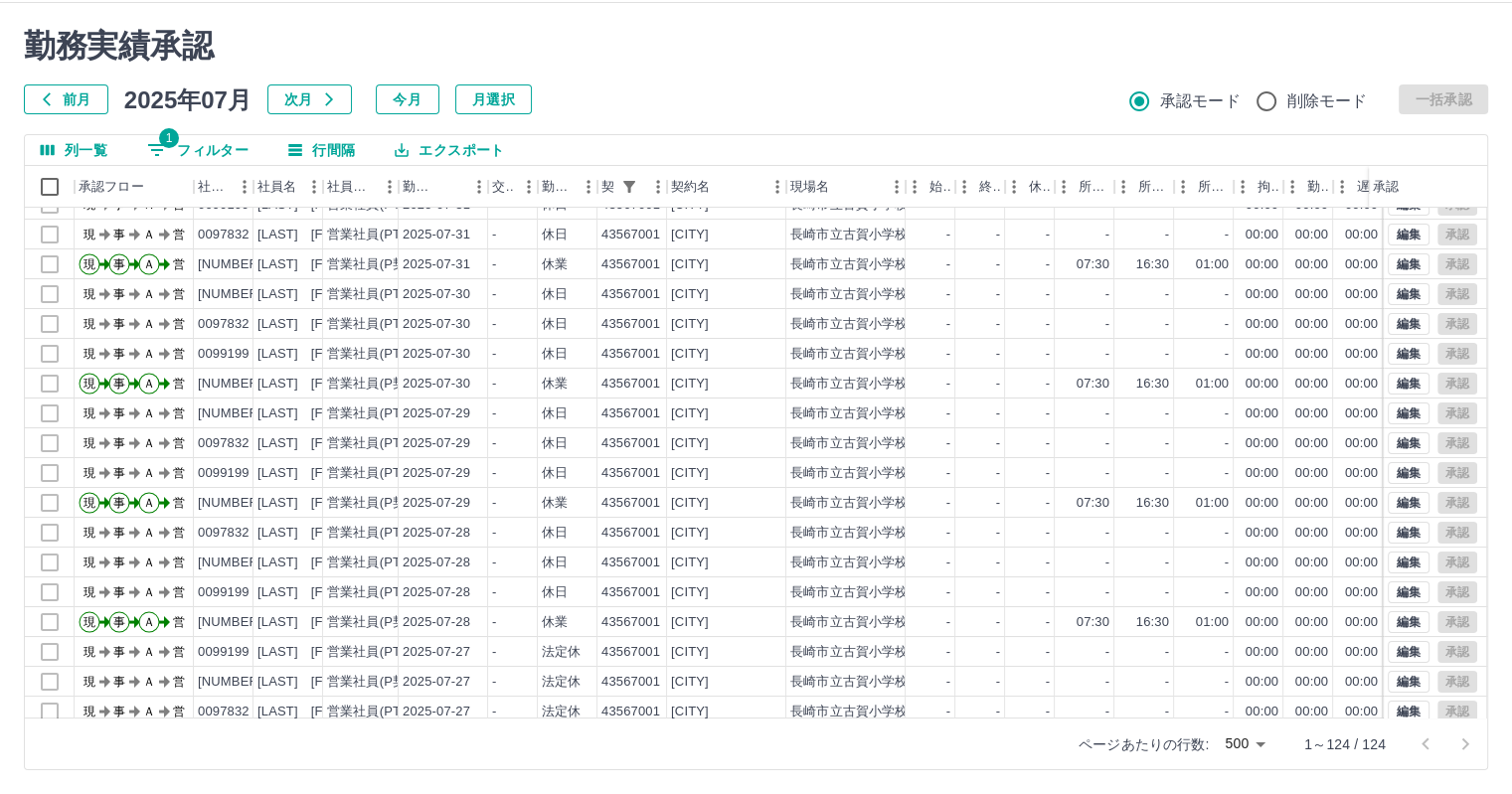 scroll, scrollTop: 0, scrollLeft: 0, axis: both 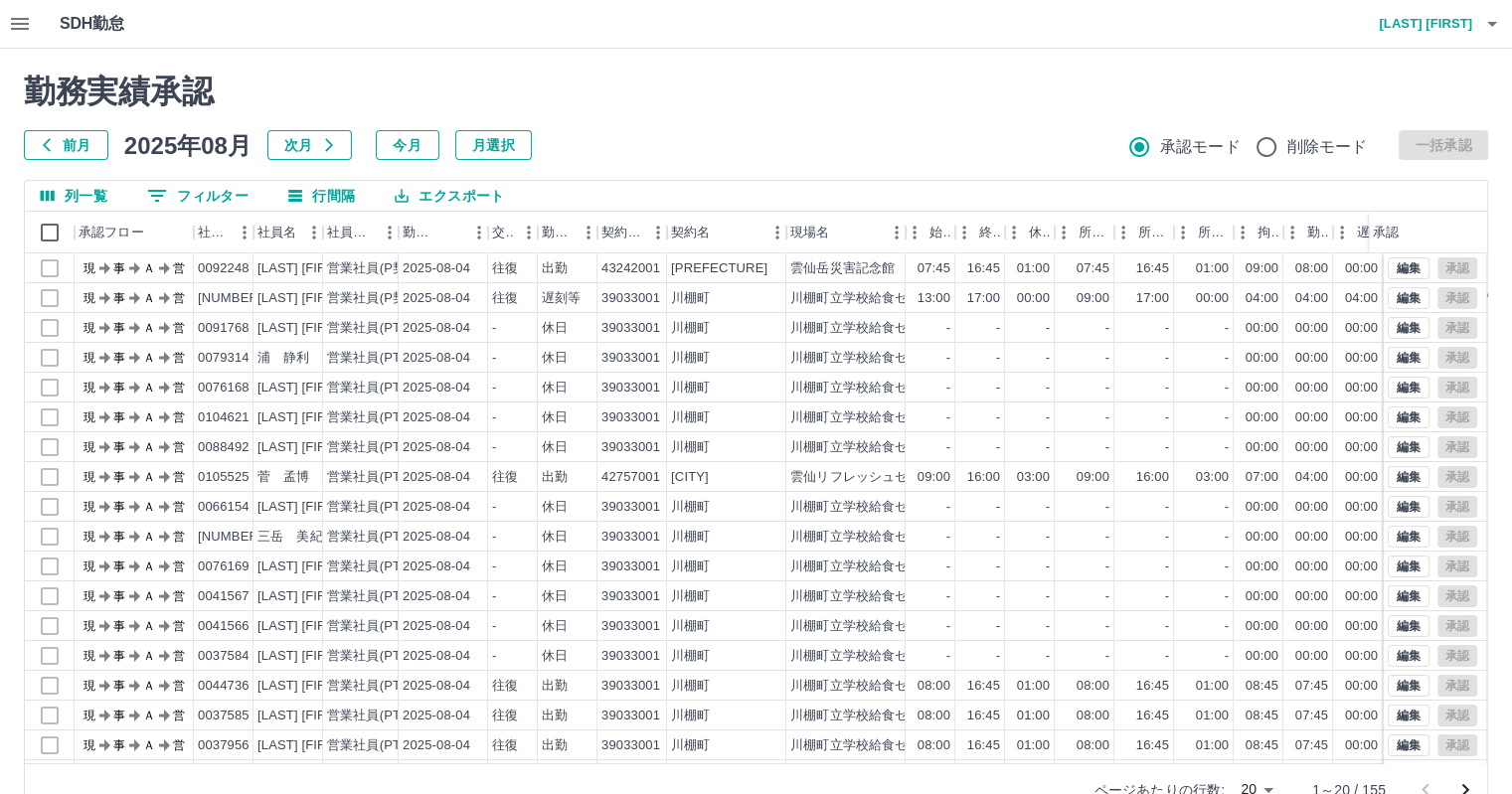 click on "0 フィルター" at bounding box center (198, 196) 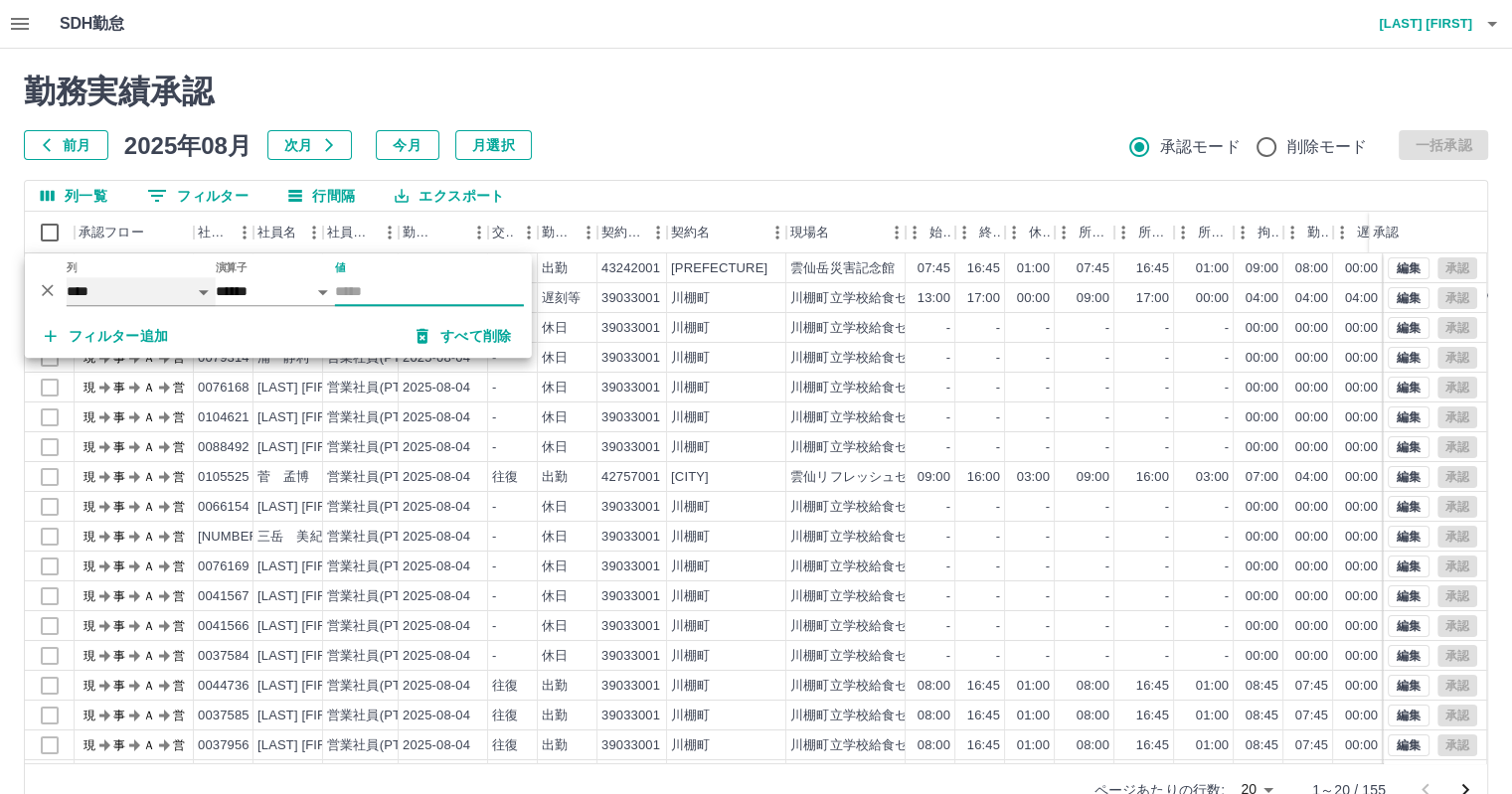 click on "**** *** **** *** *** **** ***** *** *** ** ** ** **** **** **** ** ** *** **** *****" at bounding box center [141, 291] 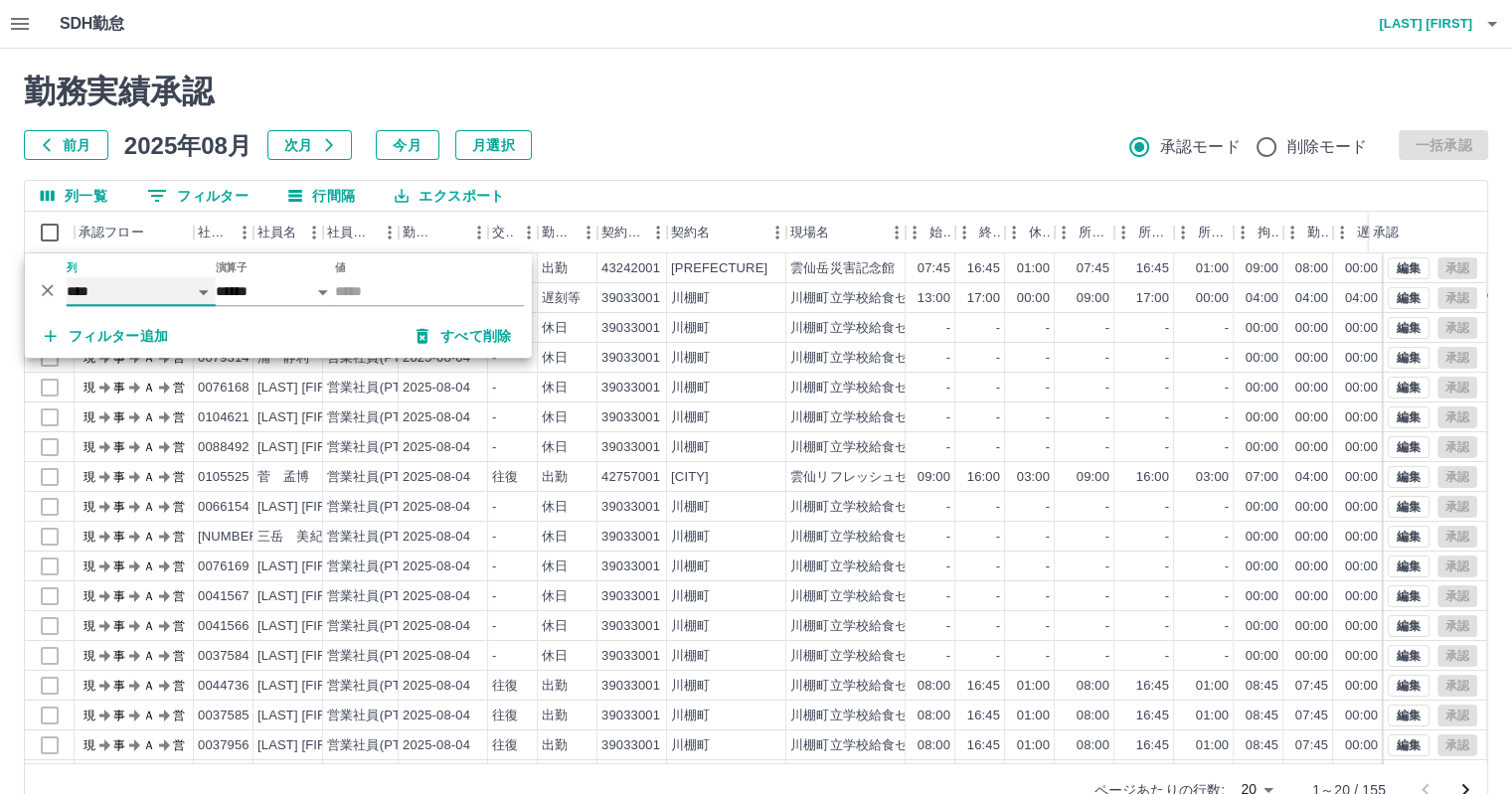 click on "**** *** **** *** *** **** ***** *** *** ** ** ** **** **** **** ** ** *** **** *****" at bounding box center (141, 291) 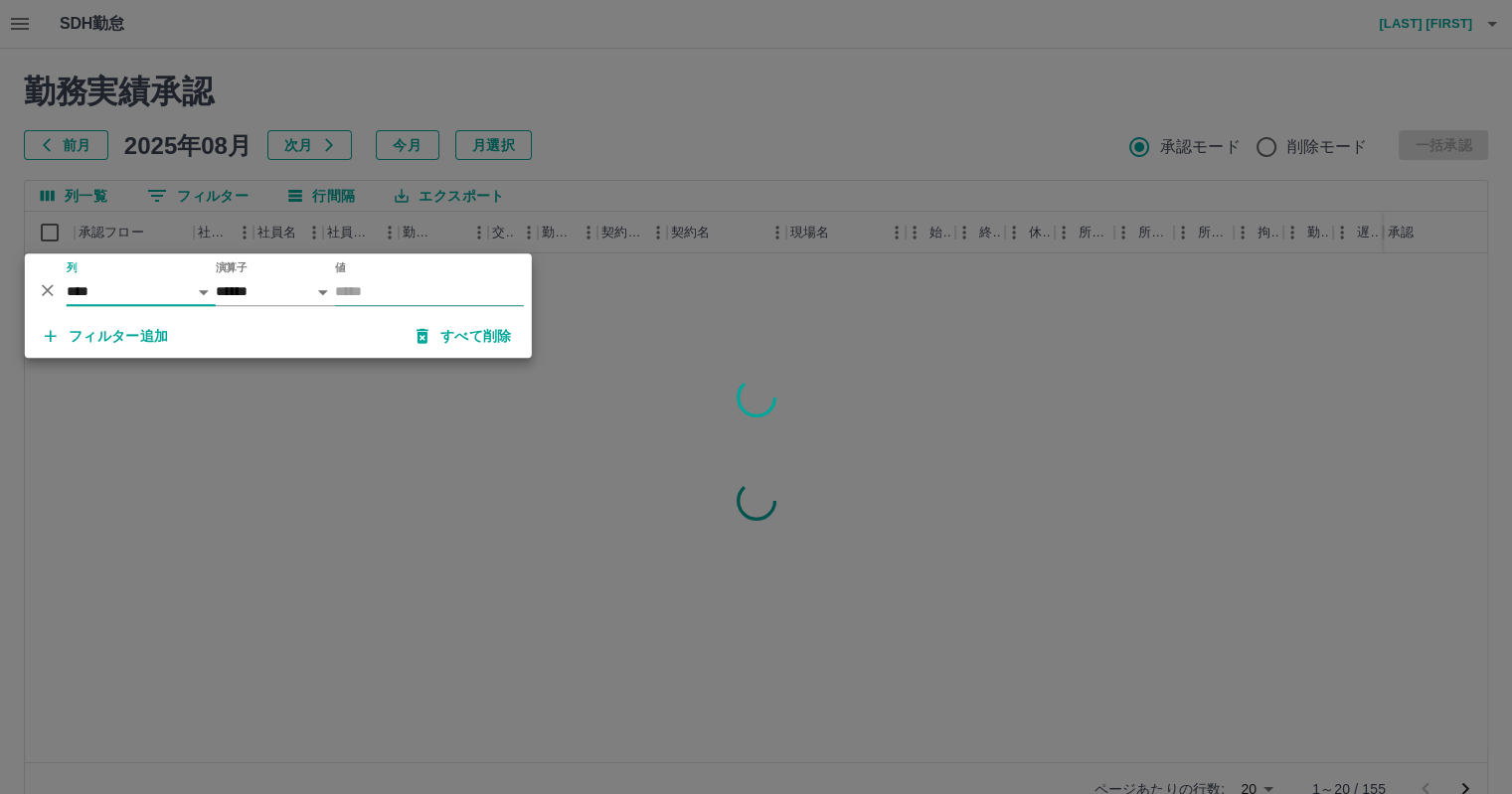 click on "値" at bounding box center (429, 291) 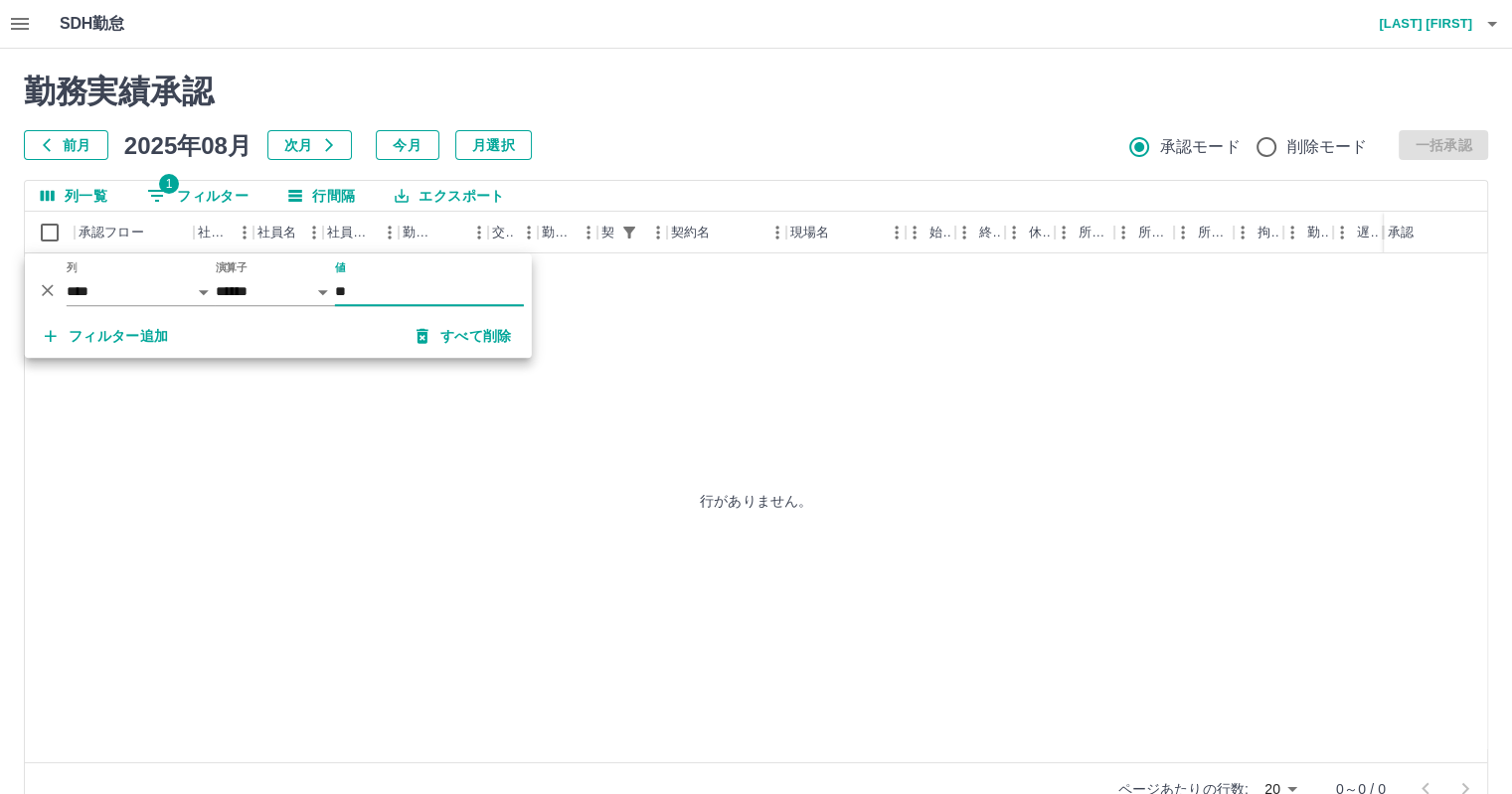 type on "*" 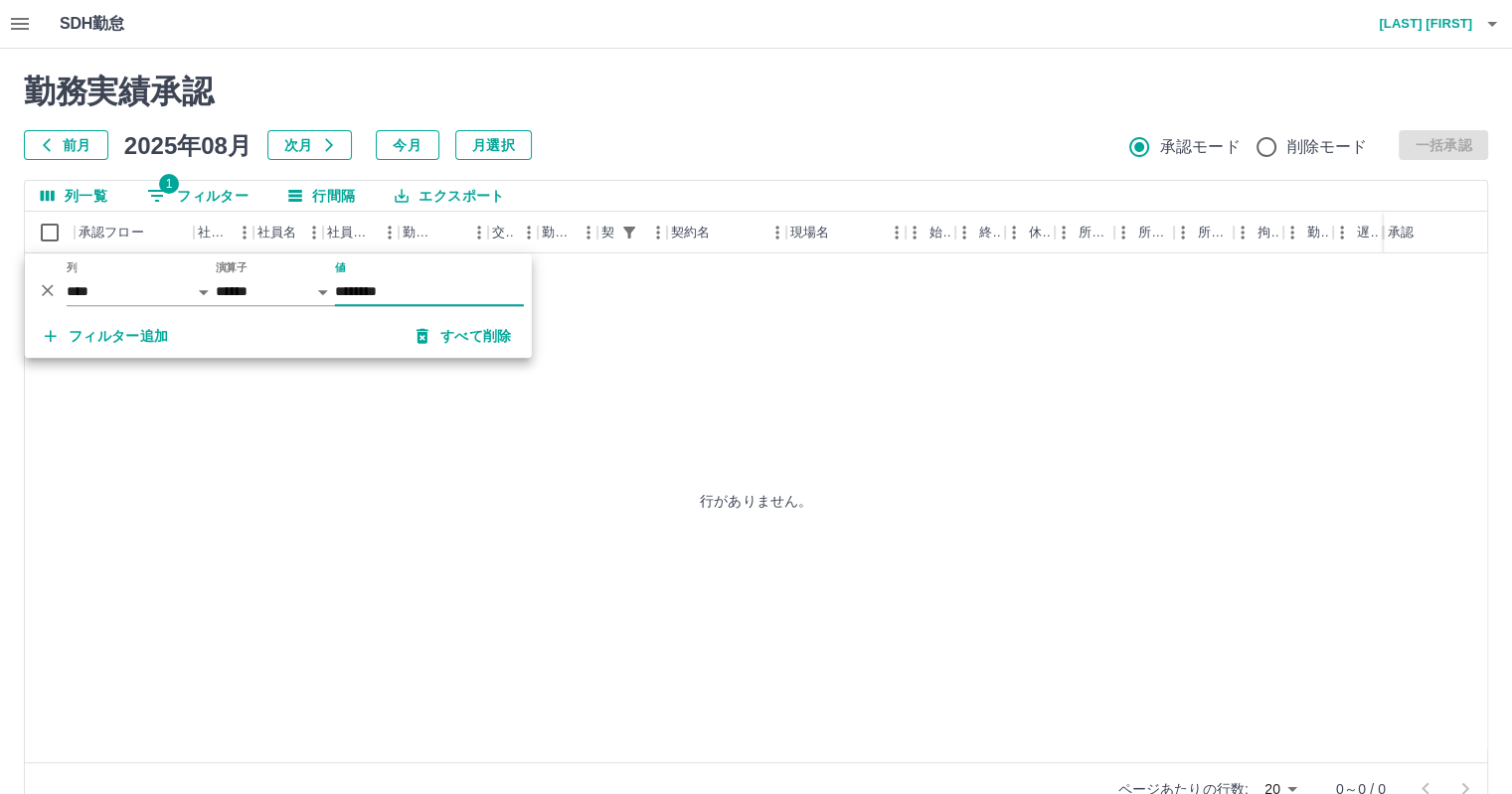type on "********" 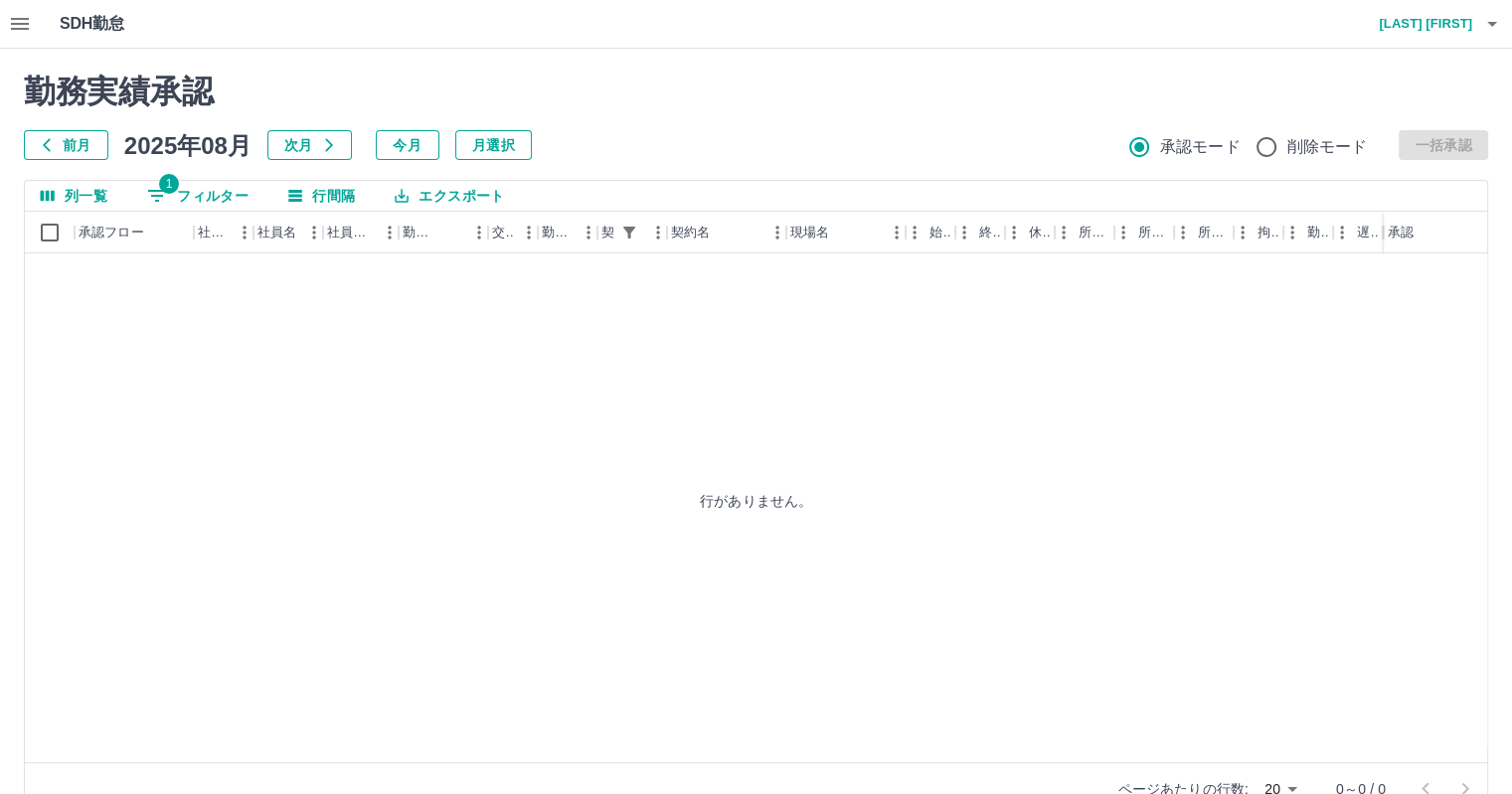 click on "前月 2025年08月 次月 今月 月選択 承認モード 削除モード 一括承認" at bounding box center (756, 145) 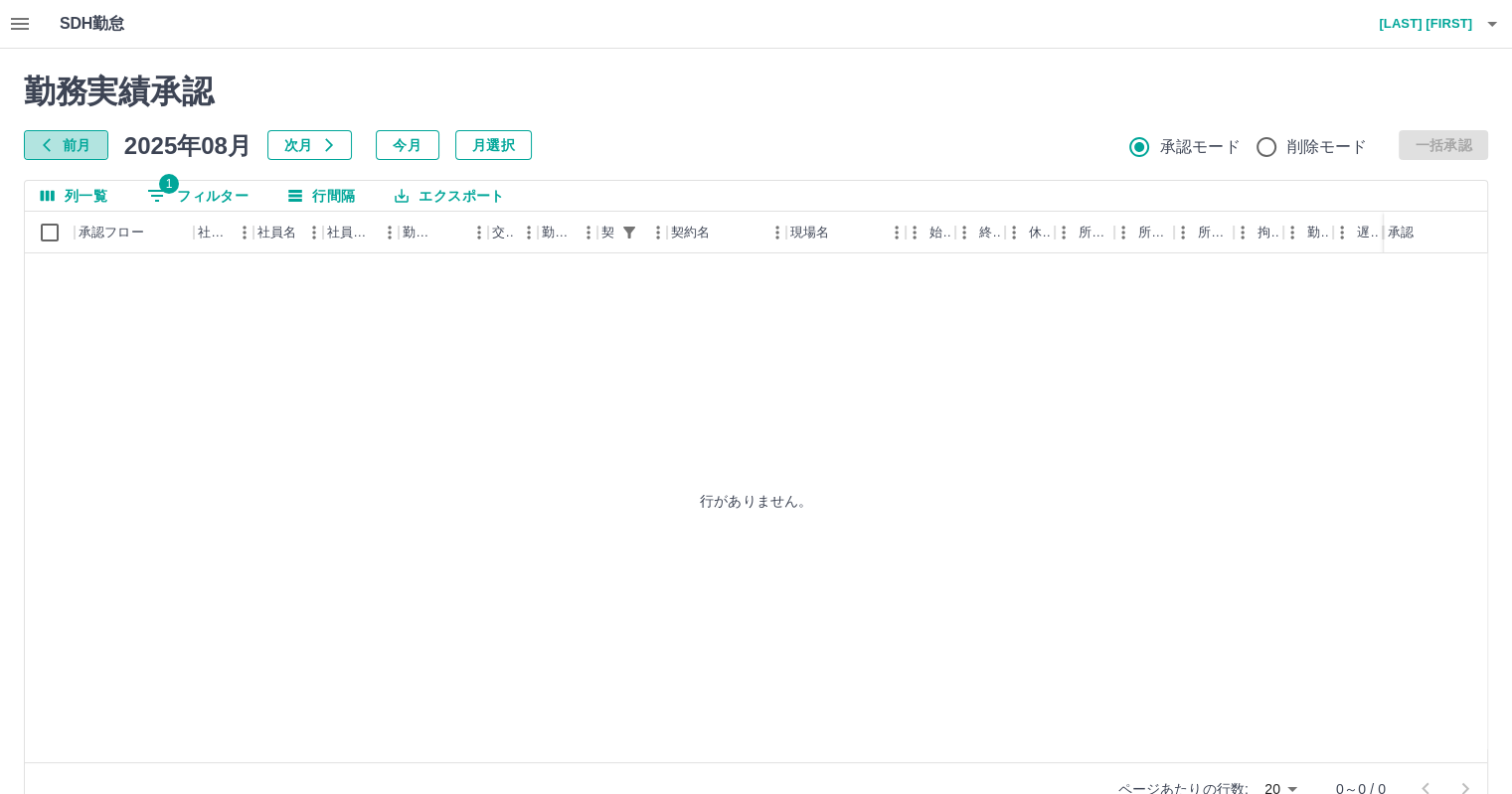 click on "前月" at bounding box center [66, 145] 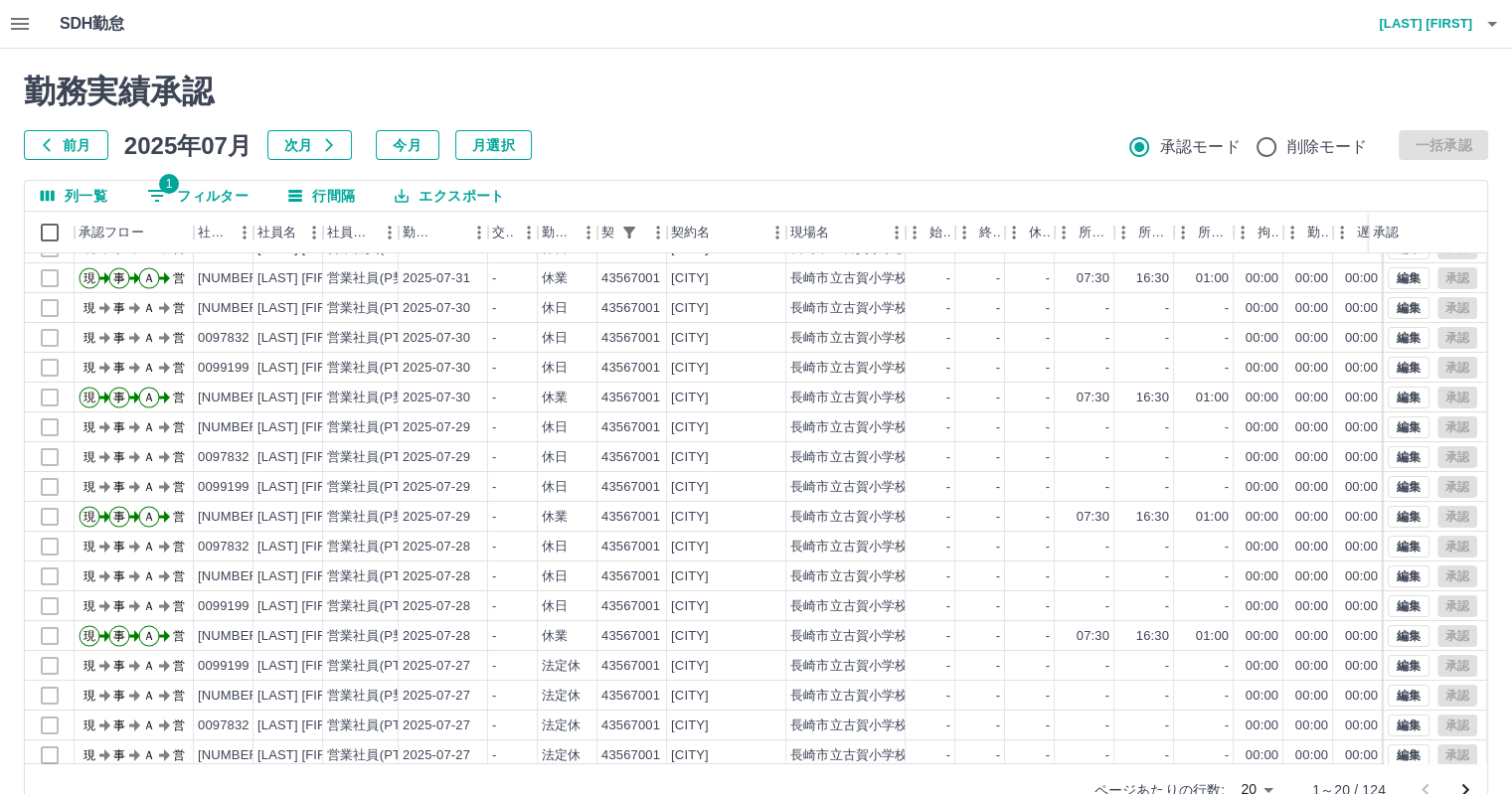 scroll, scrollTop: 100, scrollLeft: 0, axis: vertical 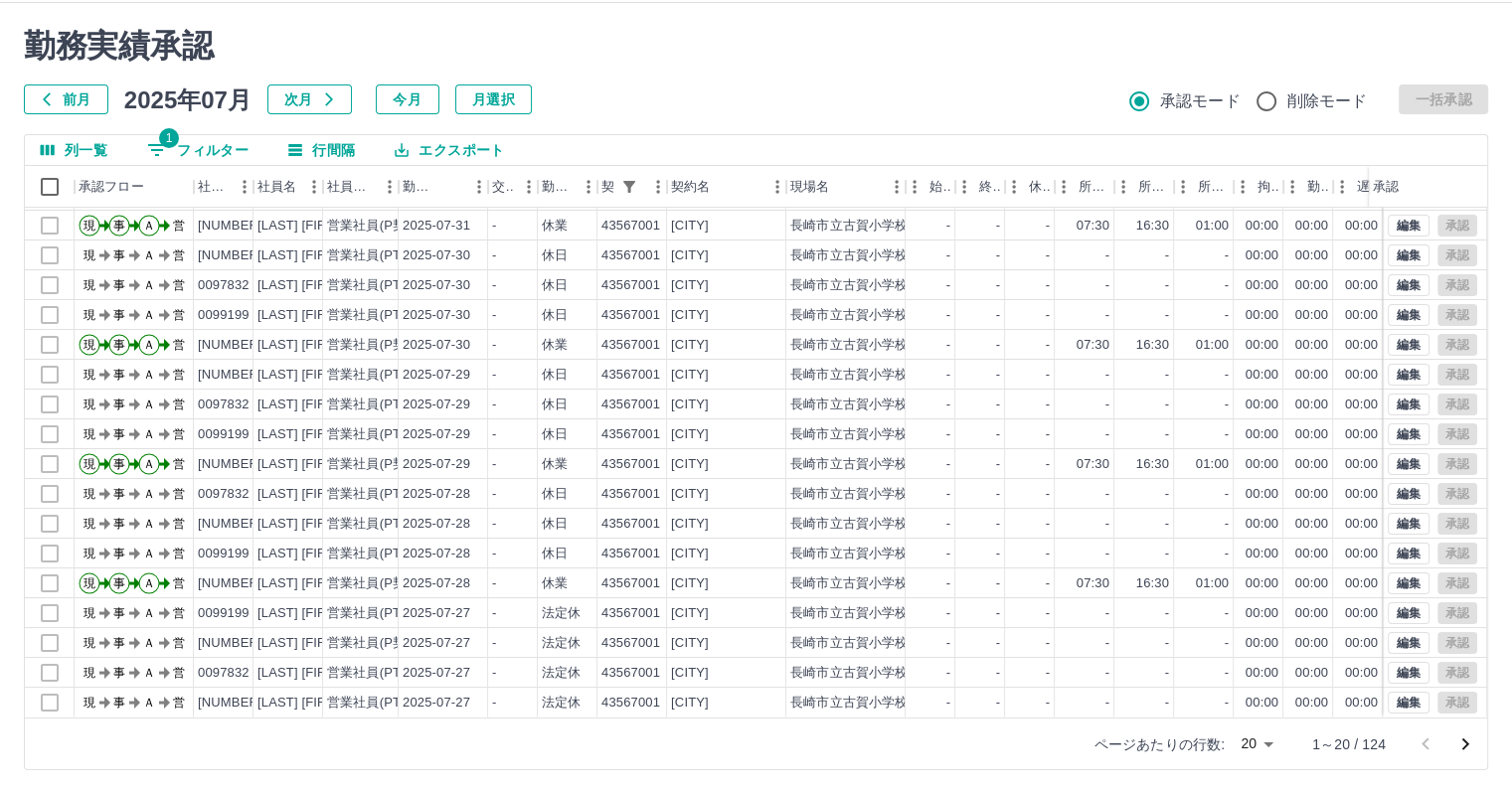 click on "ページあたりの行数:" at bounding box center [1159, 744] 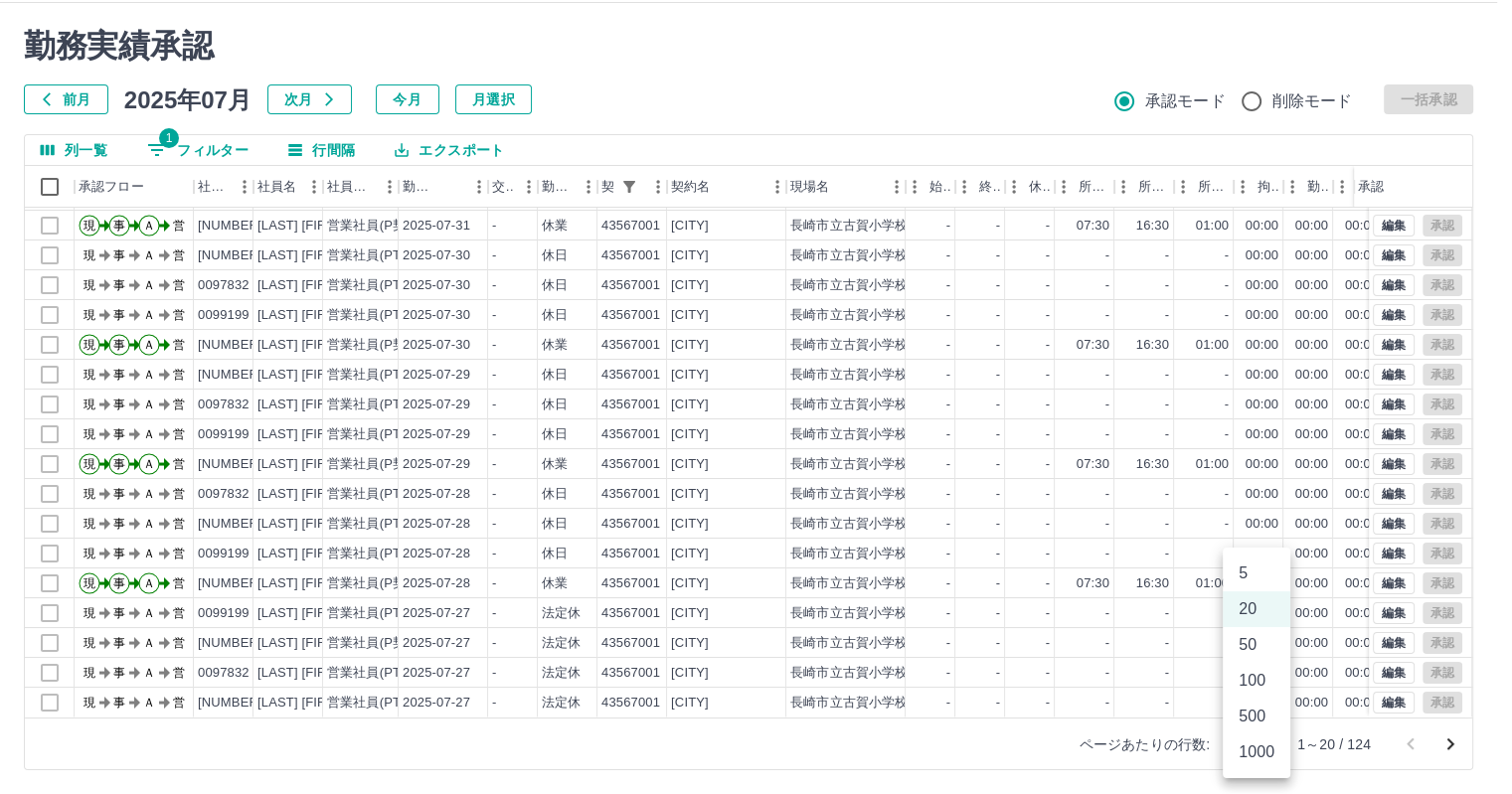 click on "SDH勤怠 鳥井　聖志 勤務実績承認 前月 2025年07月 次月 今月 月選択 承認モード 削除モード 一括承認 列一覧 1 フィルター 行間隔 エクスポート 承認フロー 社員番号 社員名 社員区分 勤務日 交通費 勤務区分 契約コード 契約名 現場名 始業 終業 休憩 所定開始 所定終業 所定休憩 拘束 勤務 遅刻等 コメント ステータス 承認 現 事 Ａ 営 0099199 石本　美紀 営業社員(PT契約) 2025-07-31  -  休日 43567001 長崎市 長崎市立古賀小学校 - - - - - - 00:00 00:00 00:00 現場責任者承認待 現 事 Ａ 営 0097832 山村　美保 営業社員(PT契約) 2025-07-31  -  休日 43567001 長崎市 長崎市立古賀小学校 - - - - - - 00:00 00:00 00:00 現場責任者承認待 現 事 Ａ 営 0097830 赤瀬　薫 営業社員(P契約) 2025-07-31  -  休業 43567001 長崎市 長崎市立古賀小学校 - - - 07:30 16:30 01:00 00:00 00:00 00:00 営業所長承認待 現 事 Ａ 営 0098596 -" at bounding box center (756, 374) 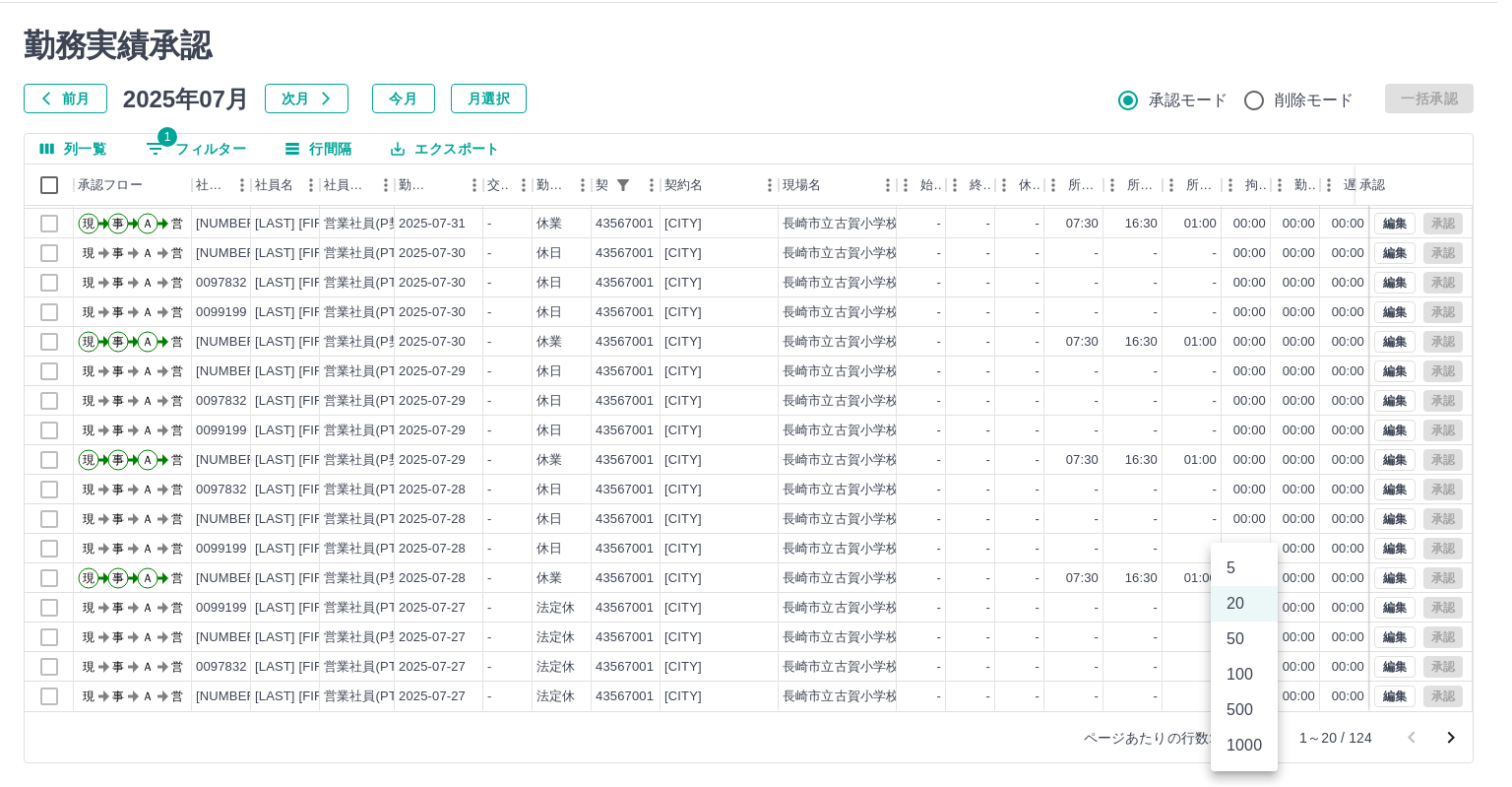 click on "100" at bounding box center [1244, 675] 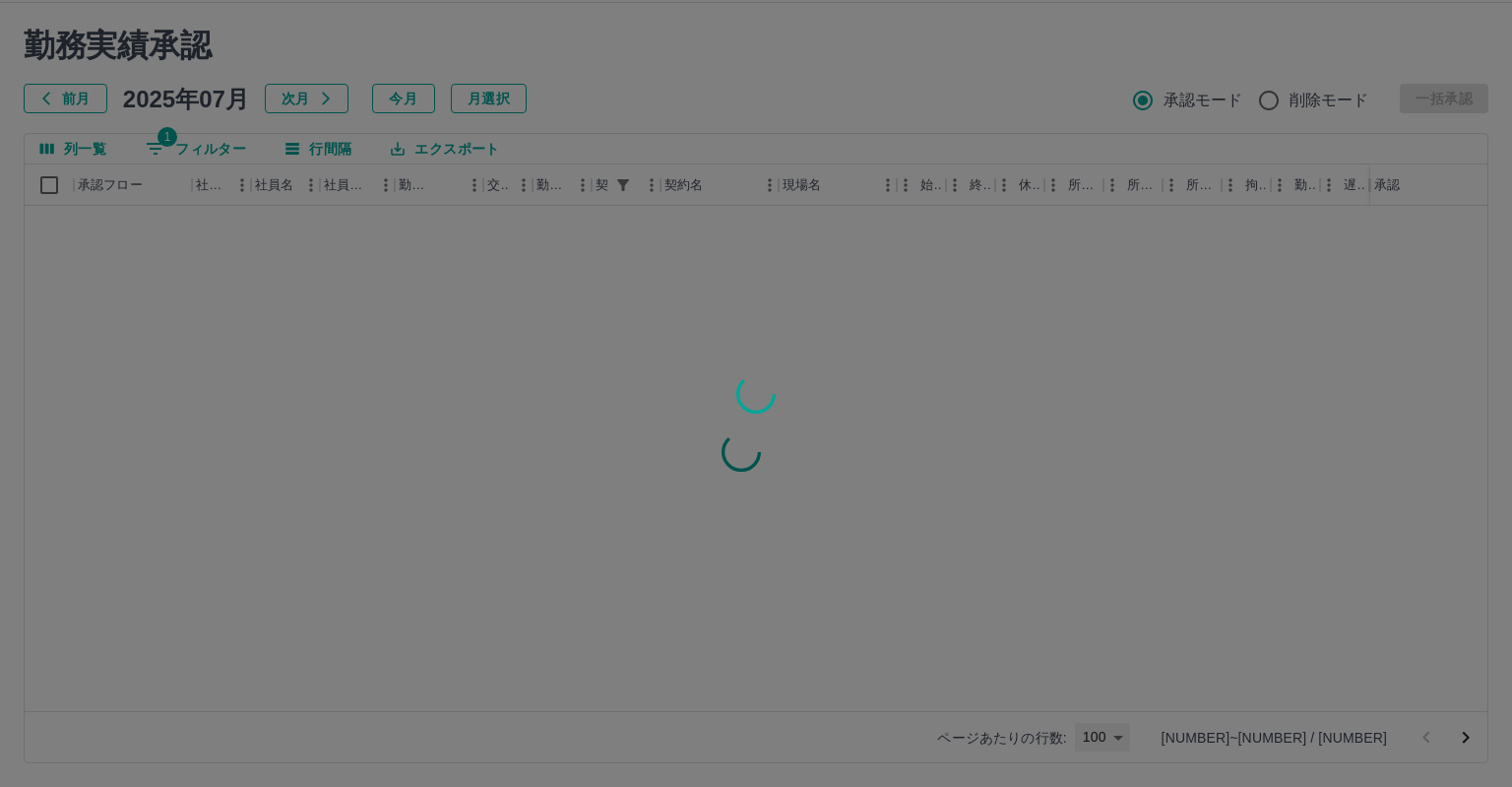 type on "***" 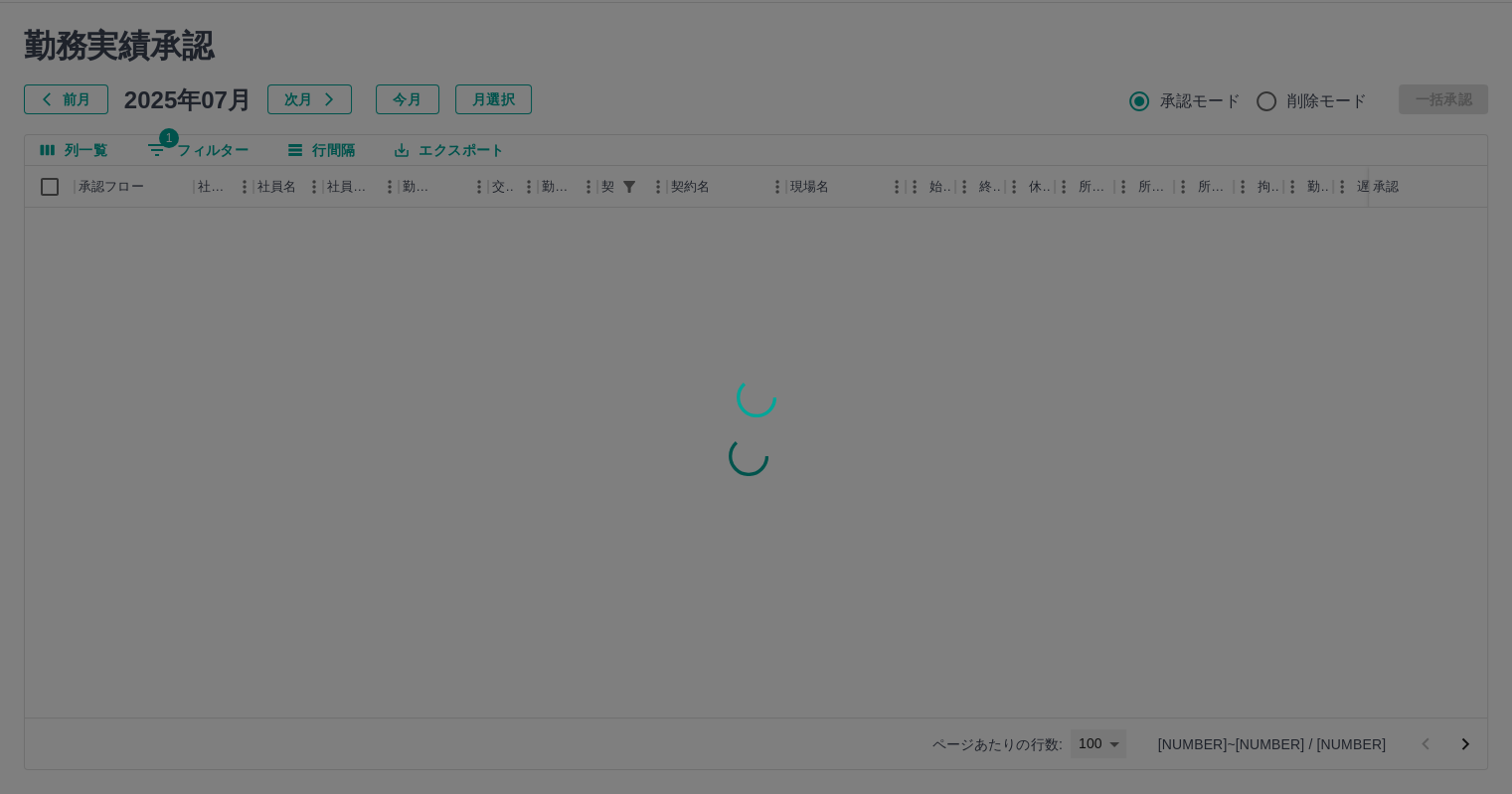 scroll, scrollTop: 0, scrollLeft: 0, axis: both 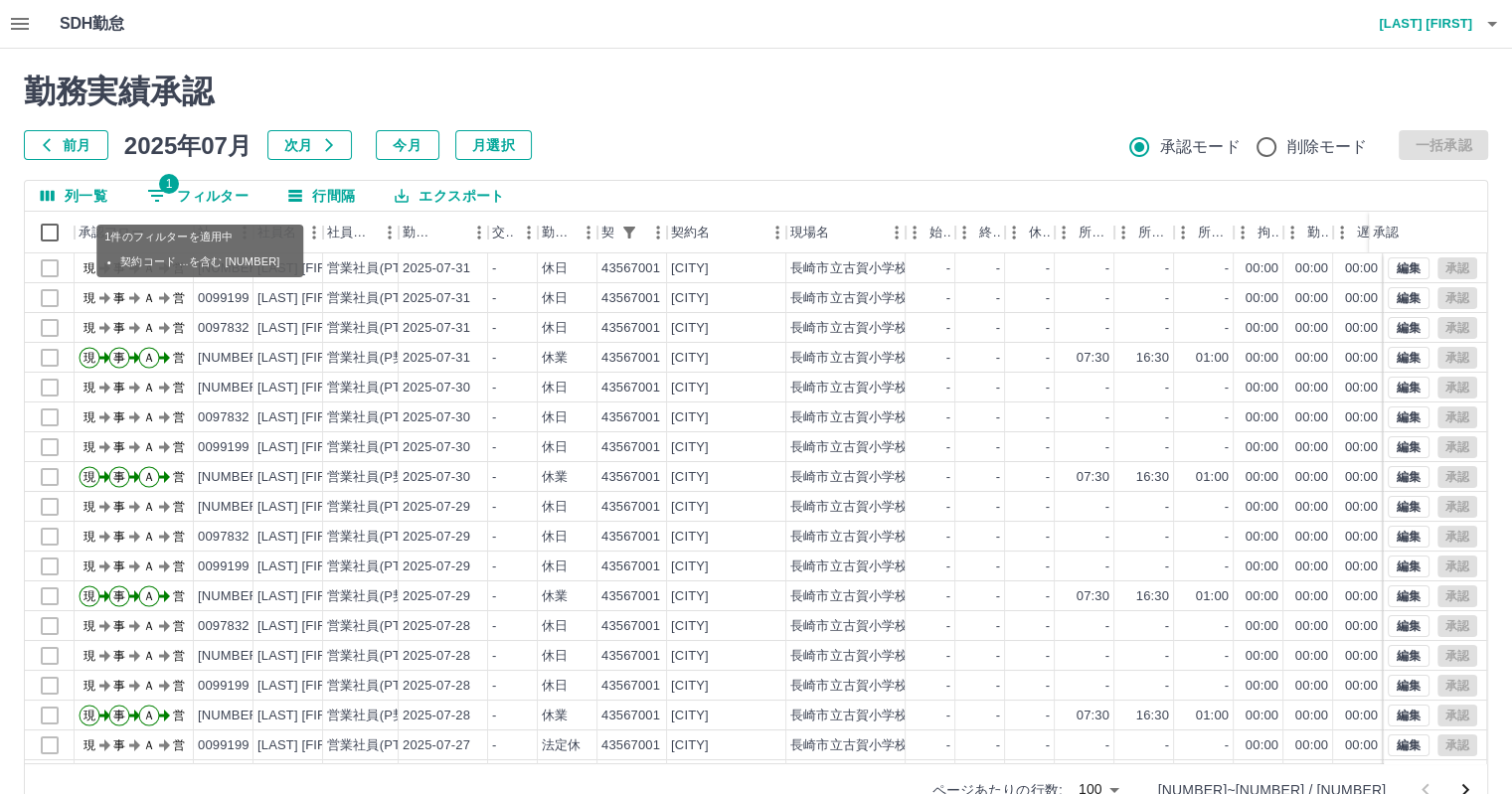 click on "1 フィルター" at bounding box center [198, 196] 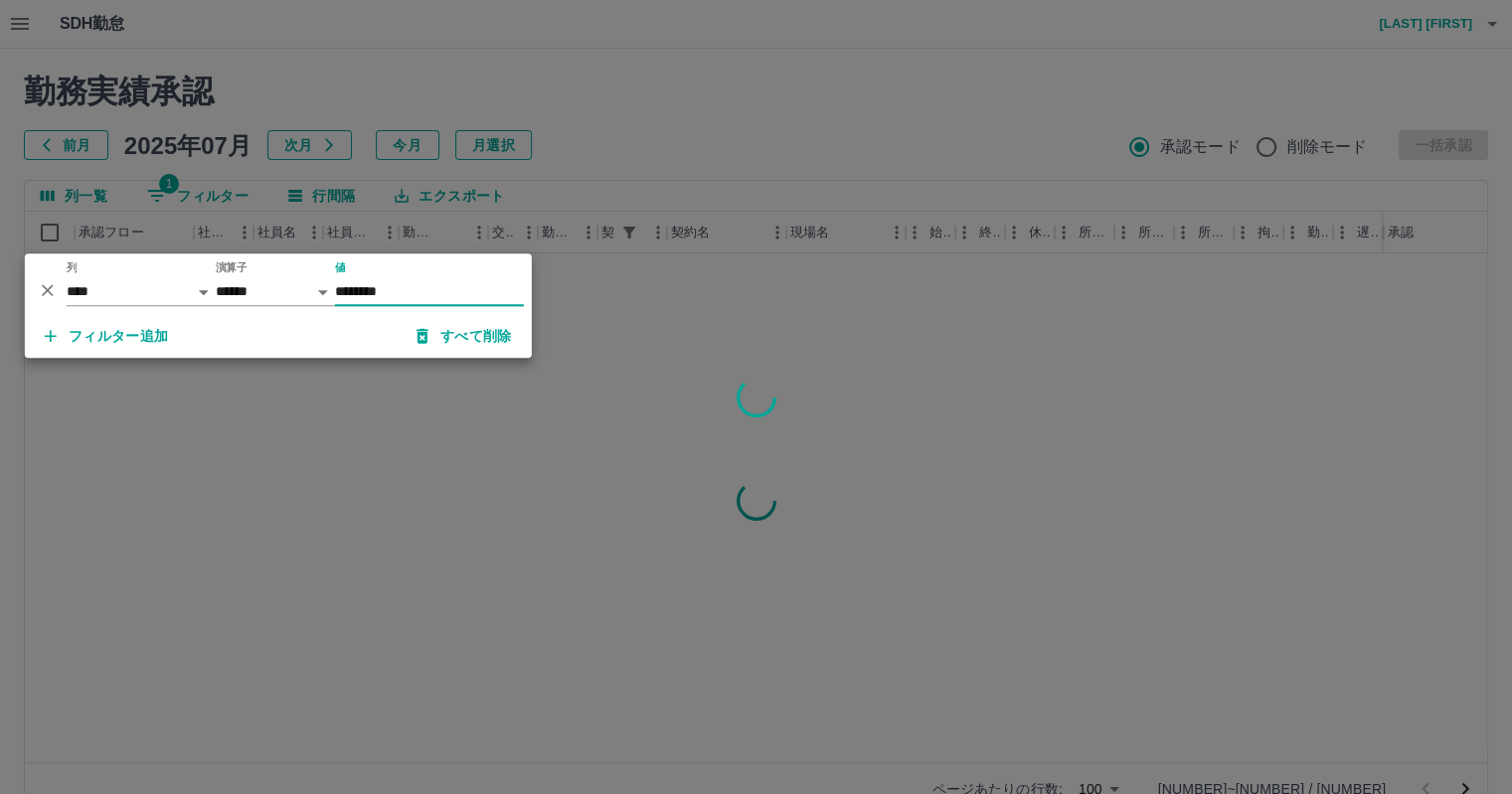 type on "********" 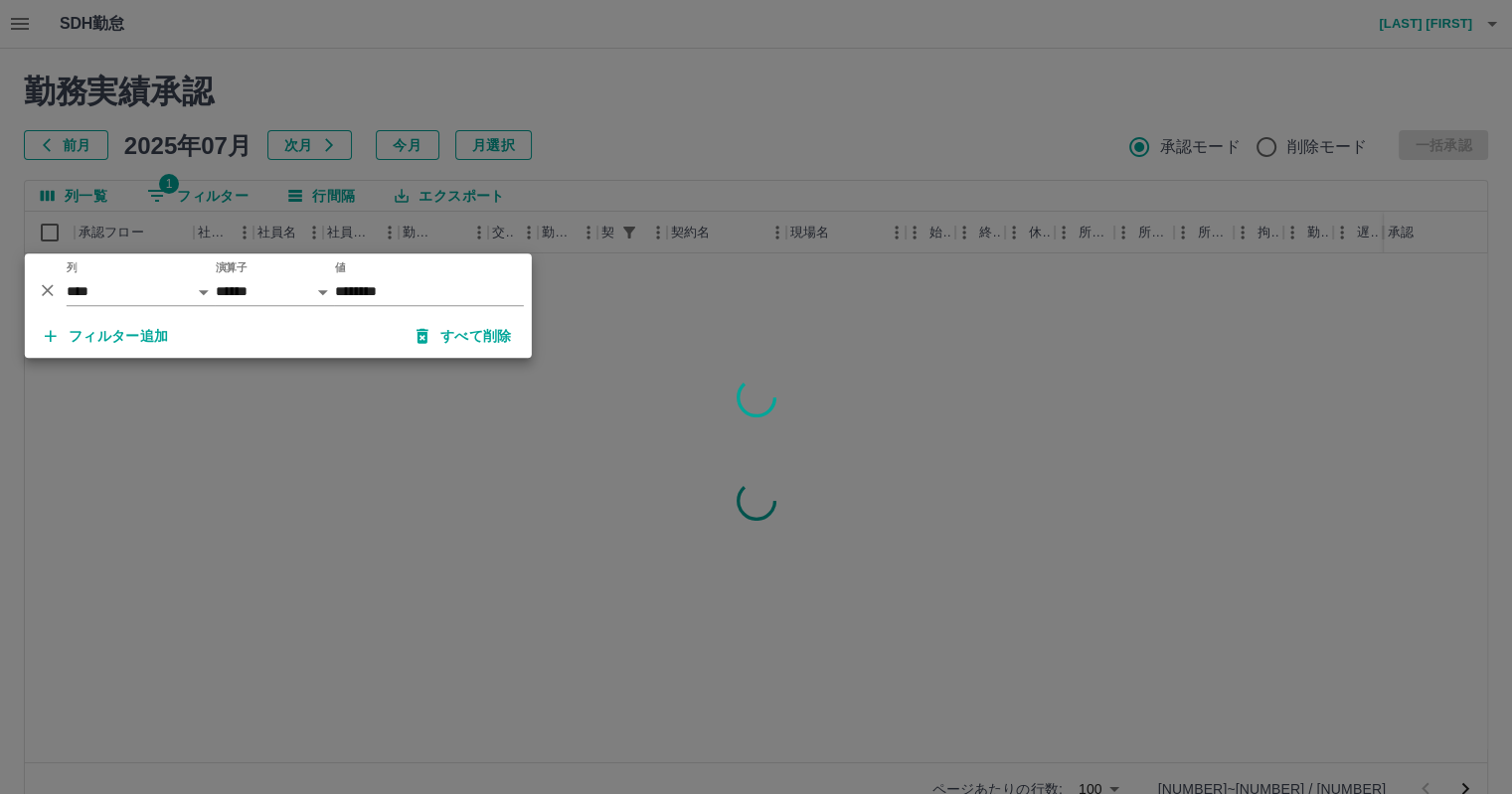 click at bounding box center [756, 397] 